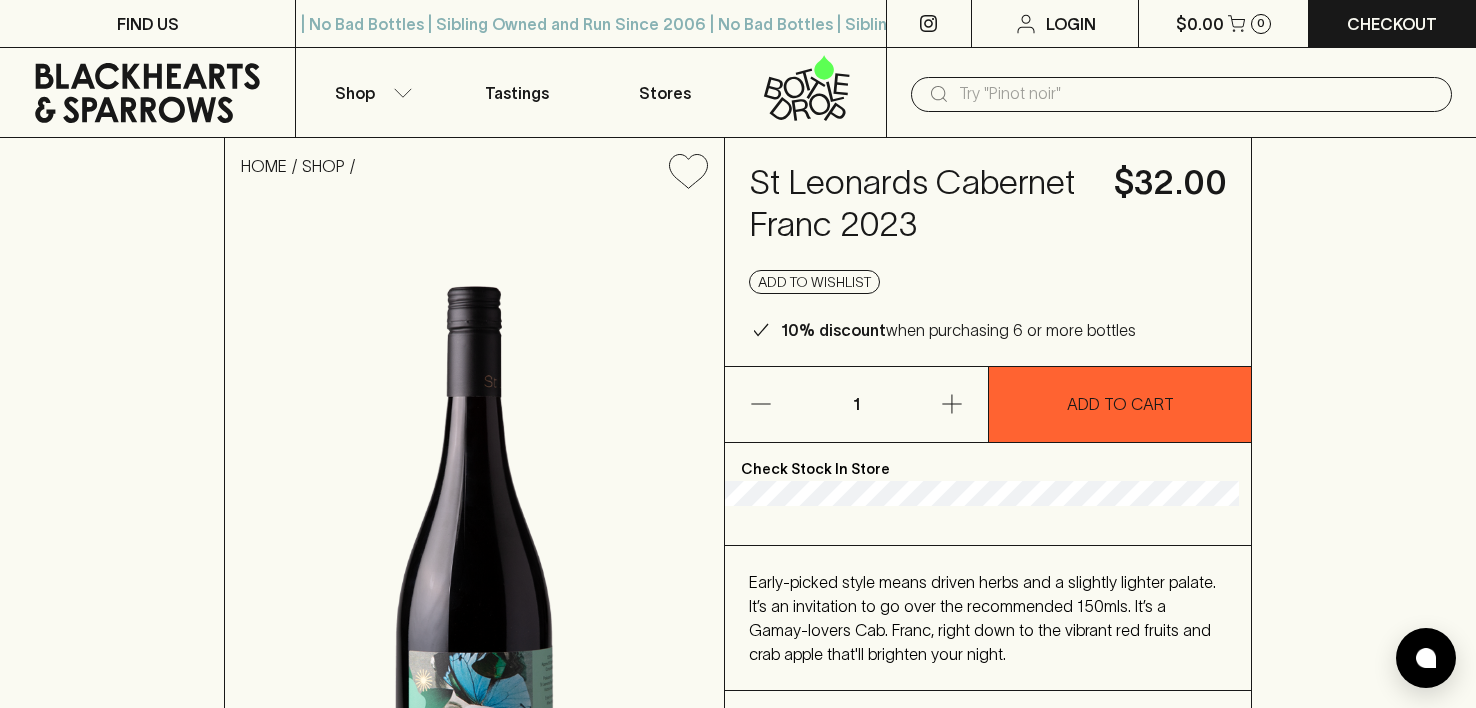 scroll, scrollTop: 0, scrollLeft: 0, axis: both 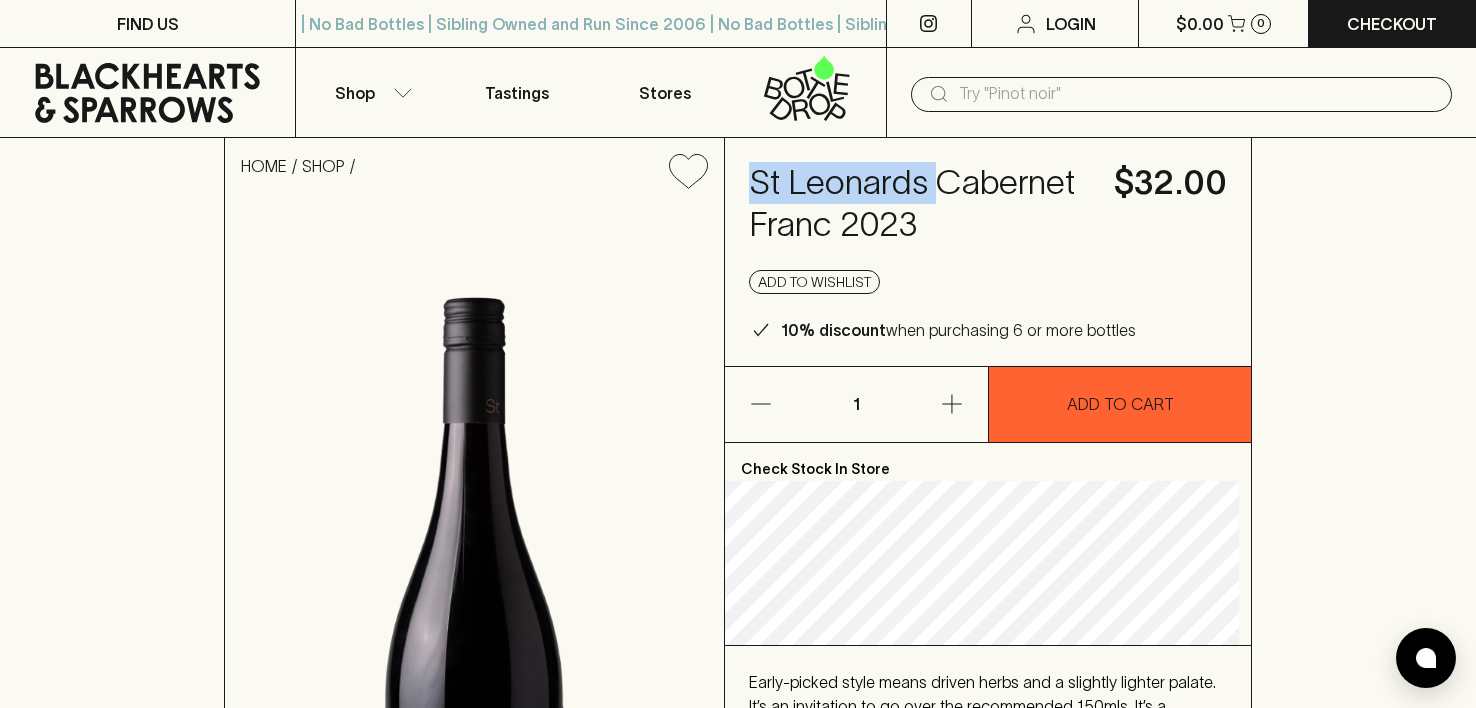 drag, startPoint x: 929, startPoint y: 177, endPoint x: 756, endPoint y: 171, distance: 173.10402 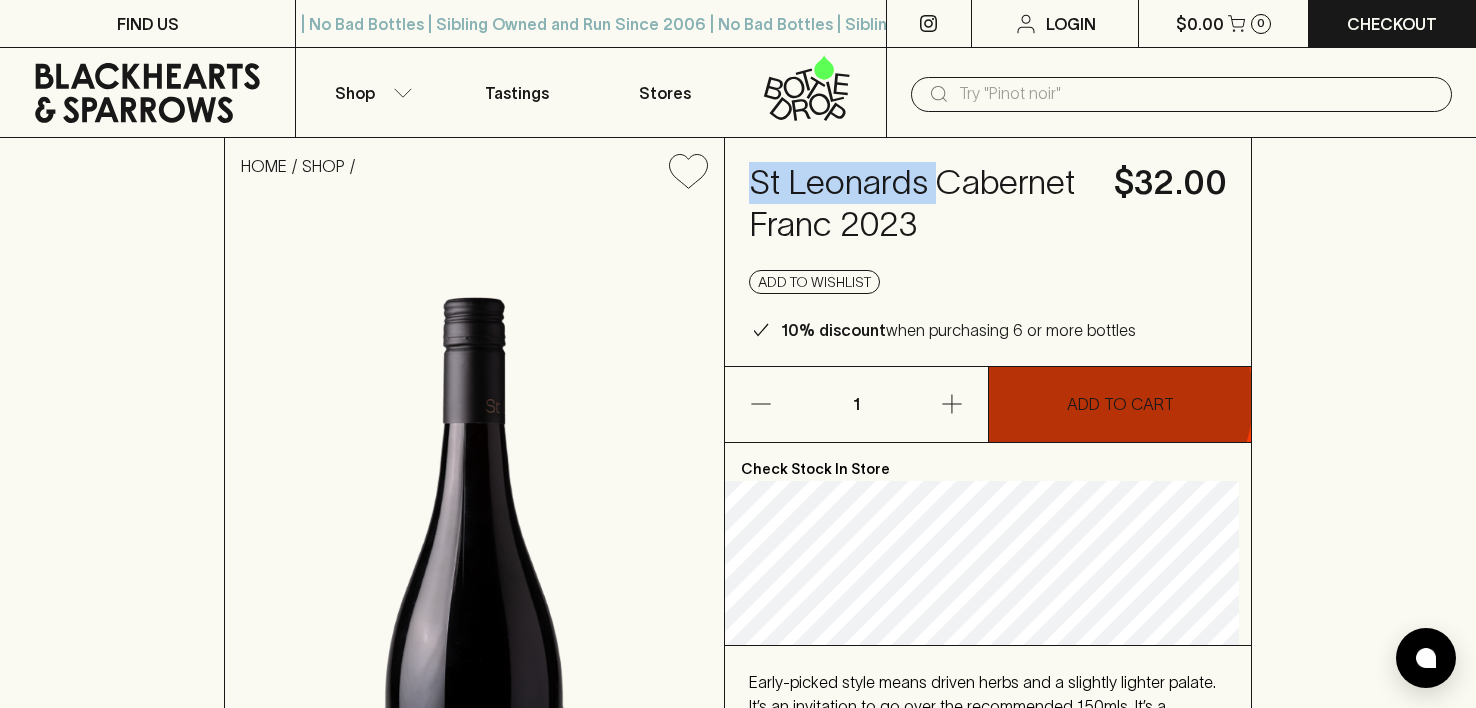 click on "ADD TO CART" at bounding box center (1120, 404) 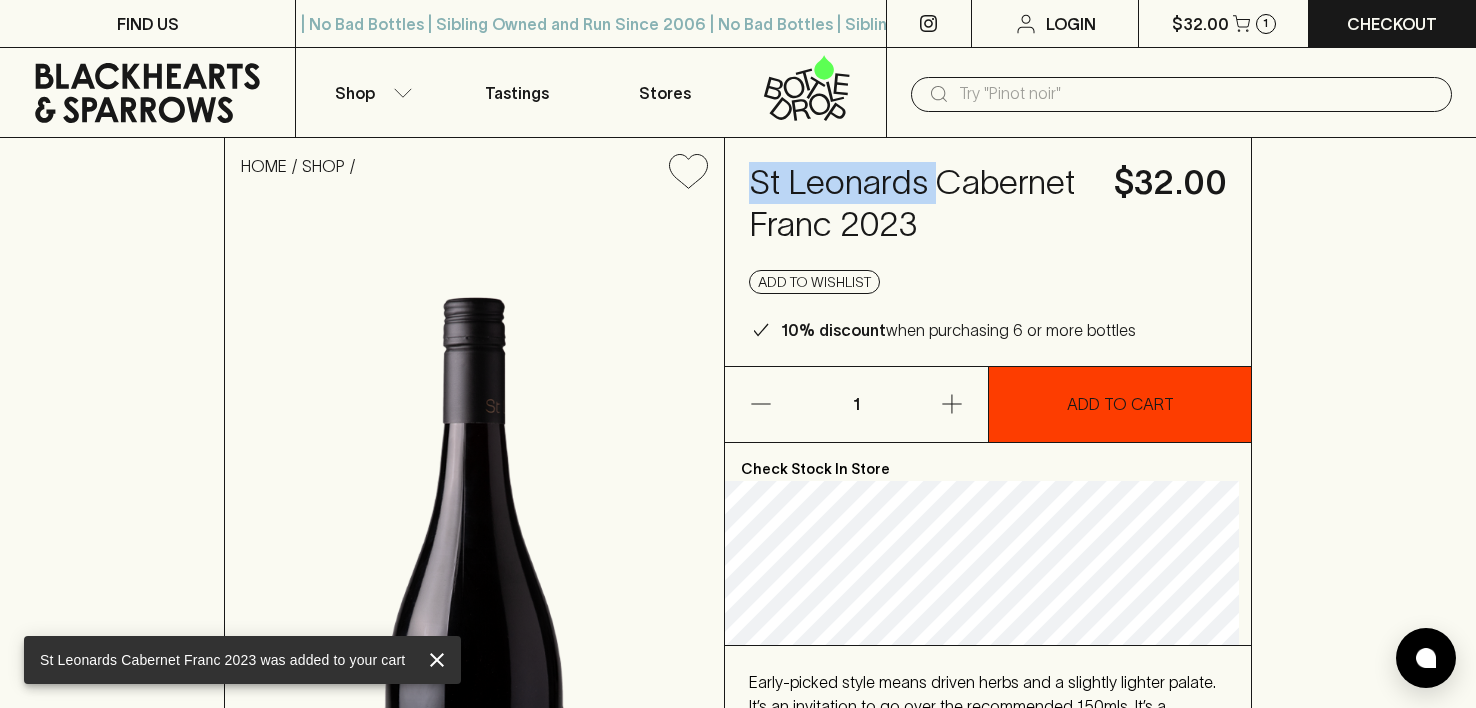 type 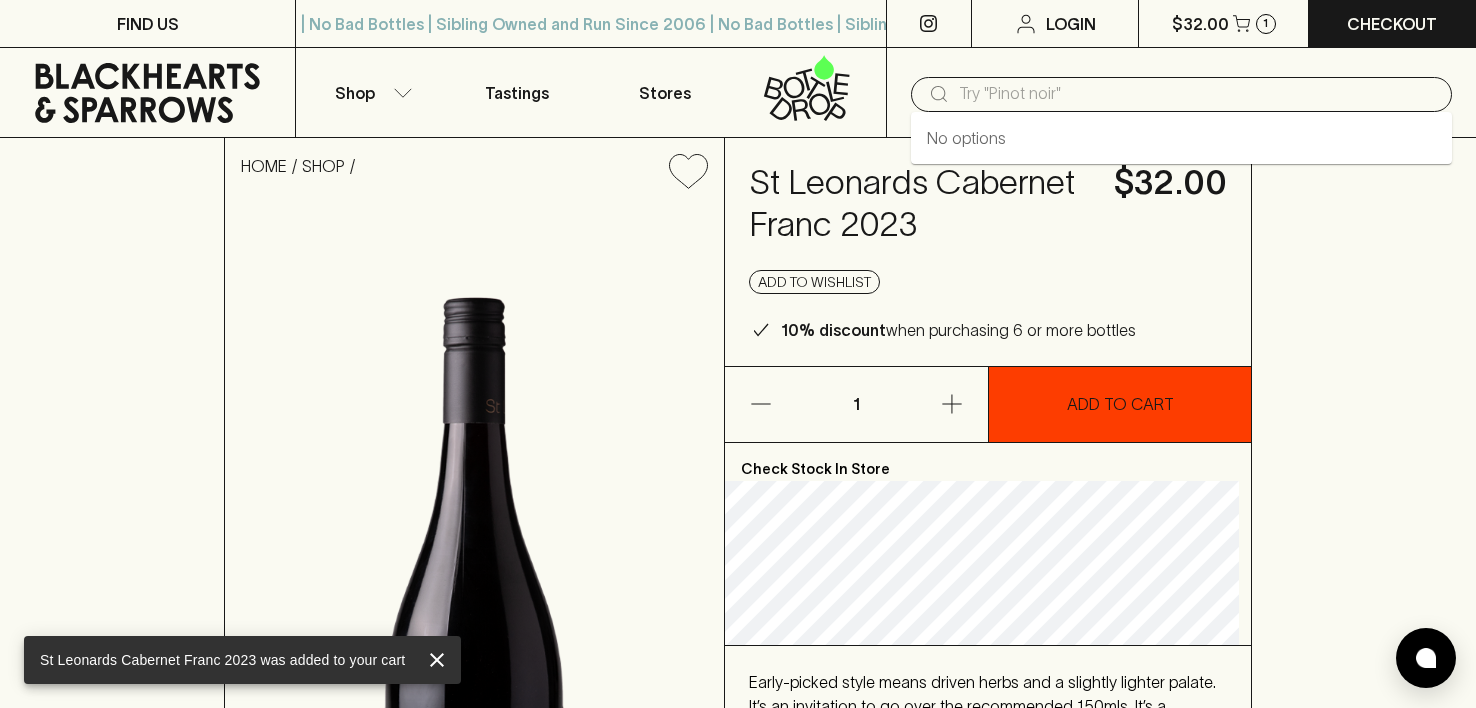 click at bounding box center [1197, 94] 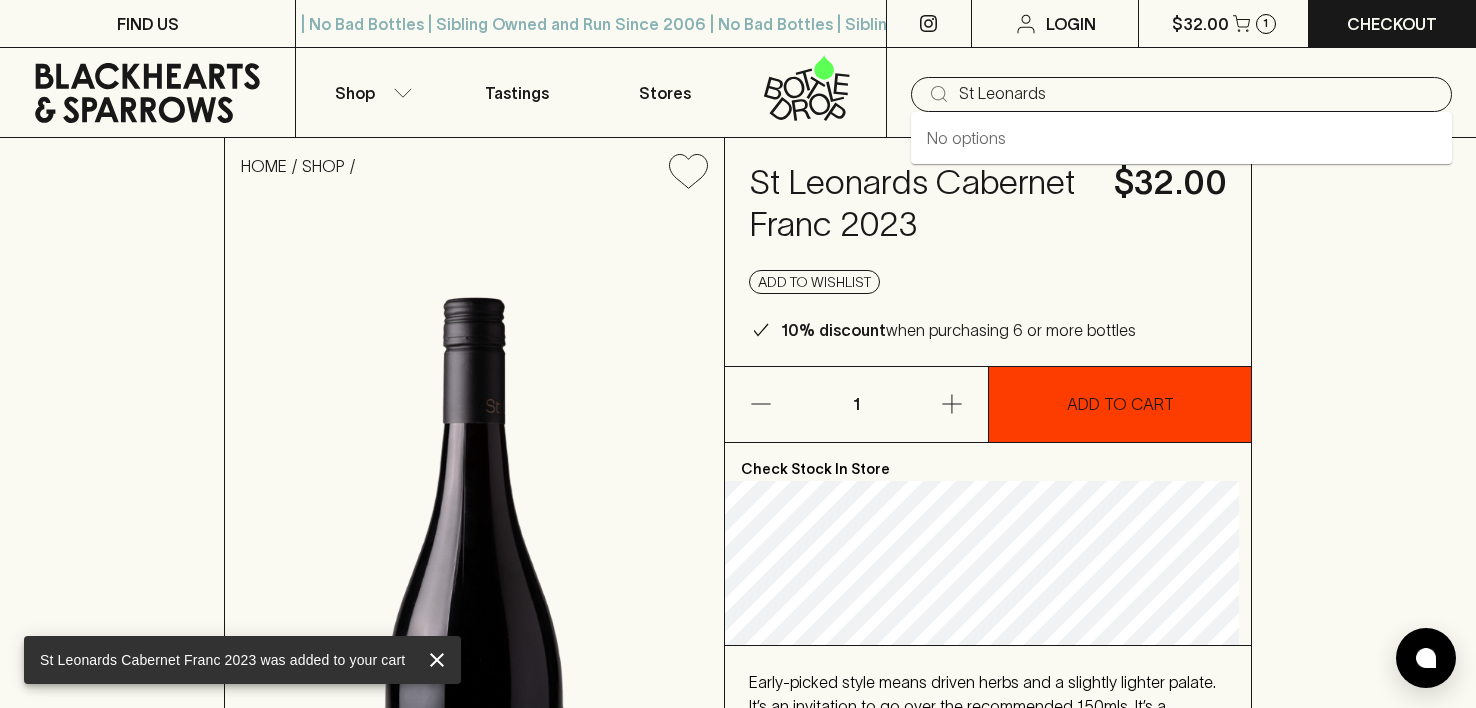 type on "St Leonards" 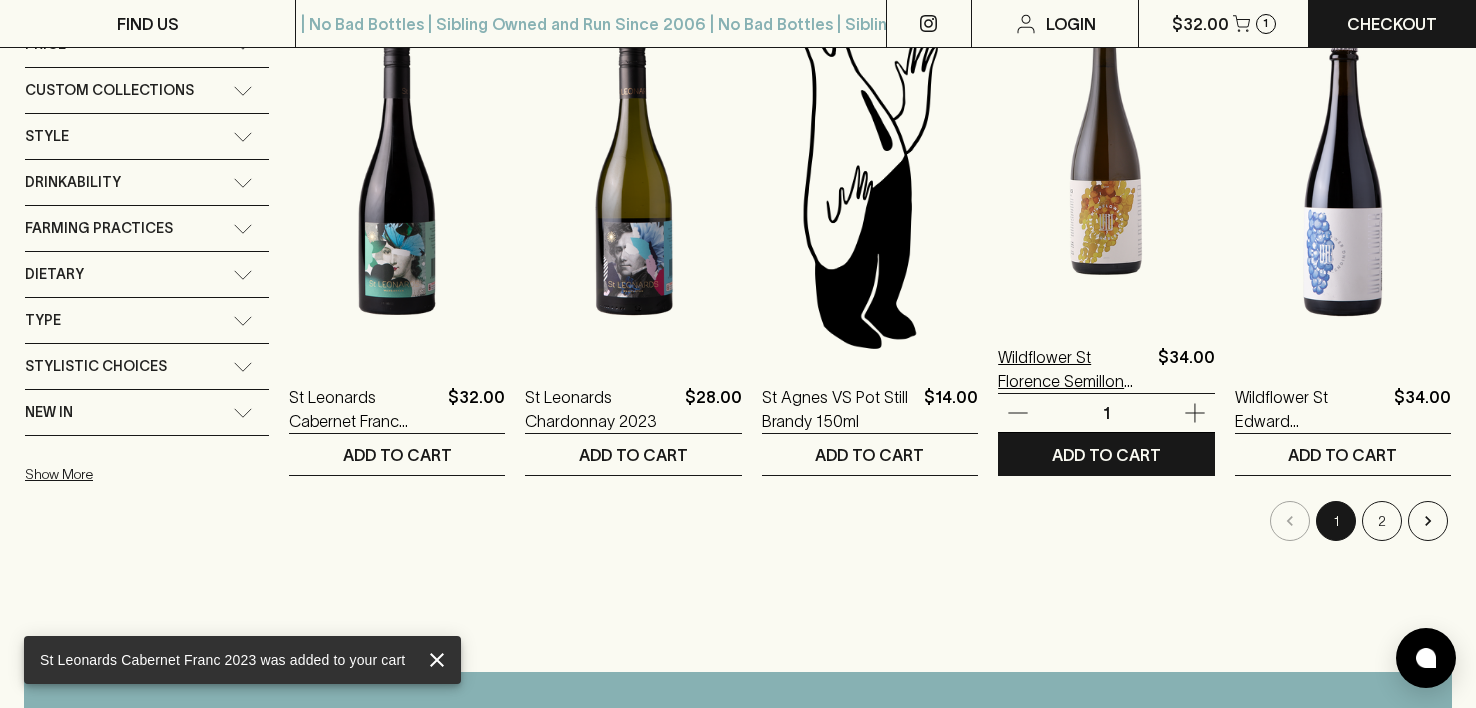 scroll, scrollTop: 400, scrollLeft: 0, axis: vertical 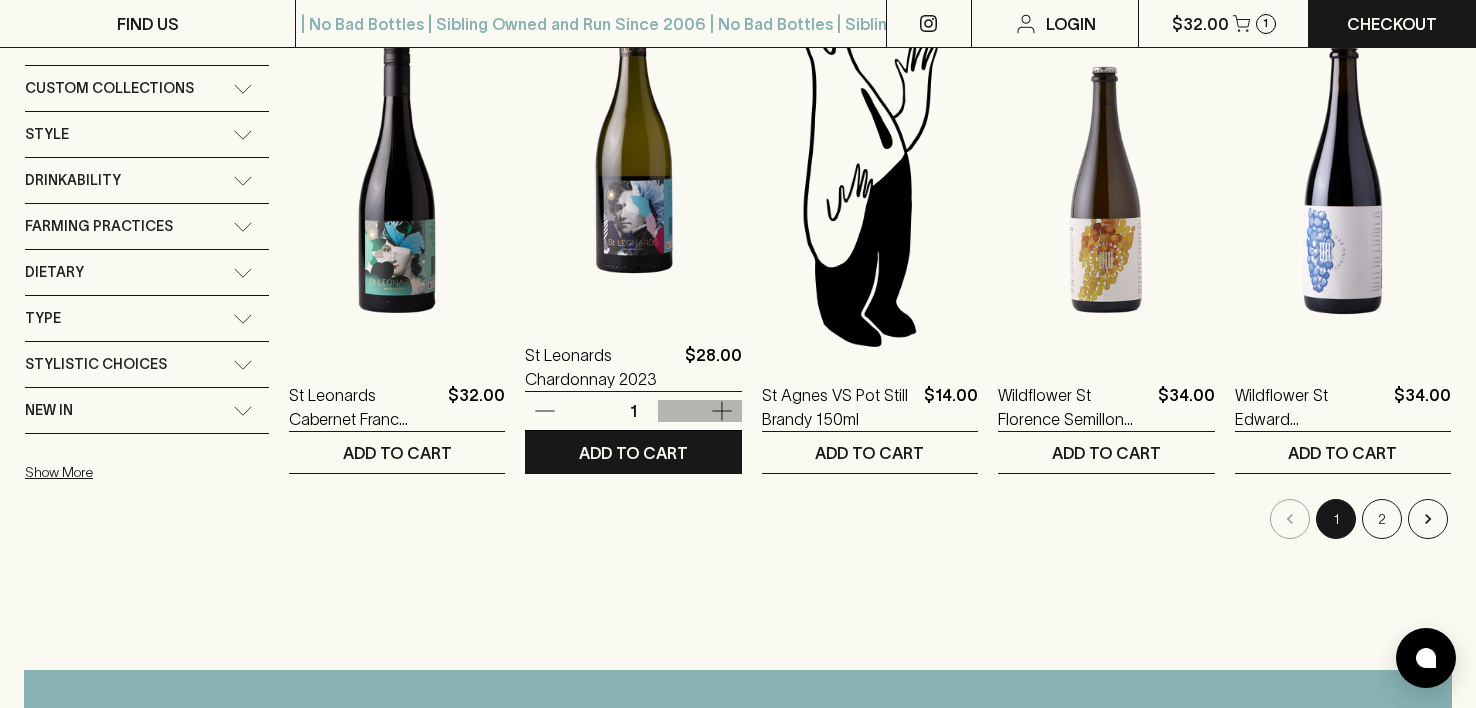click 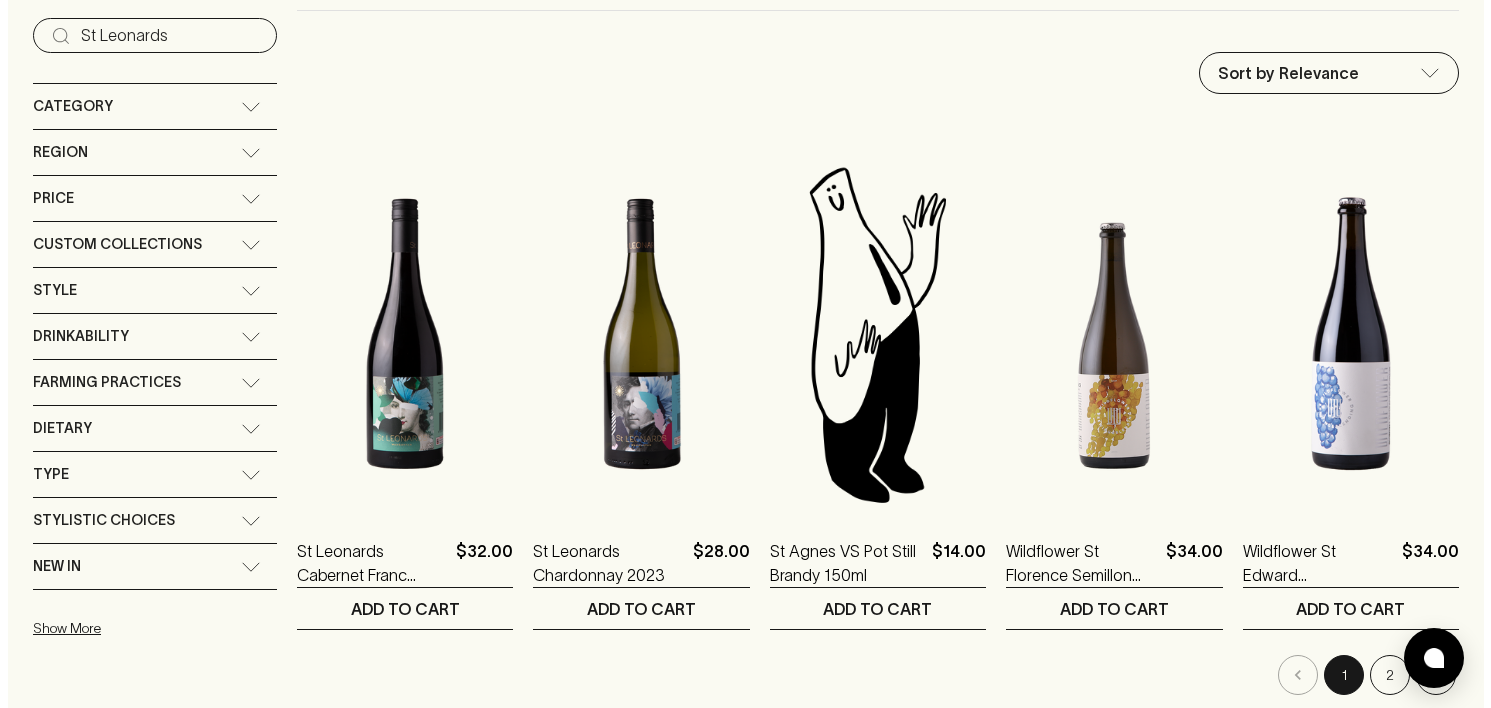 scroll, scrollTop: 500, scrollLeft: 0, axis: vertical 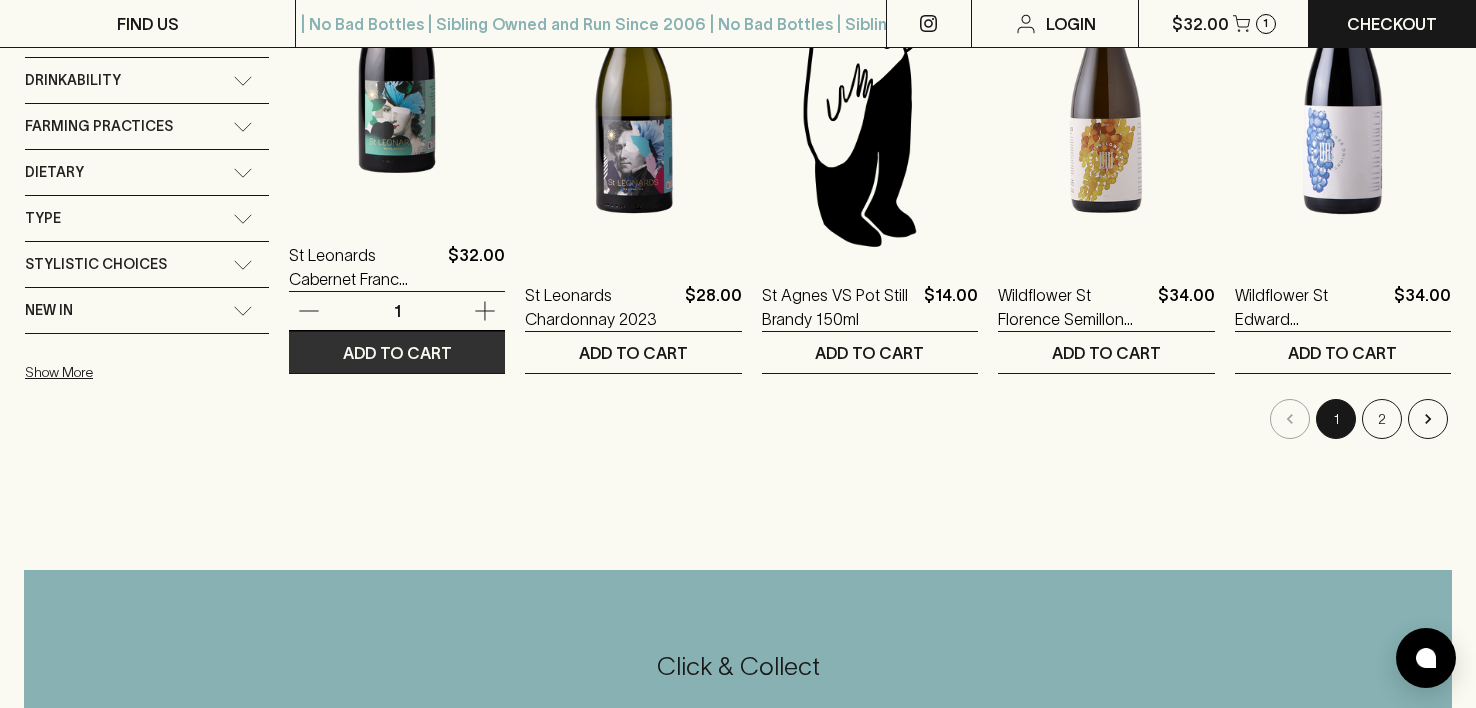 click on "ADD TO CART" at bounding box center [397, 352] 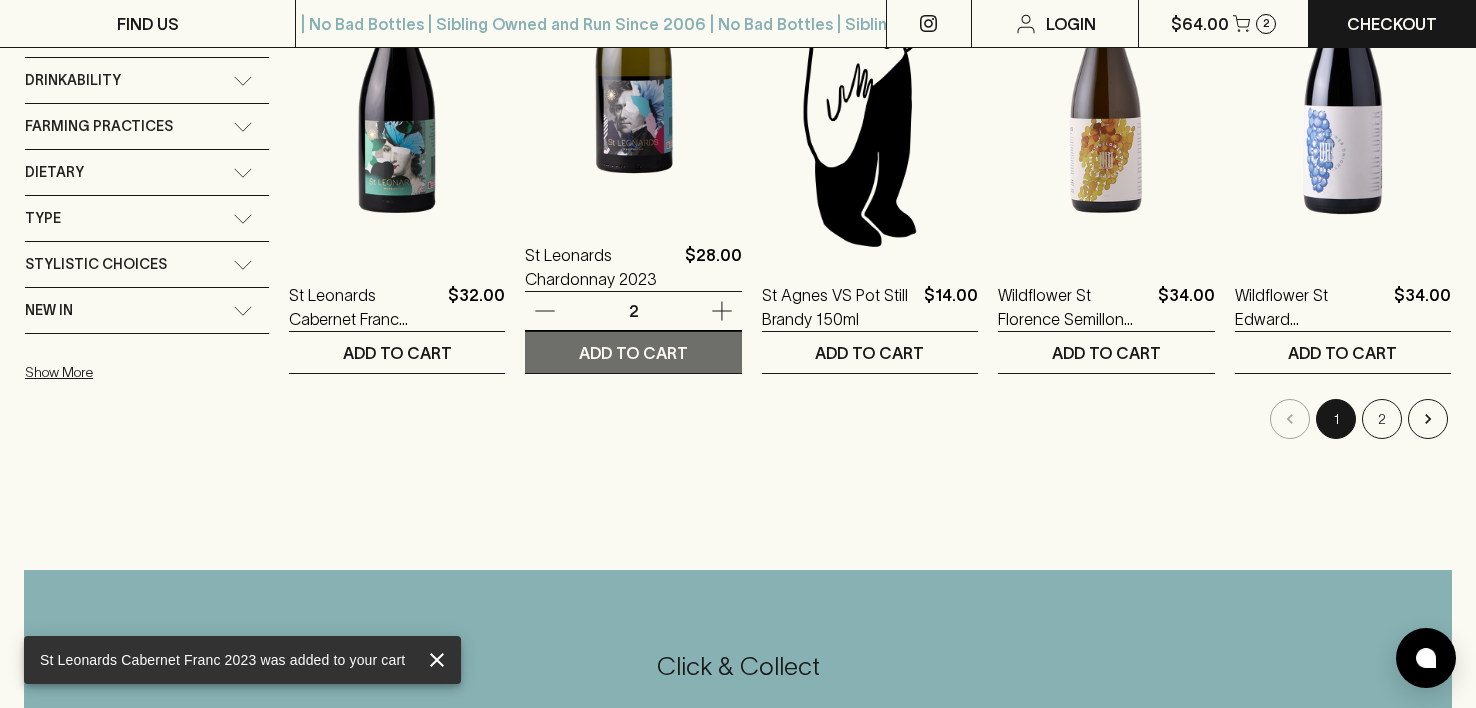 click on "ADD TO CART" at bounding box center (633, 353) 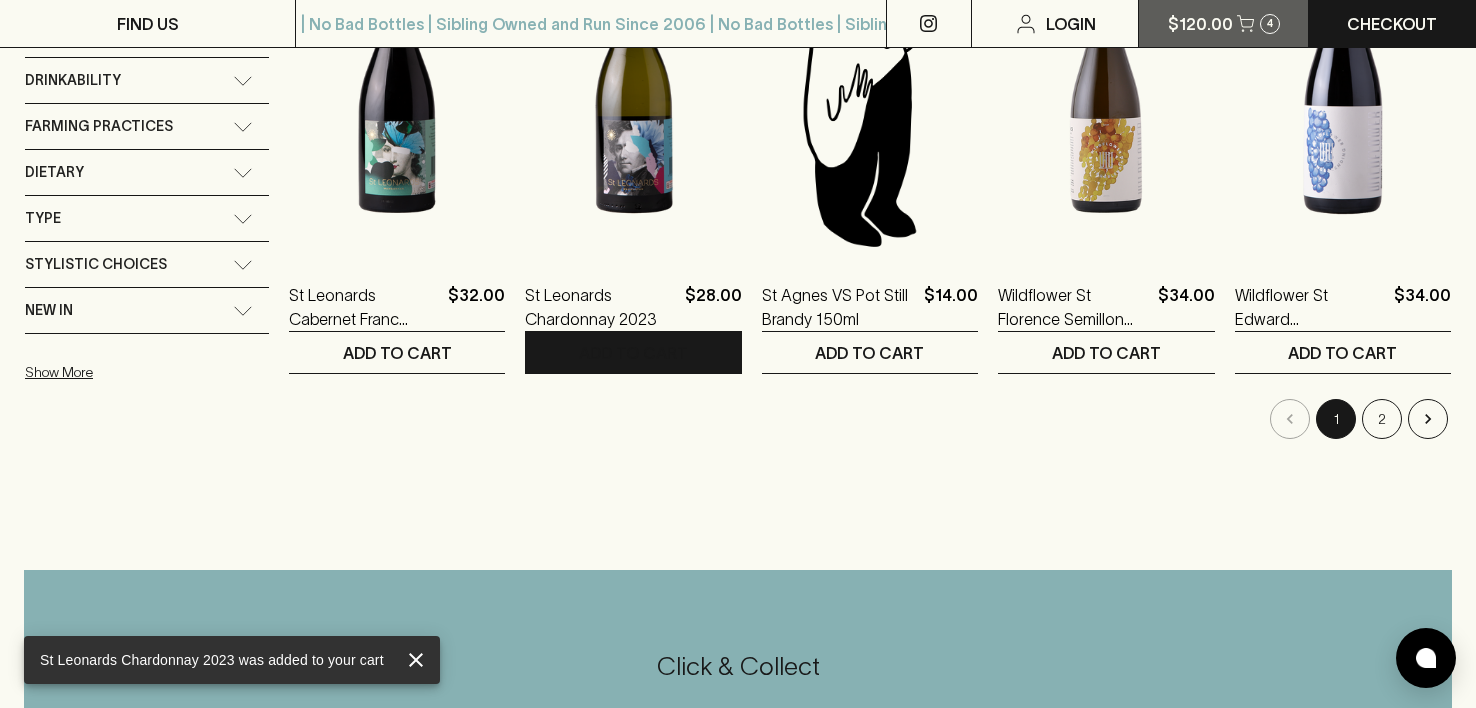 click on "$120.00" at bounding box center (1200, 24) 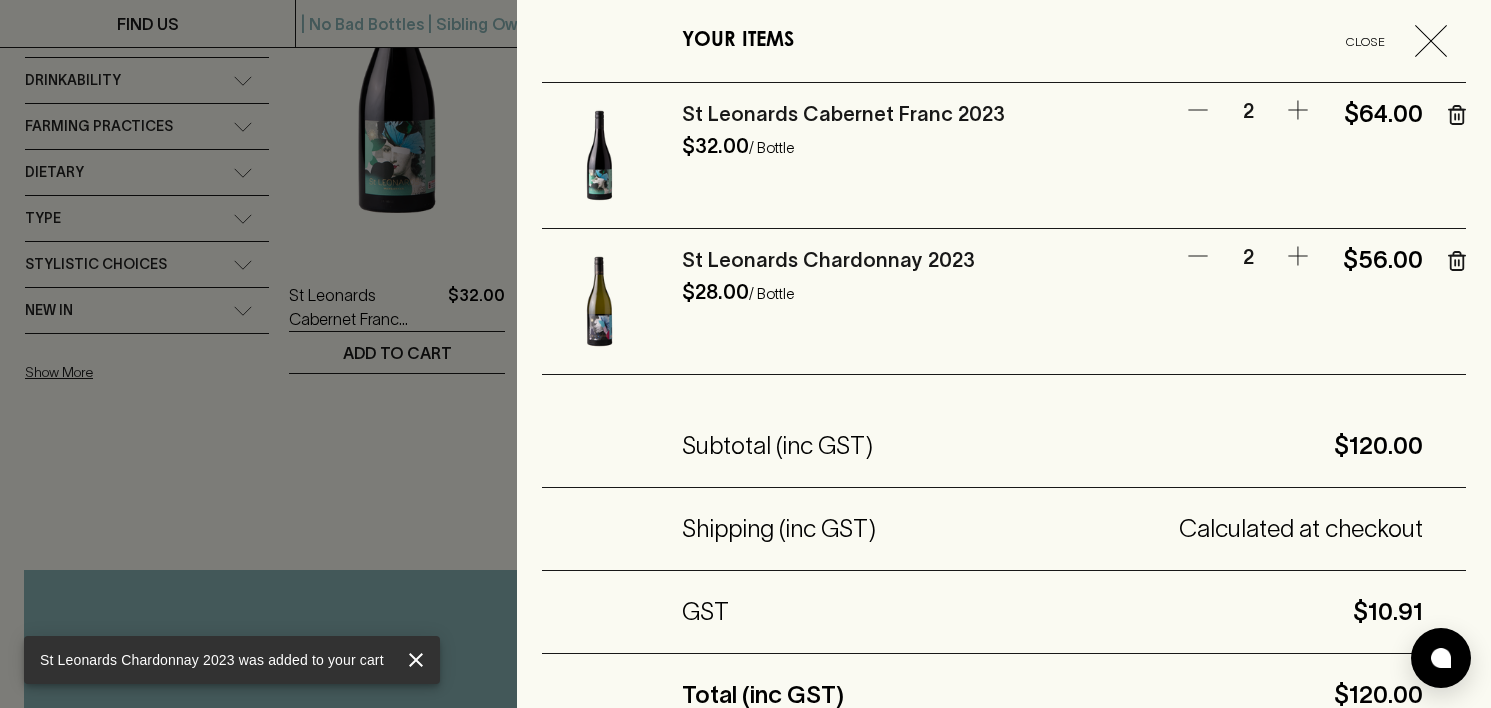 click 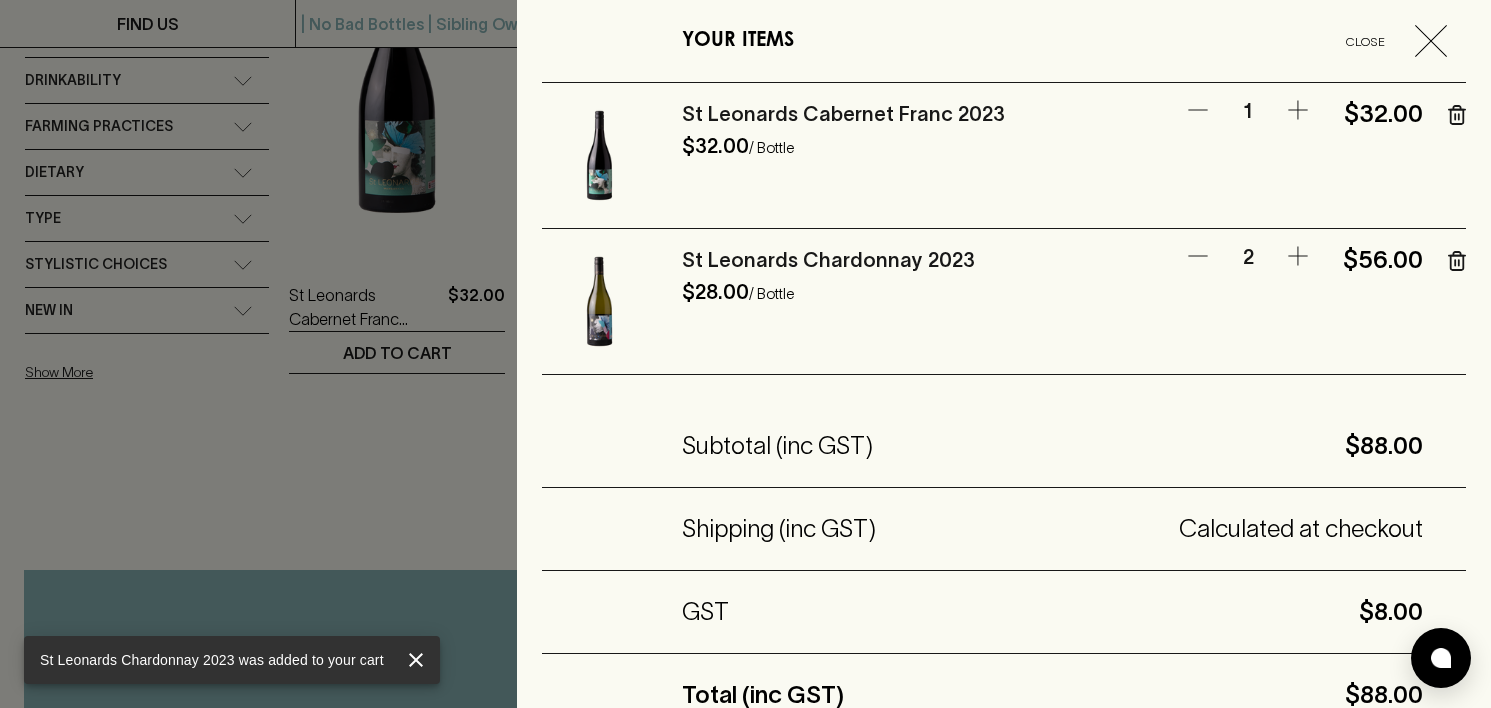click 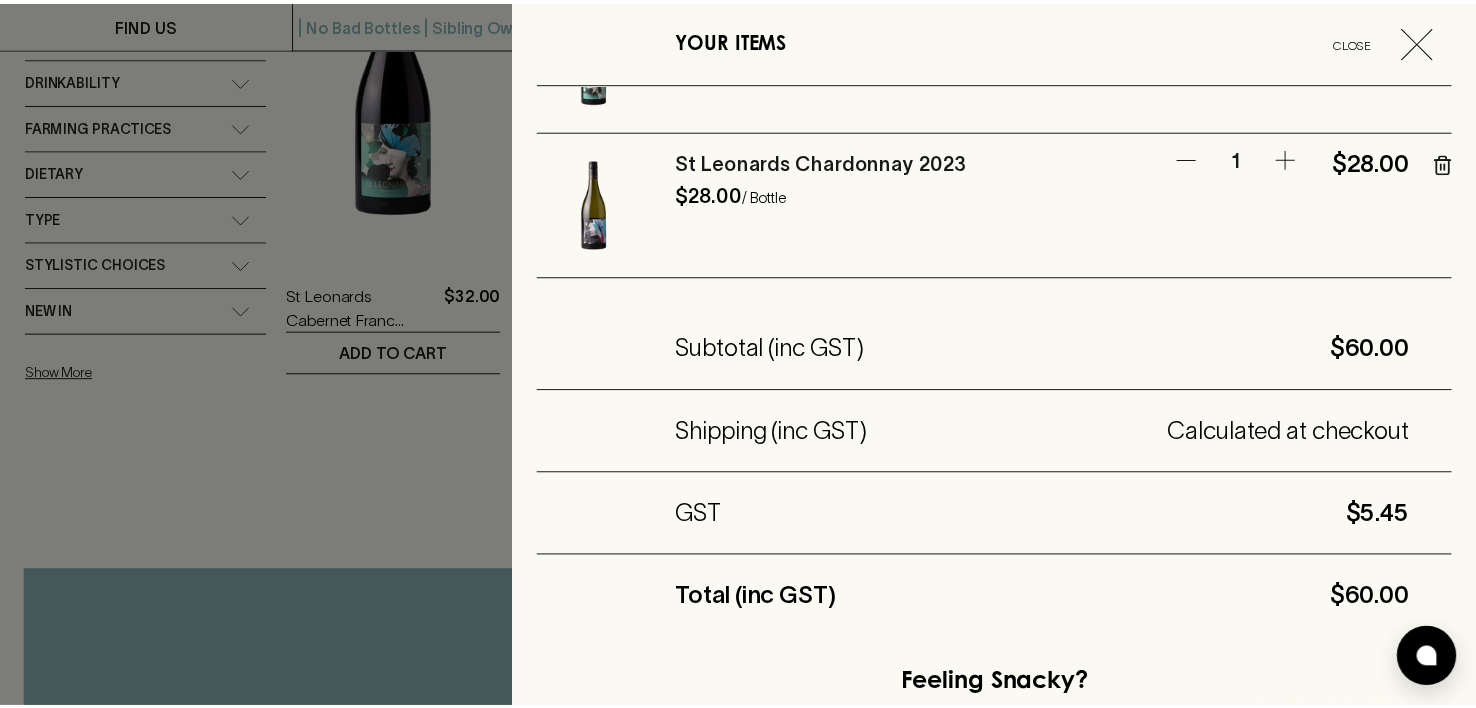 scroll, scrollTop: 0, scrollLeft: 0, axis: both 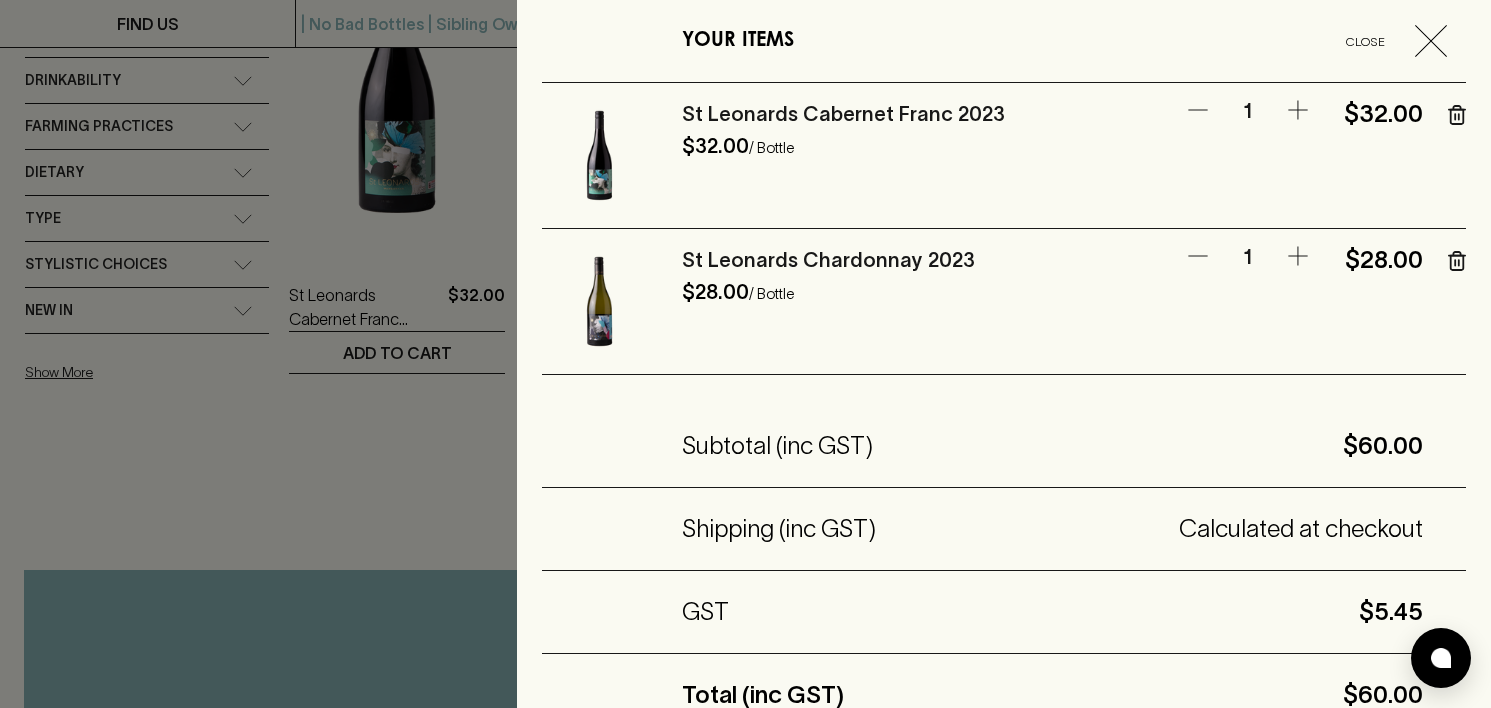 click 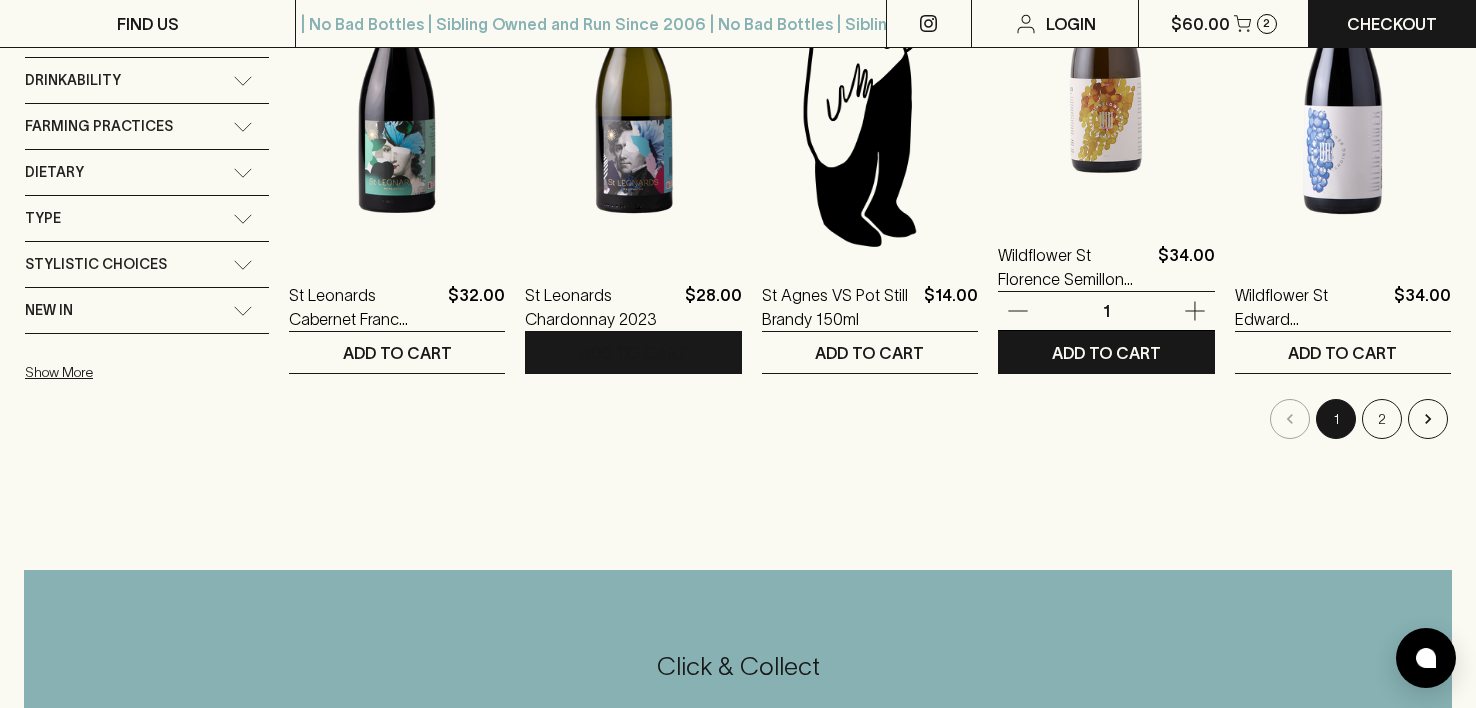 scroll, scrollTop: 0, scrollLeft: 0, axis: both 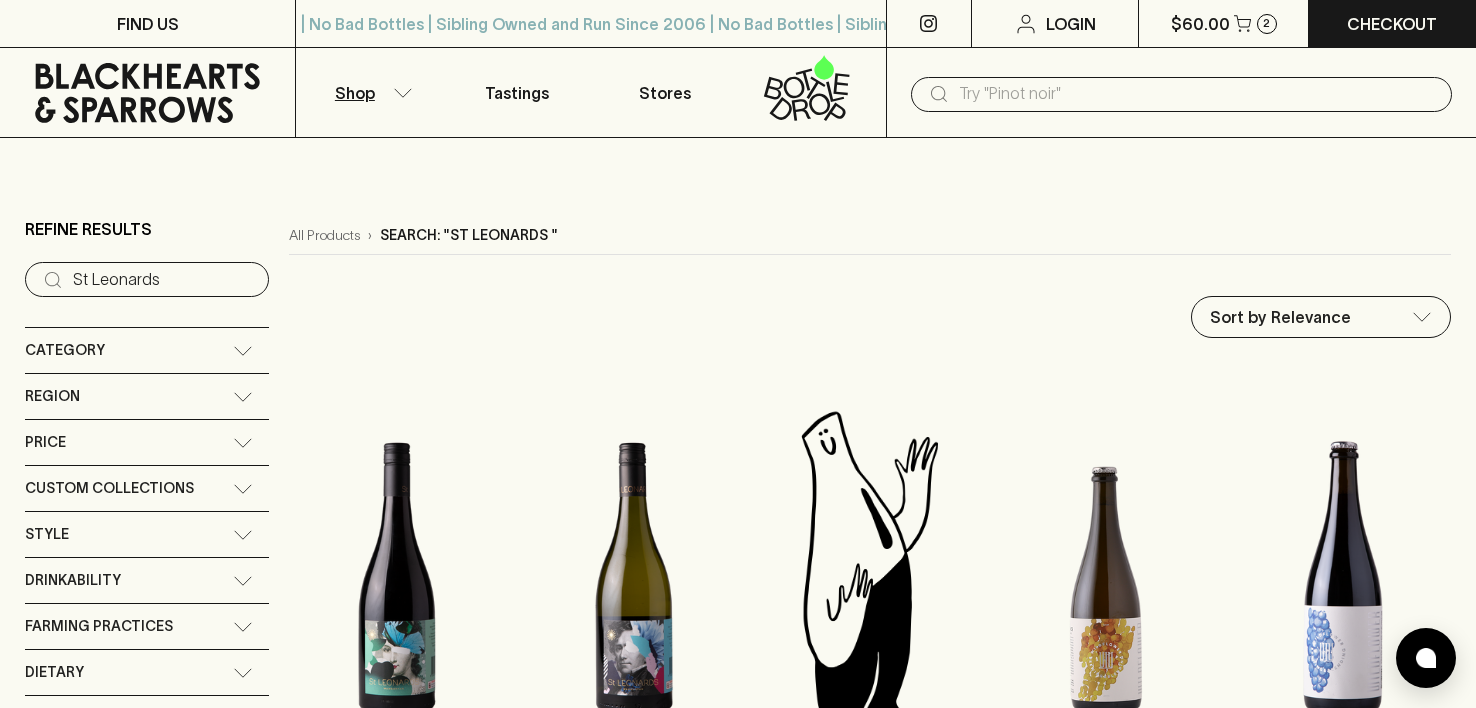 click at bounding box center [1197, 94] 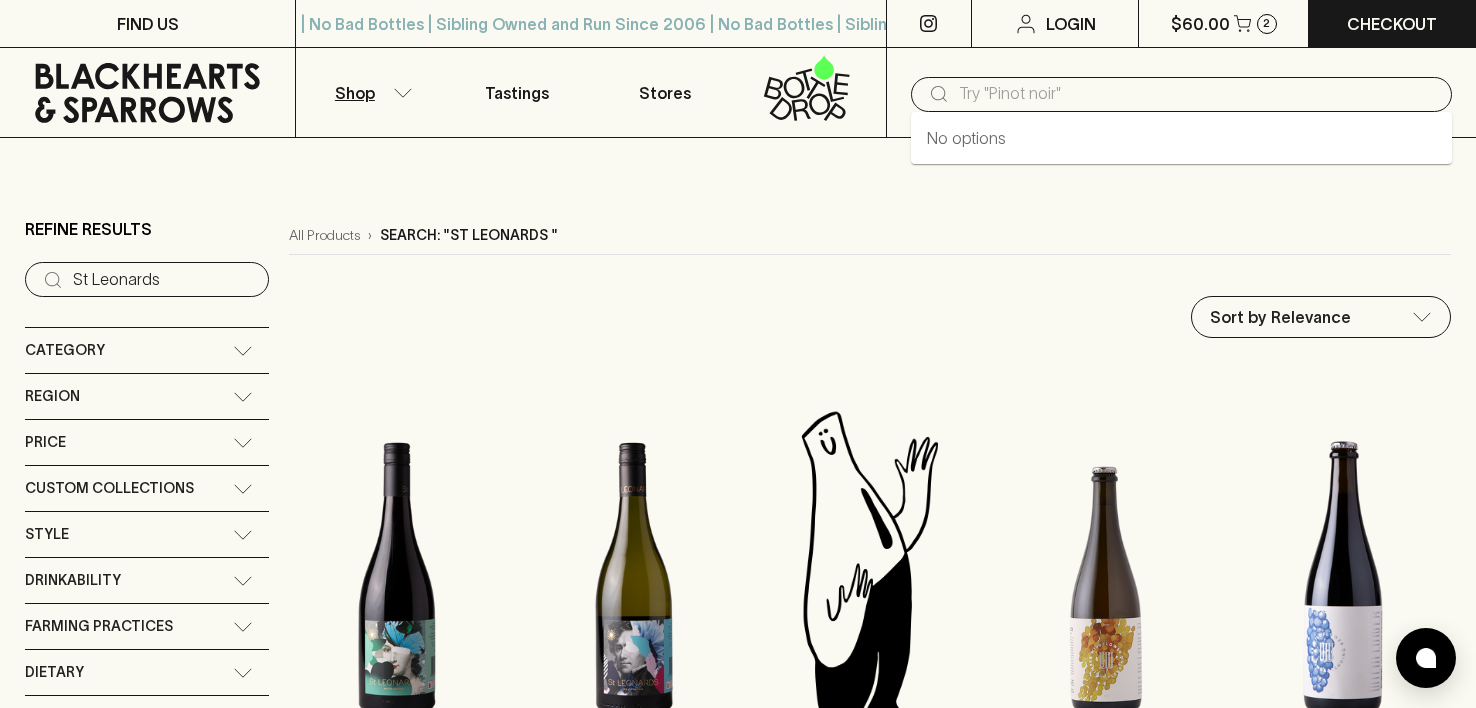paste on "Lake Moodemere" 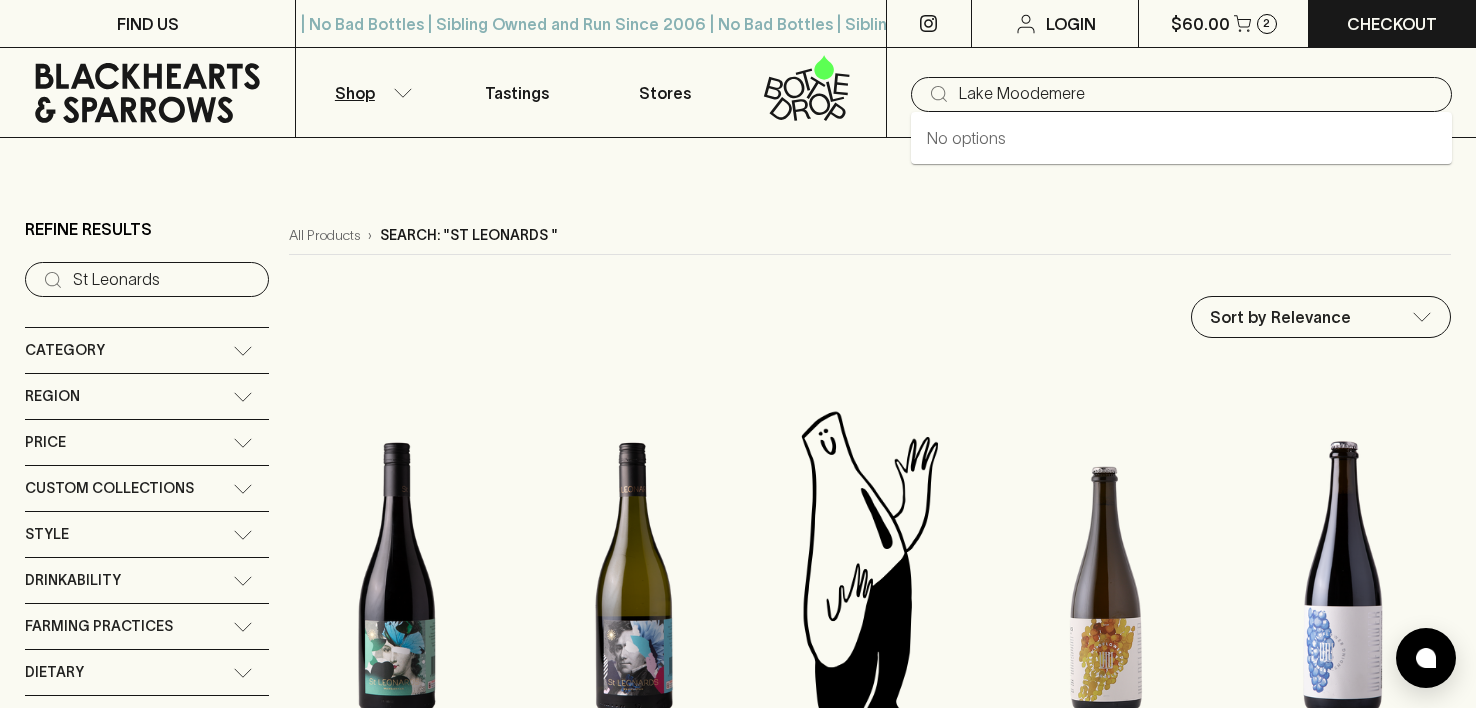 type on "Lake Moodemere" 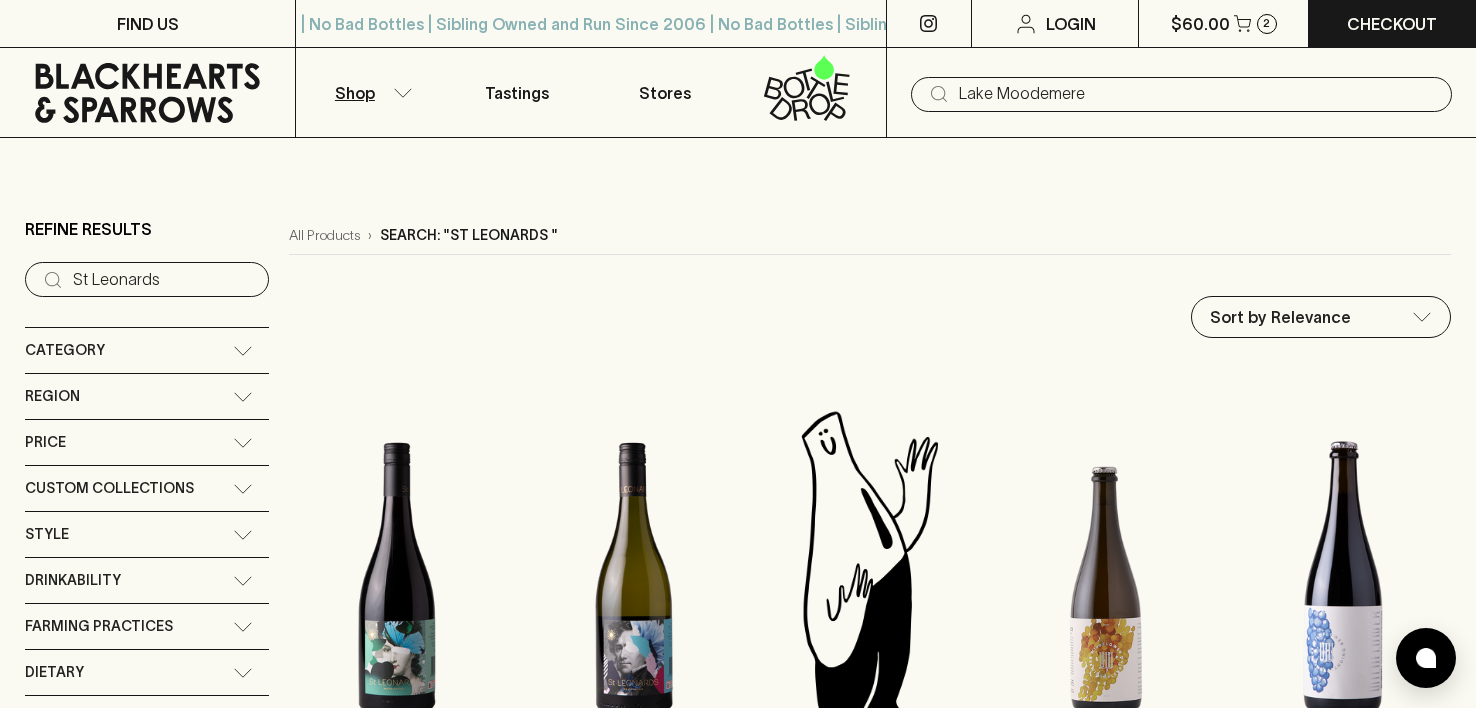 type on "Lake Moodemere" 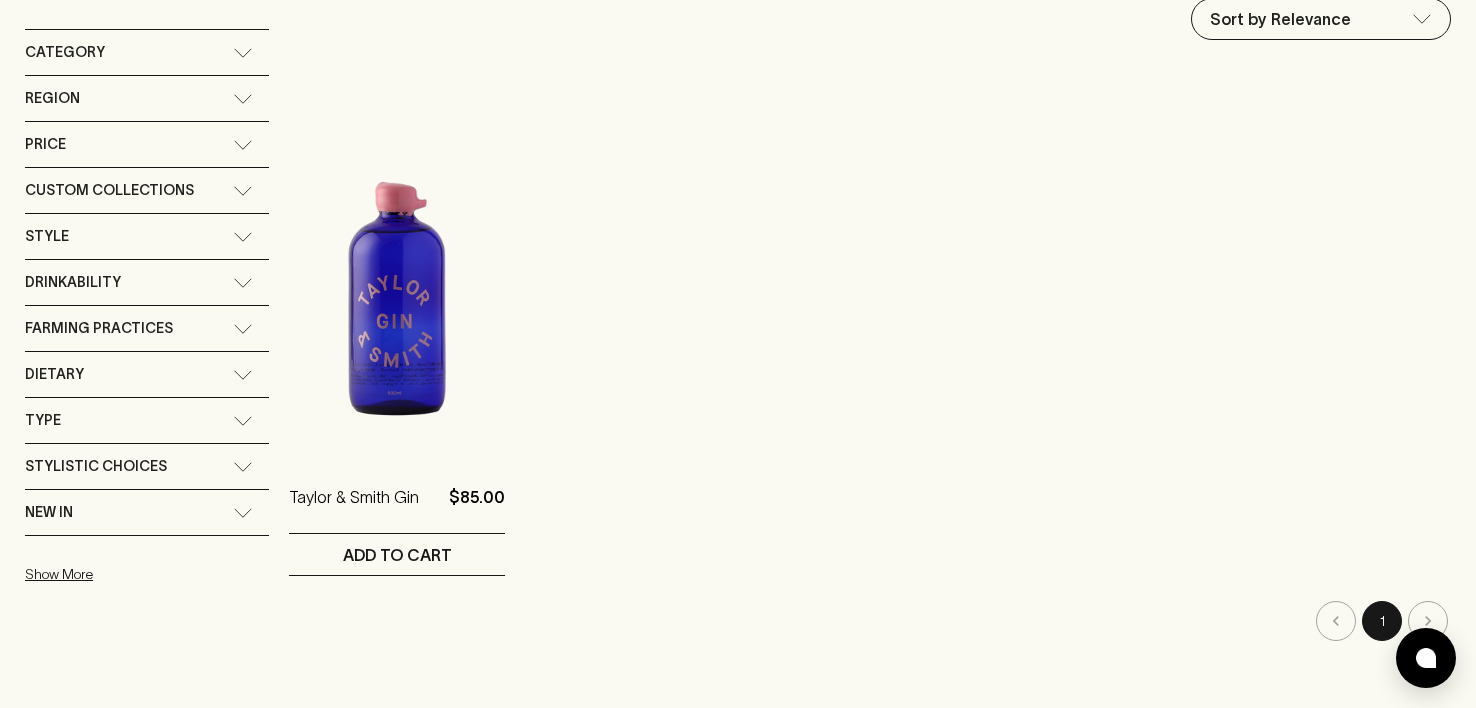 scroll, scrollTop: 0, scrollLeft: 0, axis: both 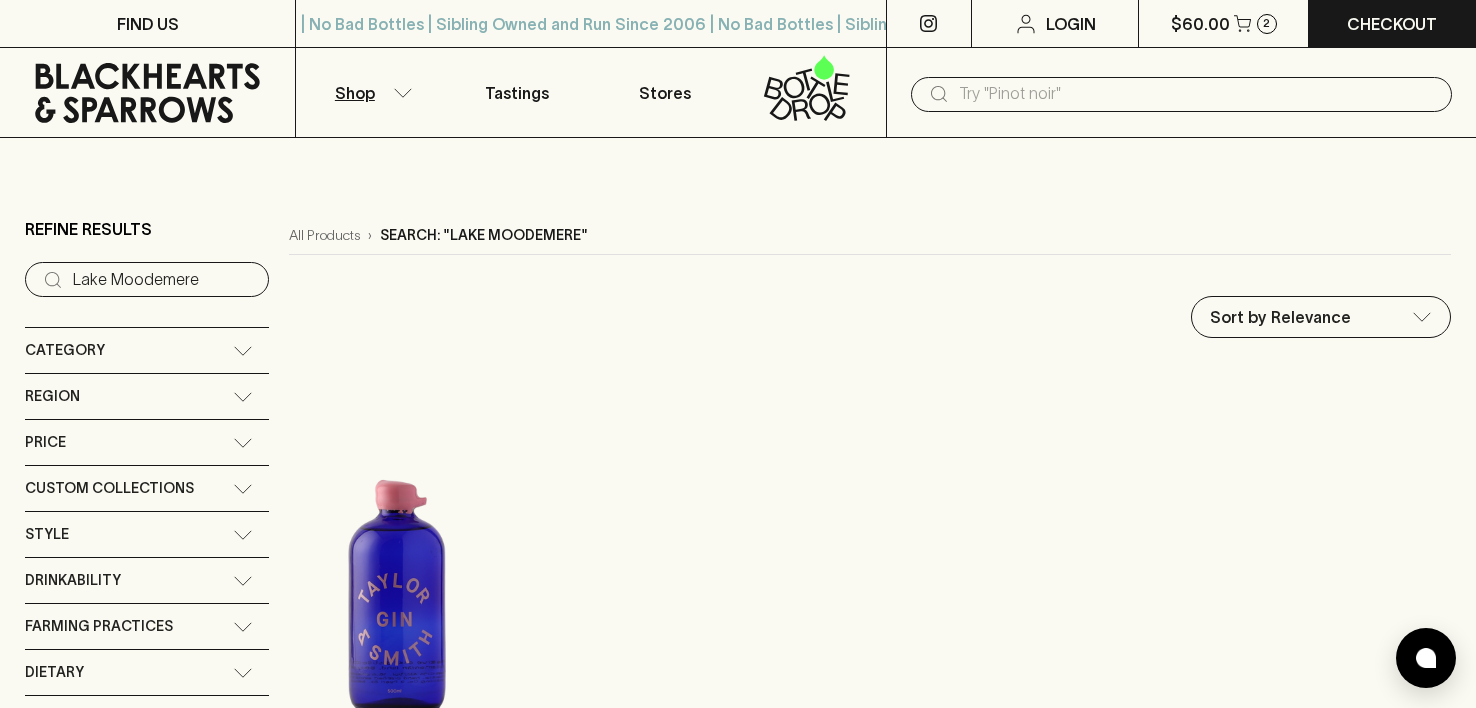 click at bounding box center [1197, 94] 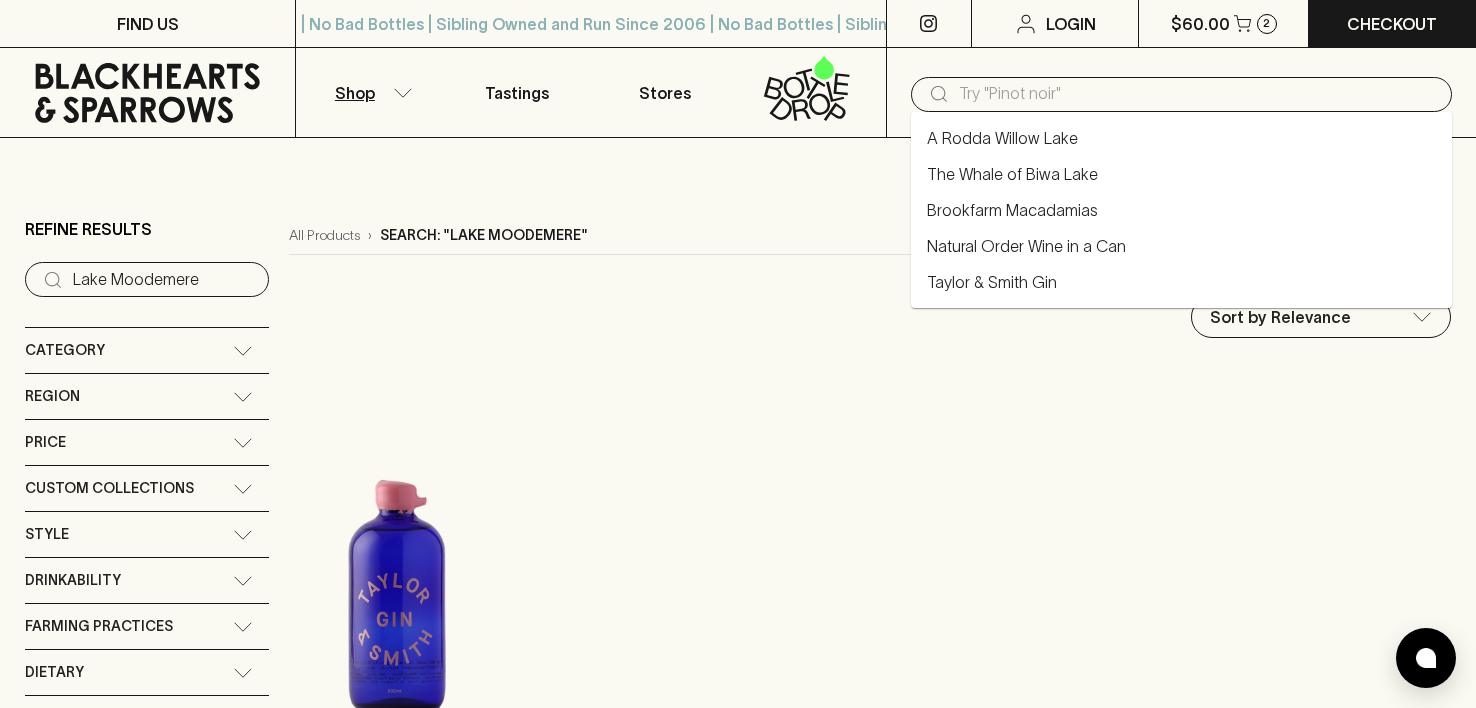 paste on "All Saints" 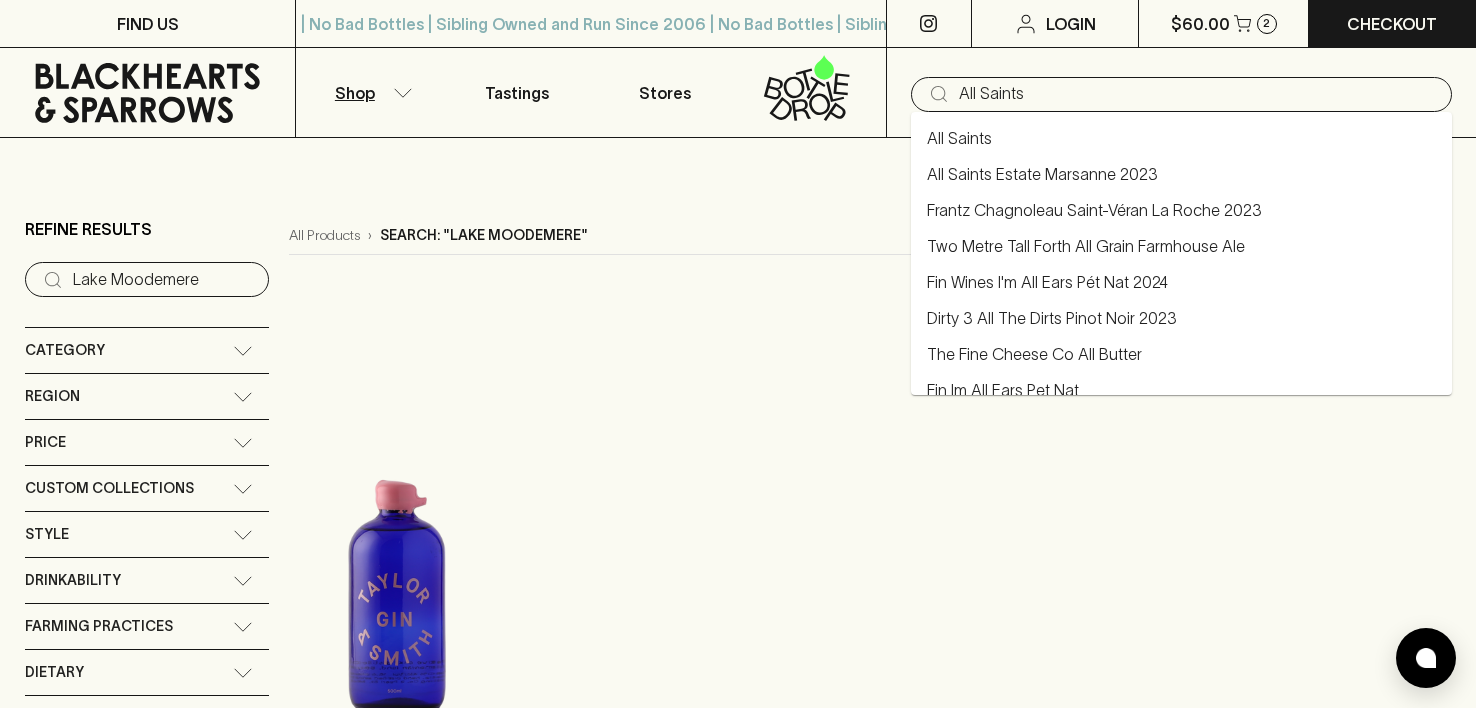 type on "All Saints" 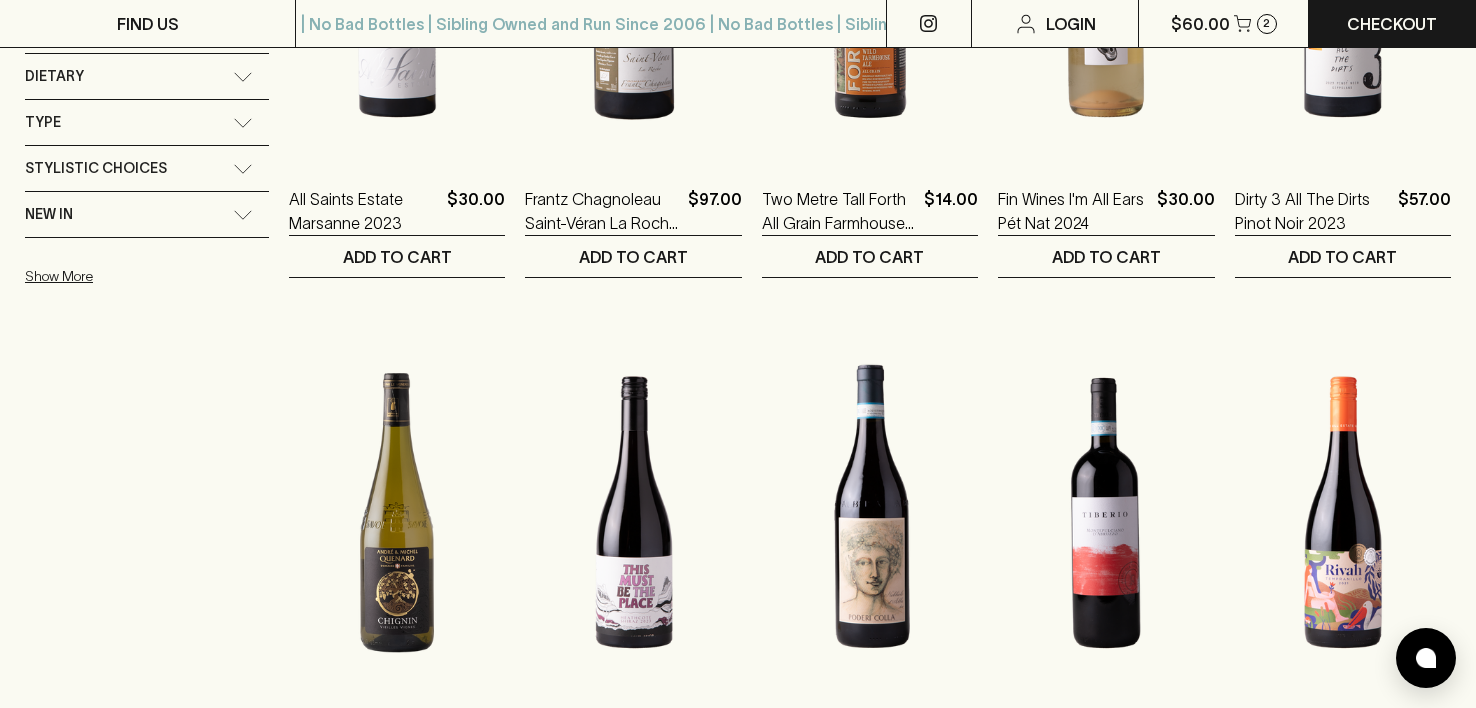scroll, scrollTop: 300, scrollLeft: 0, axis: vertical 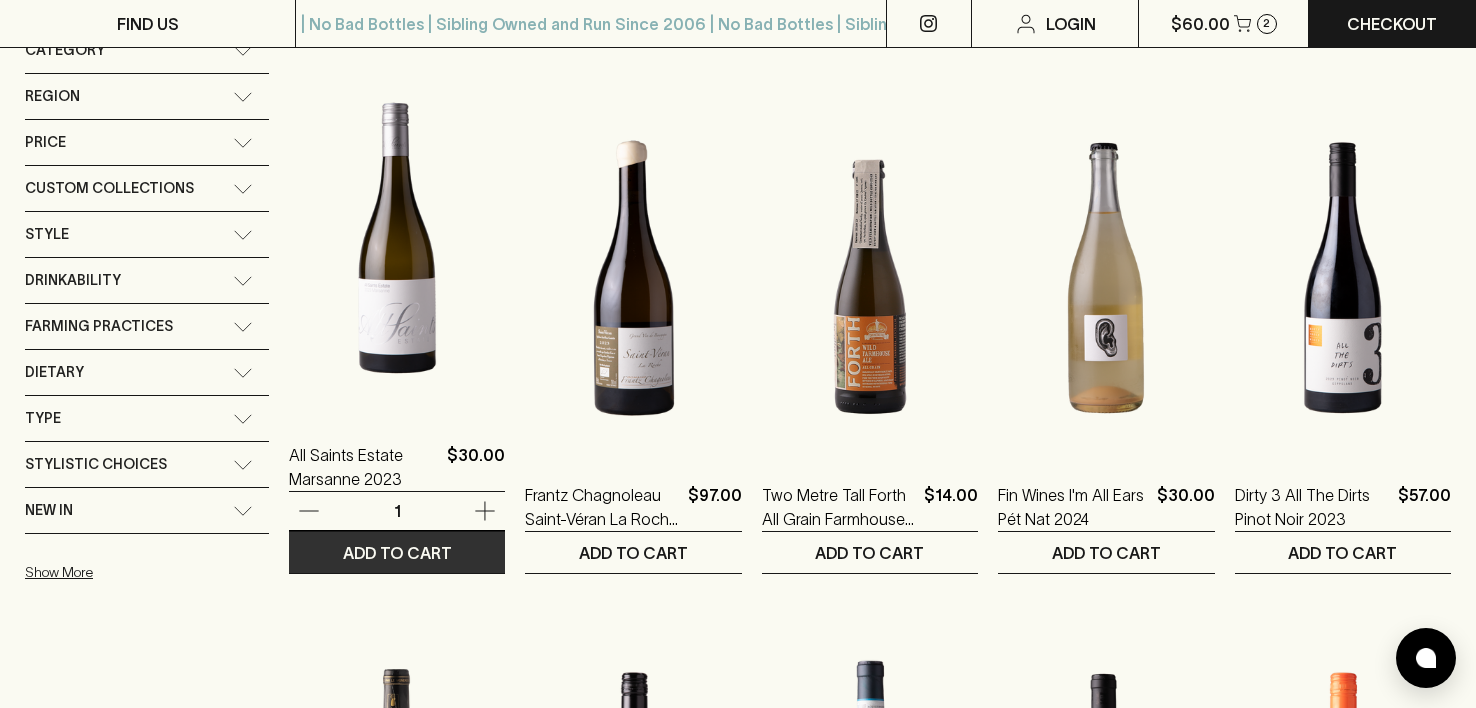 type 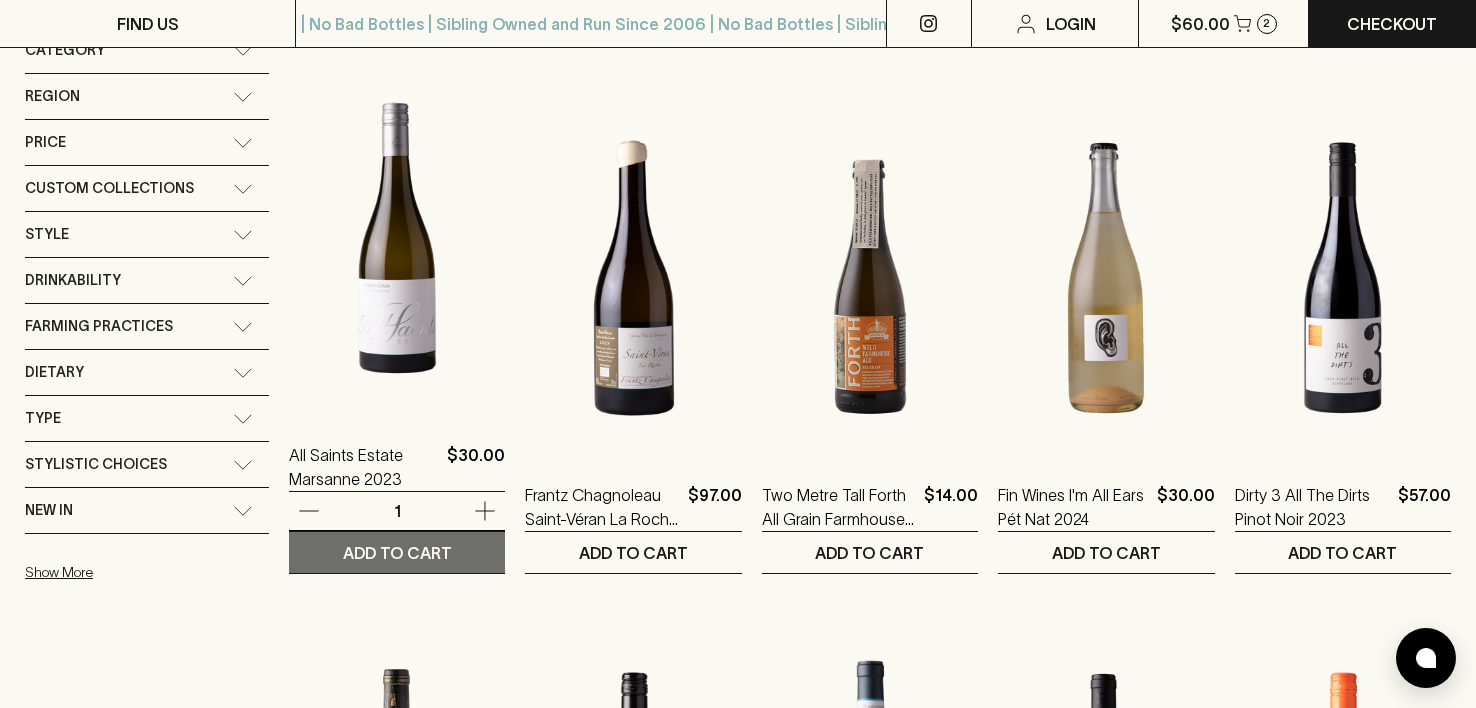 click on "ADD TO CART" at bounding box center [397, 553] 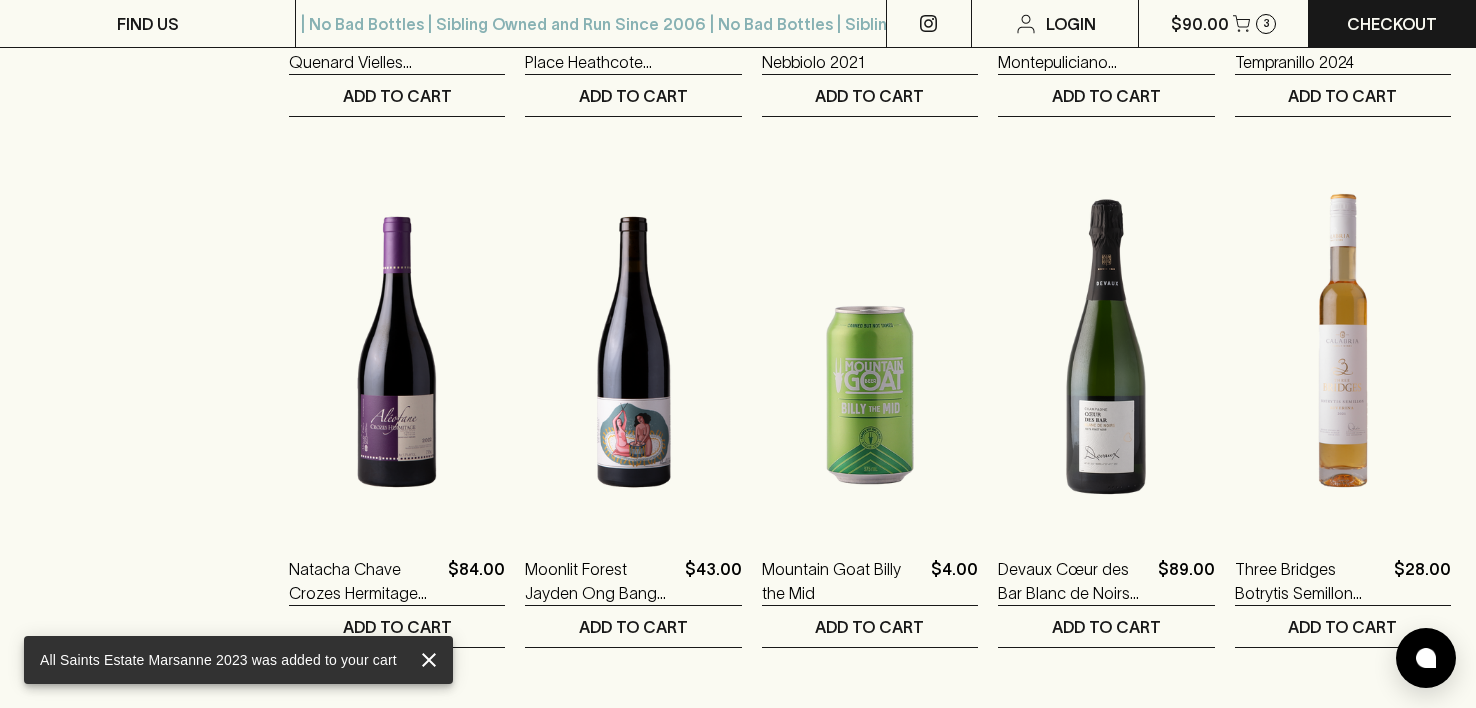 scroll, scrollTop: 1400, scrollLeft: 0, axis: vertical 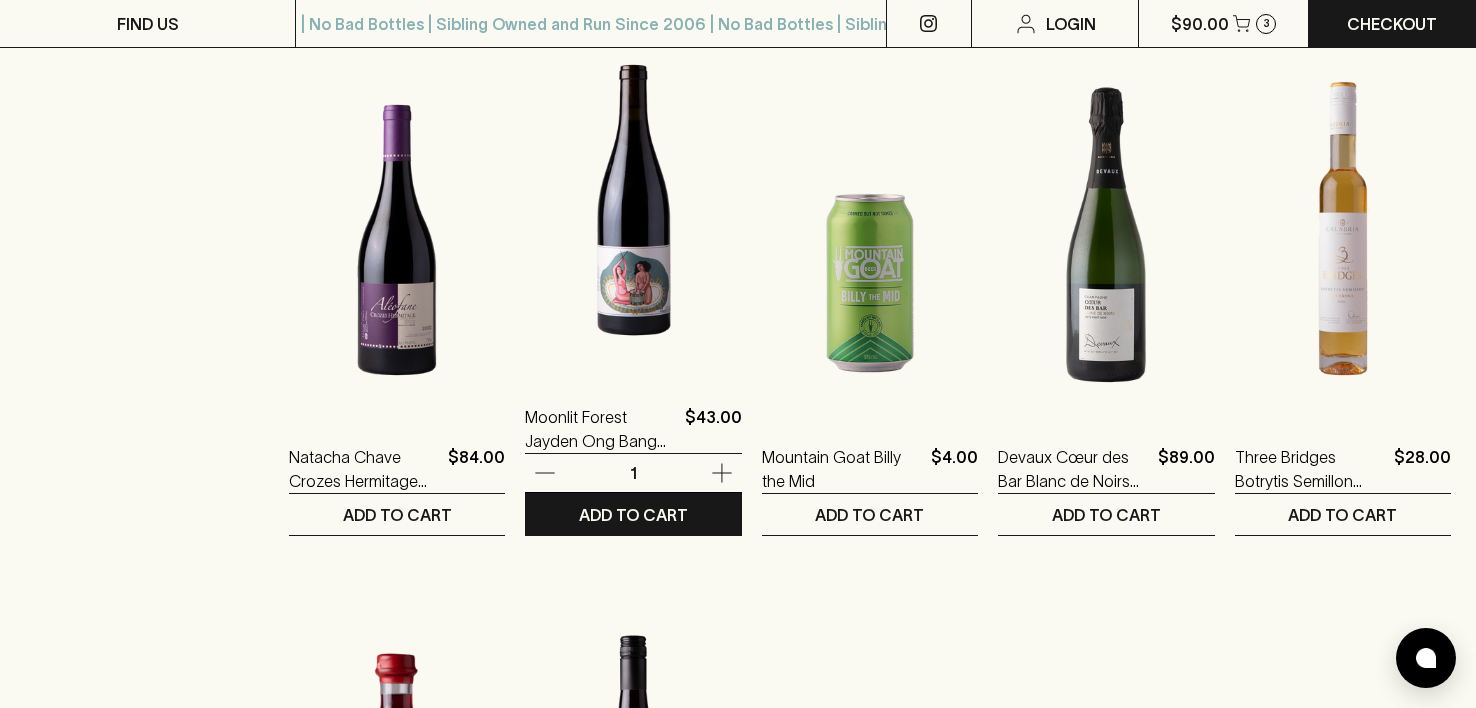 click at bounding box center [633, 200] 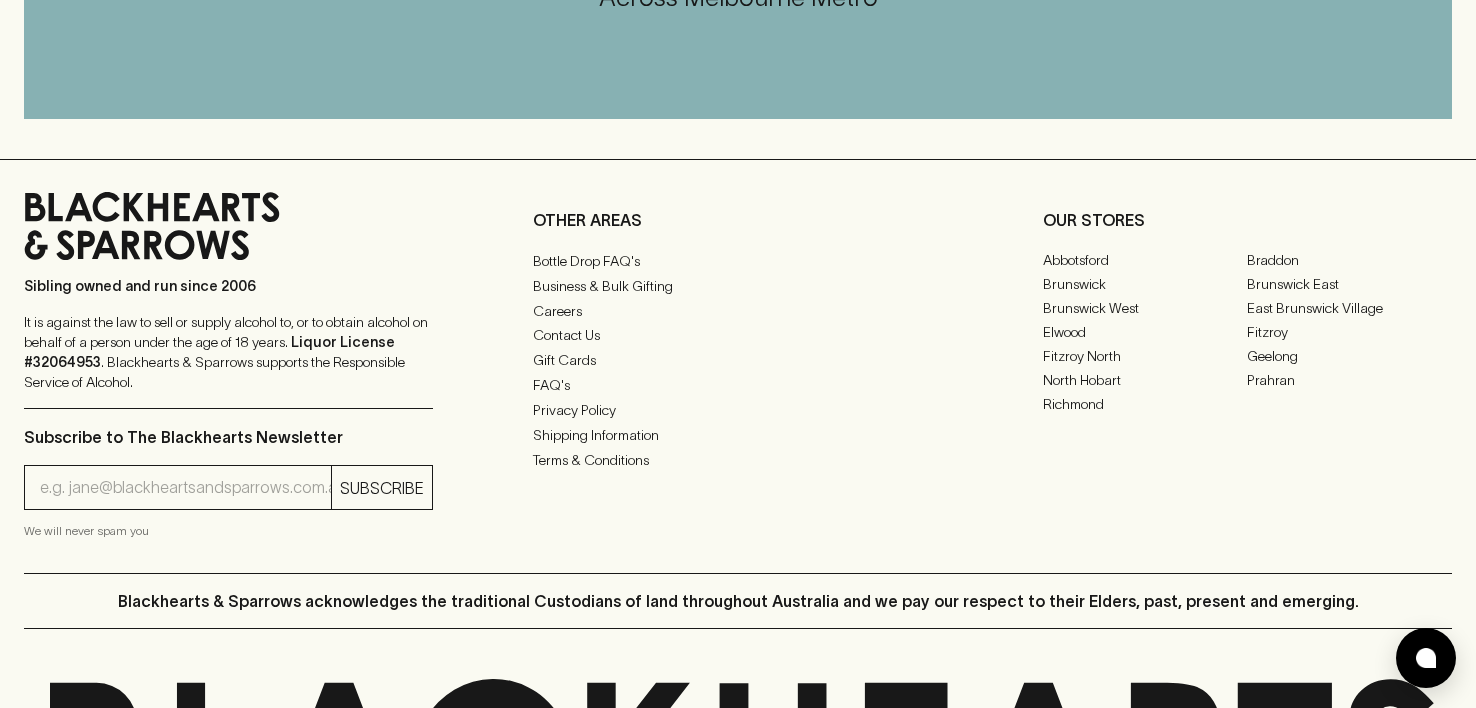 scroll, scrollTop: 0, scrollLeft: 0, axis: both 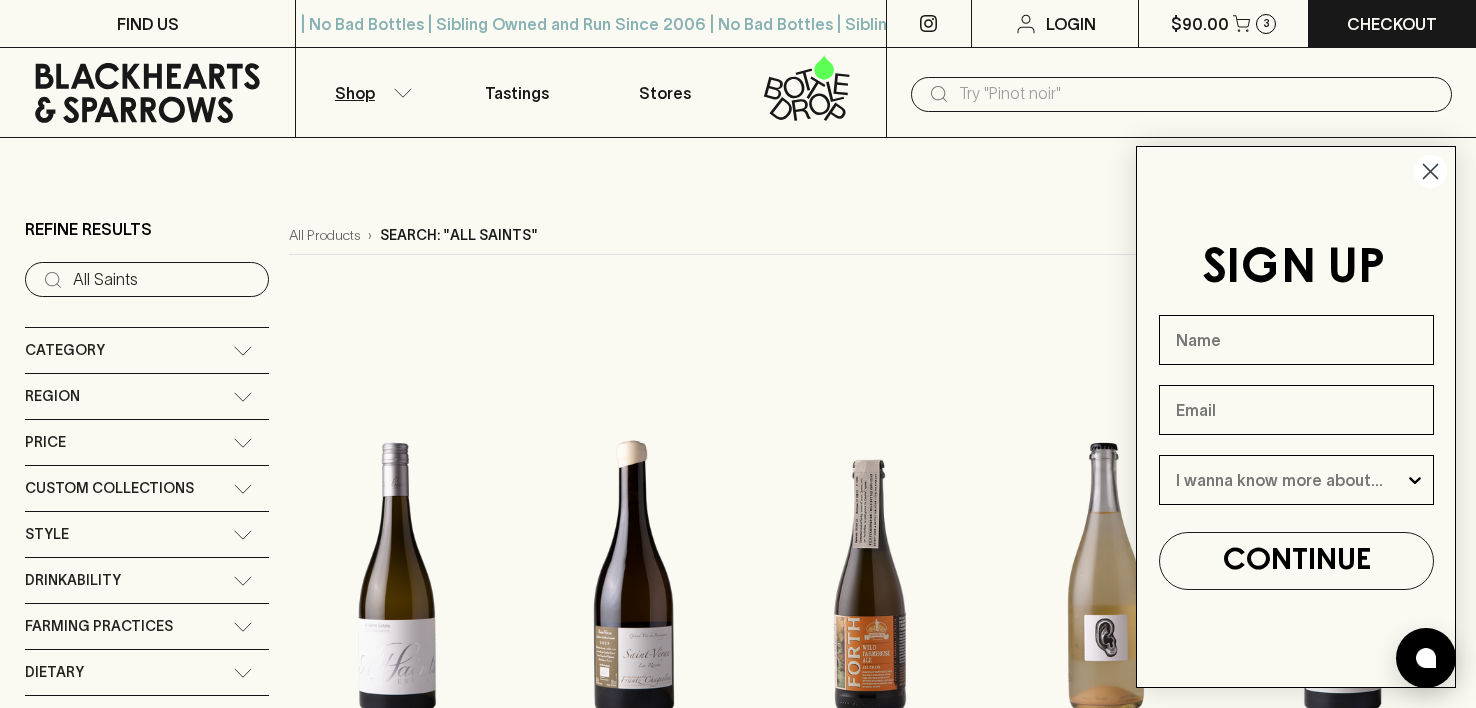 click 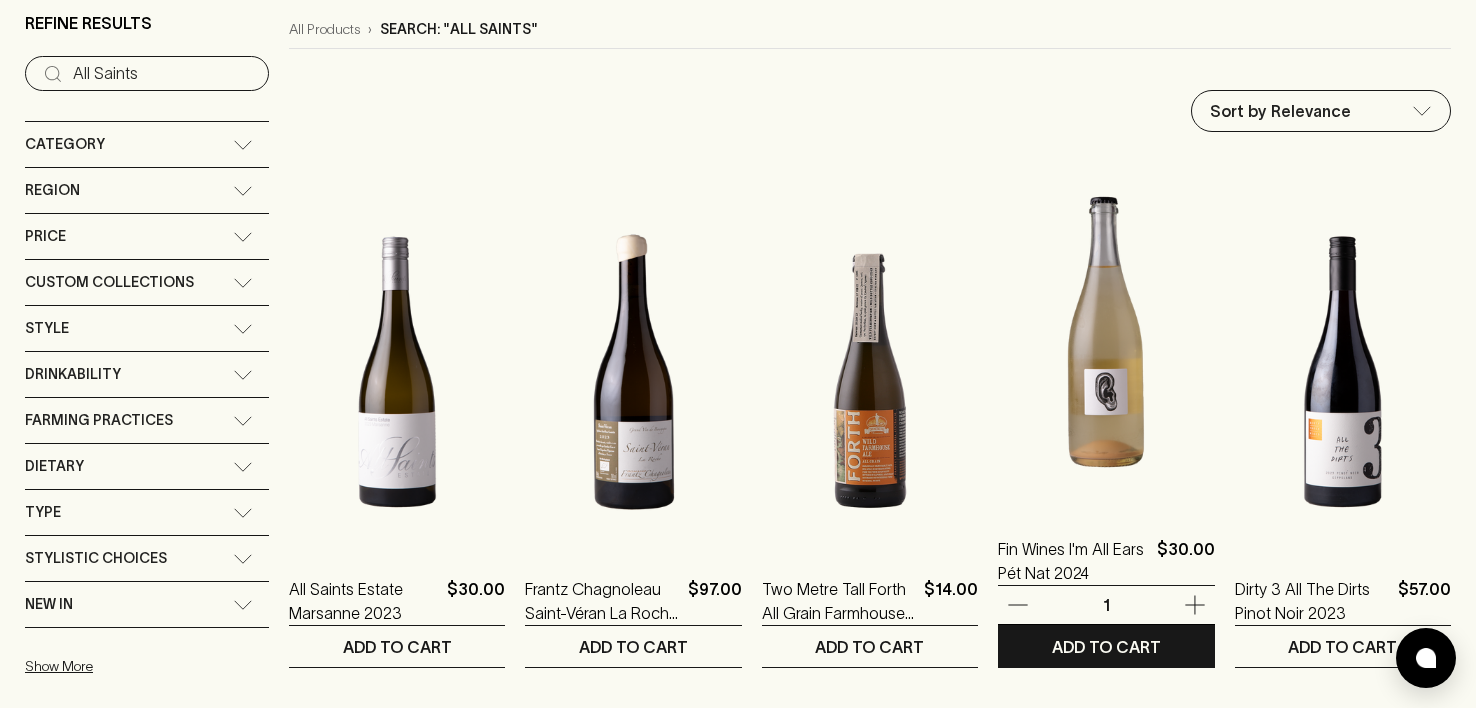 scroll, scrollTop: 0, scrollLeft: 0, axis: both 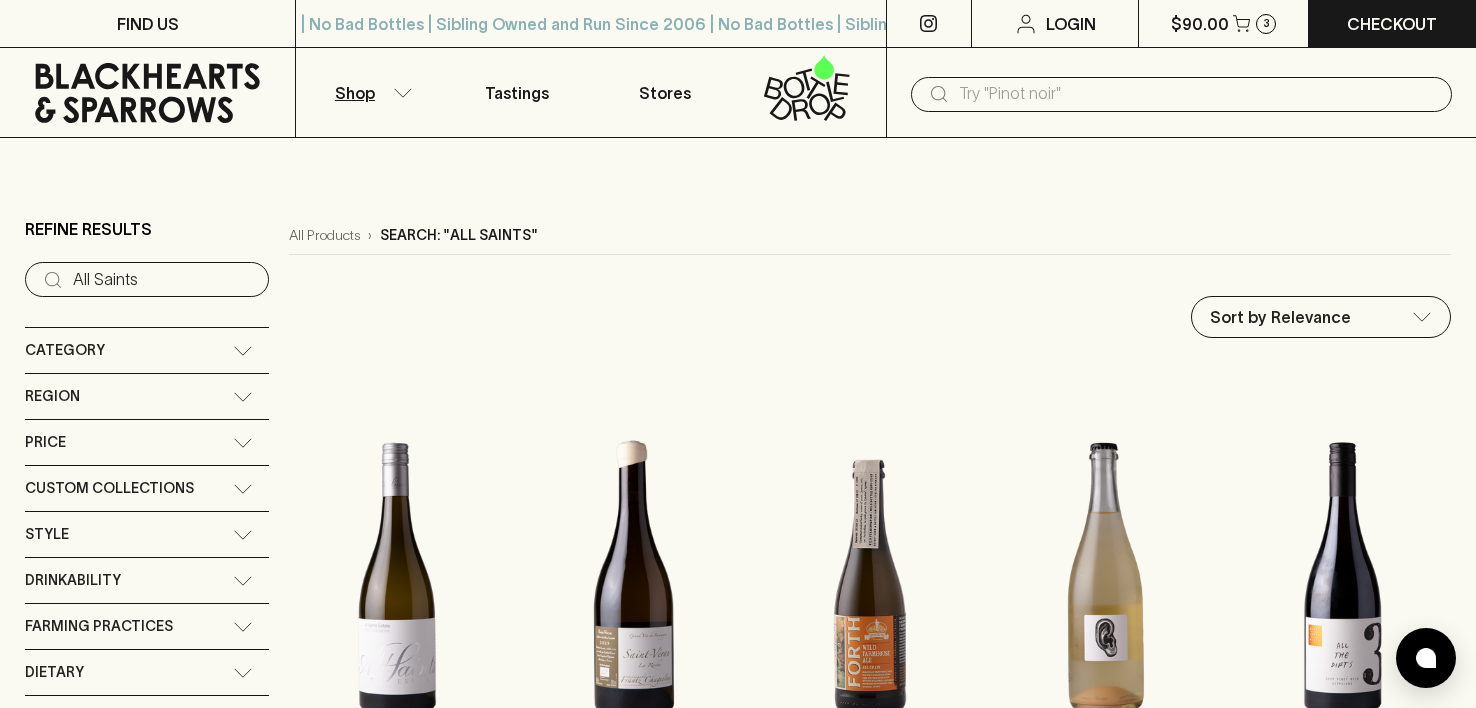 click at bounding box center [1197, 94] 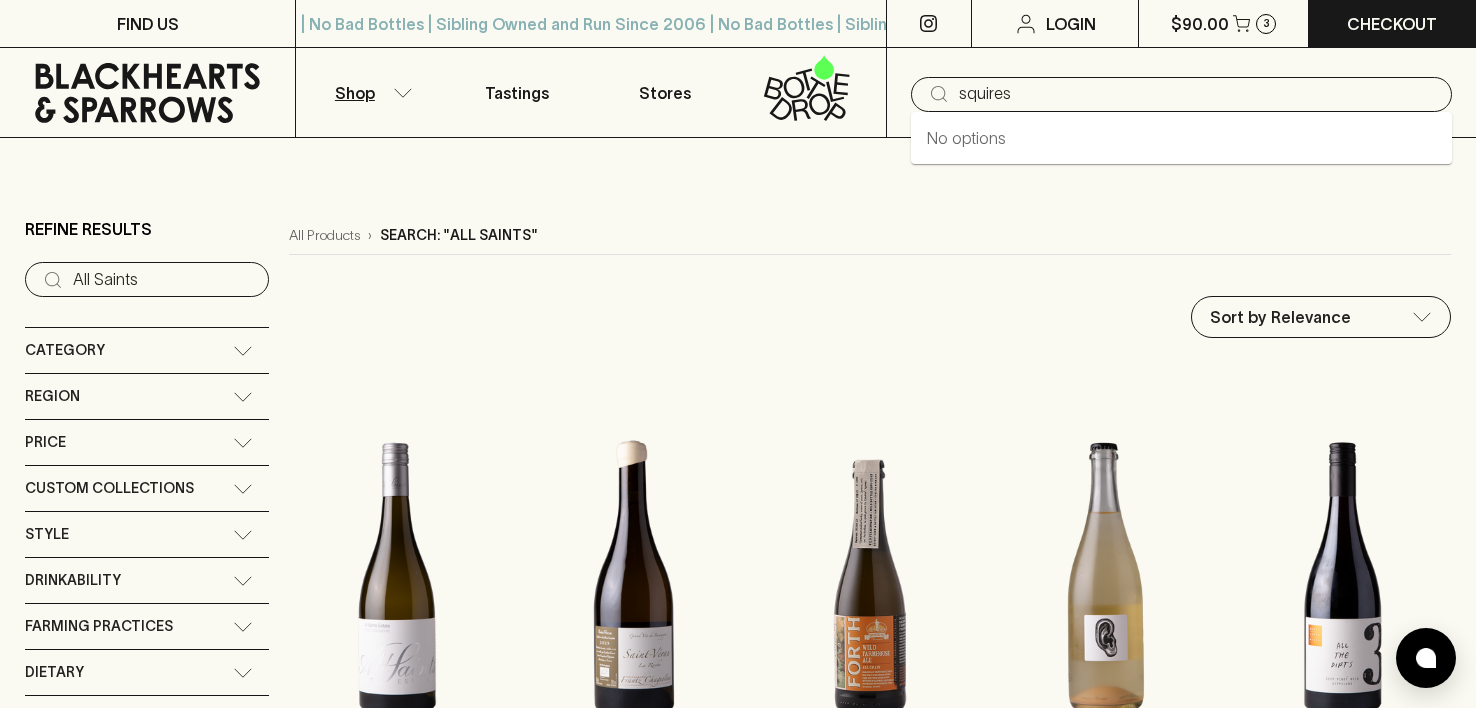 type on "squires" 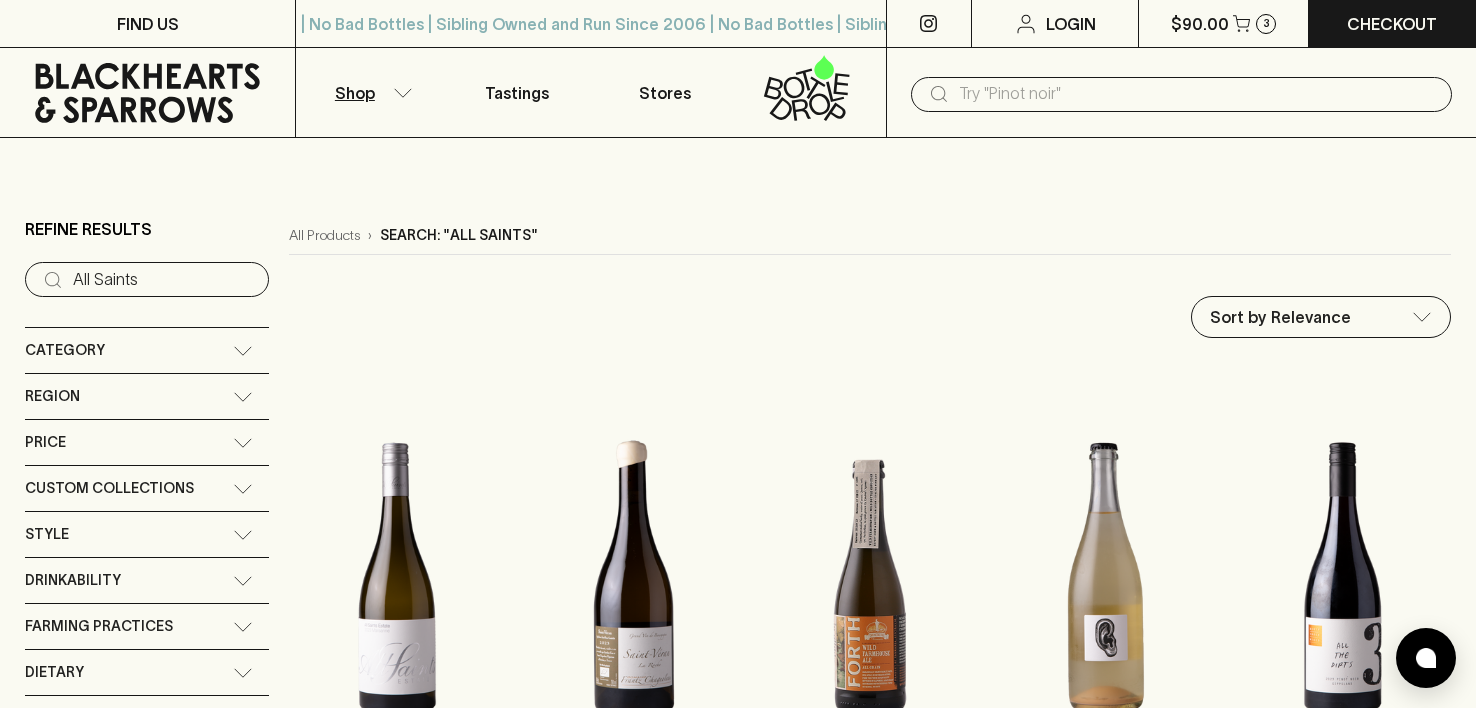 click at bounding box center [1197, 94] 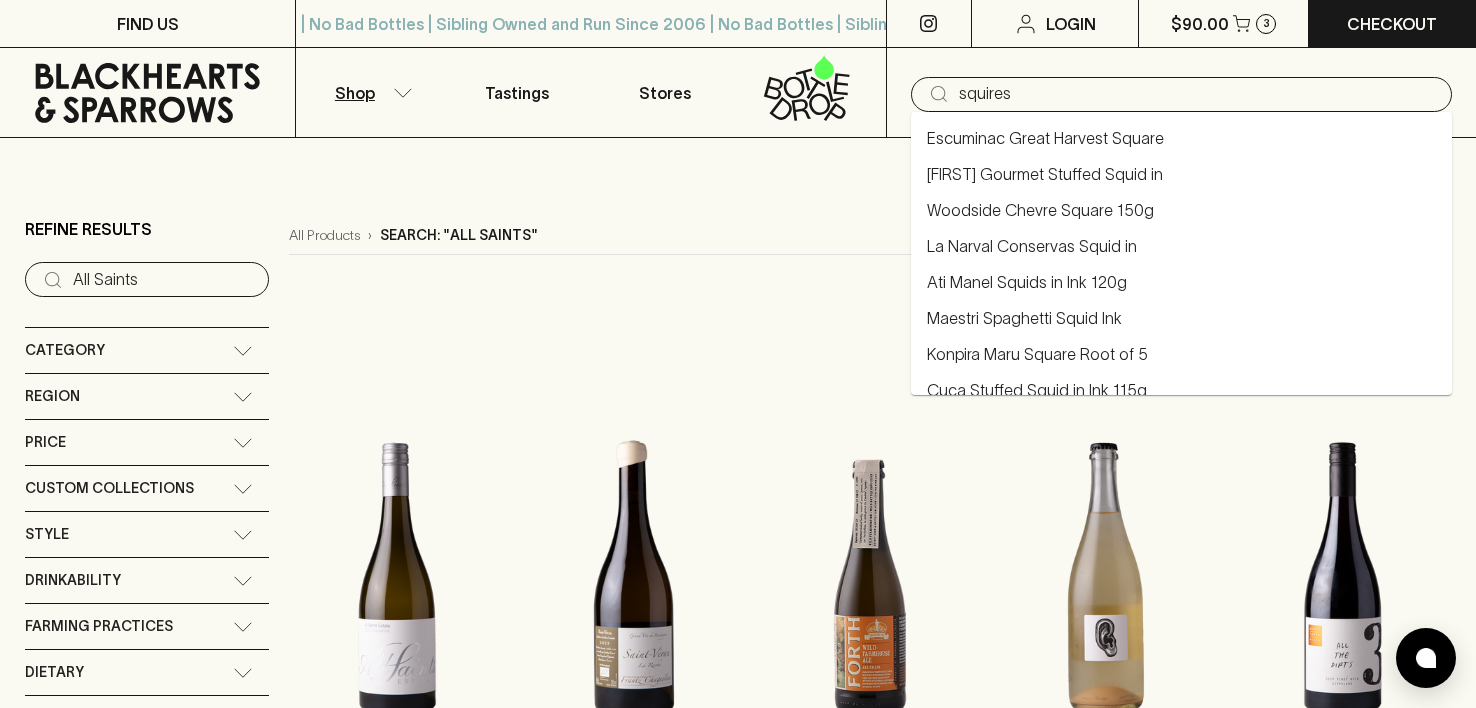type on "squires" 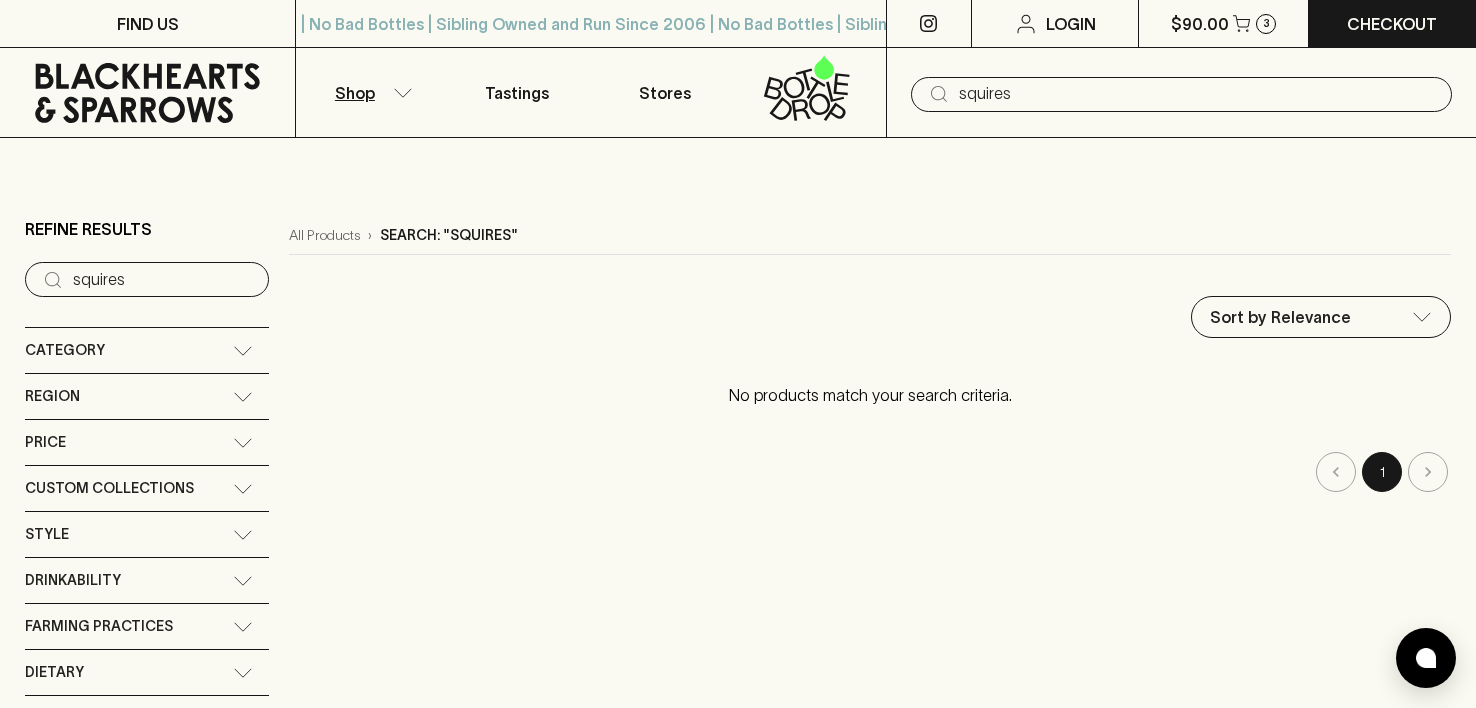 type 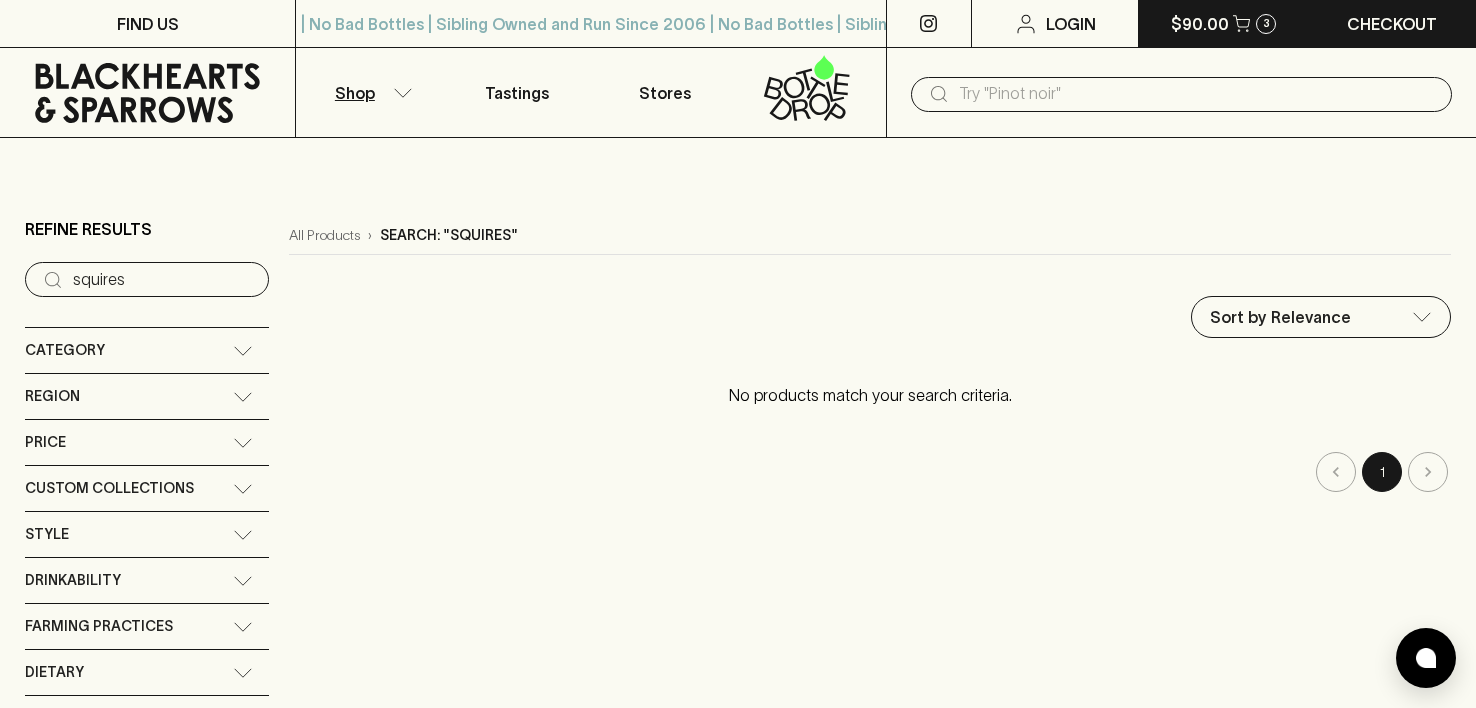 click on "$90.00" at bounding box center [1200, 24] 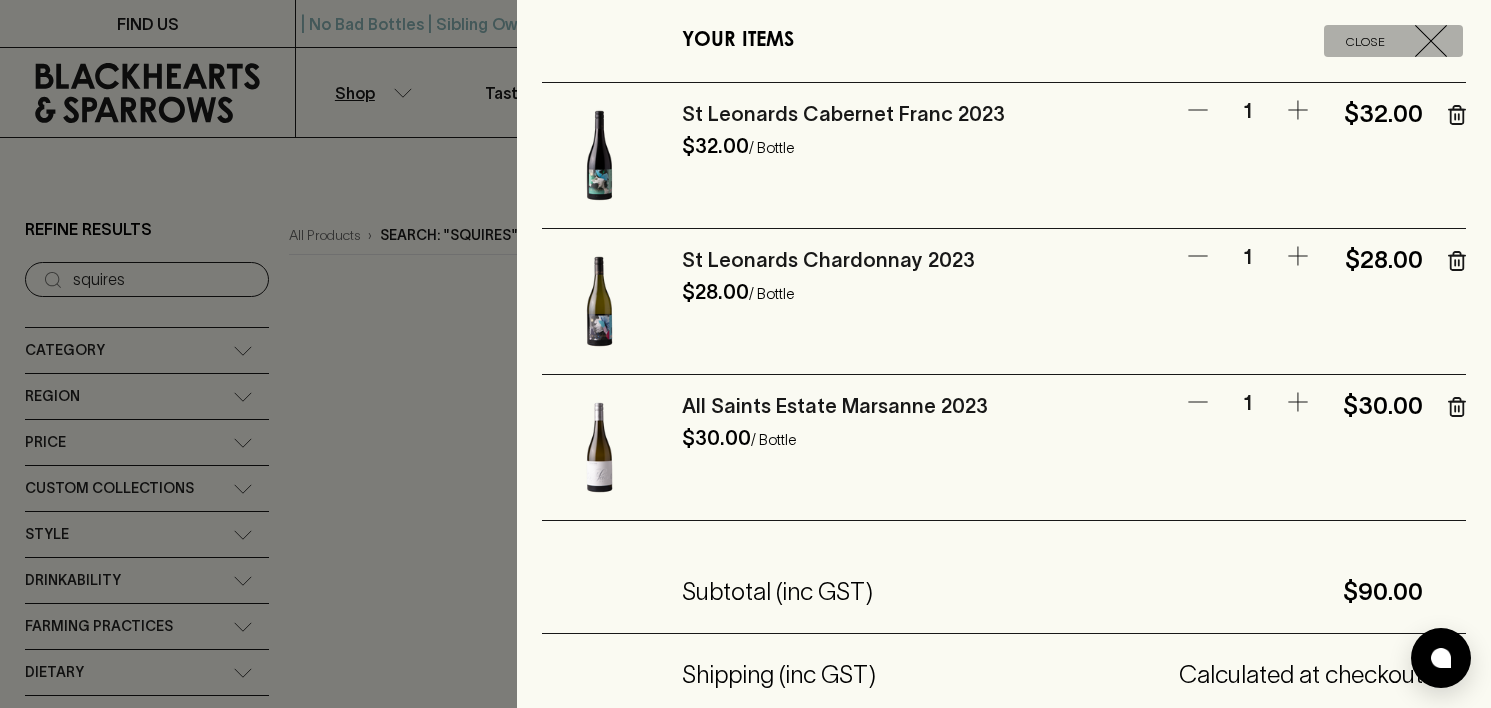 click 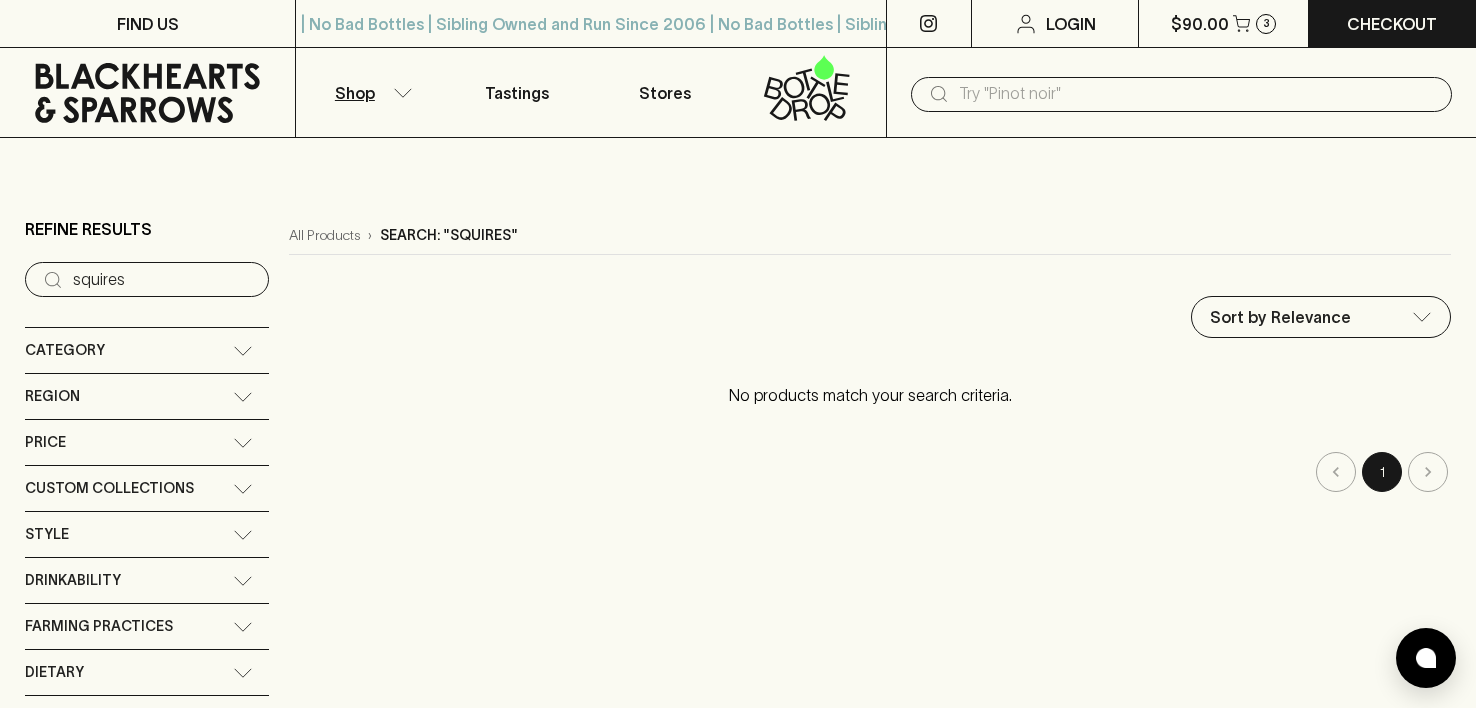 drag, startPoint x: 331, startPoint y: 11, endPoint x: 1008, endPoint y: 533, distance: 854.87604 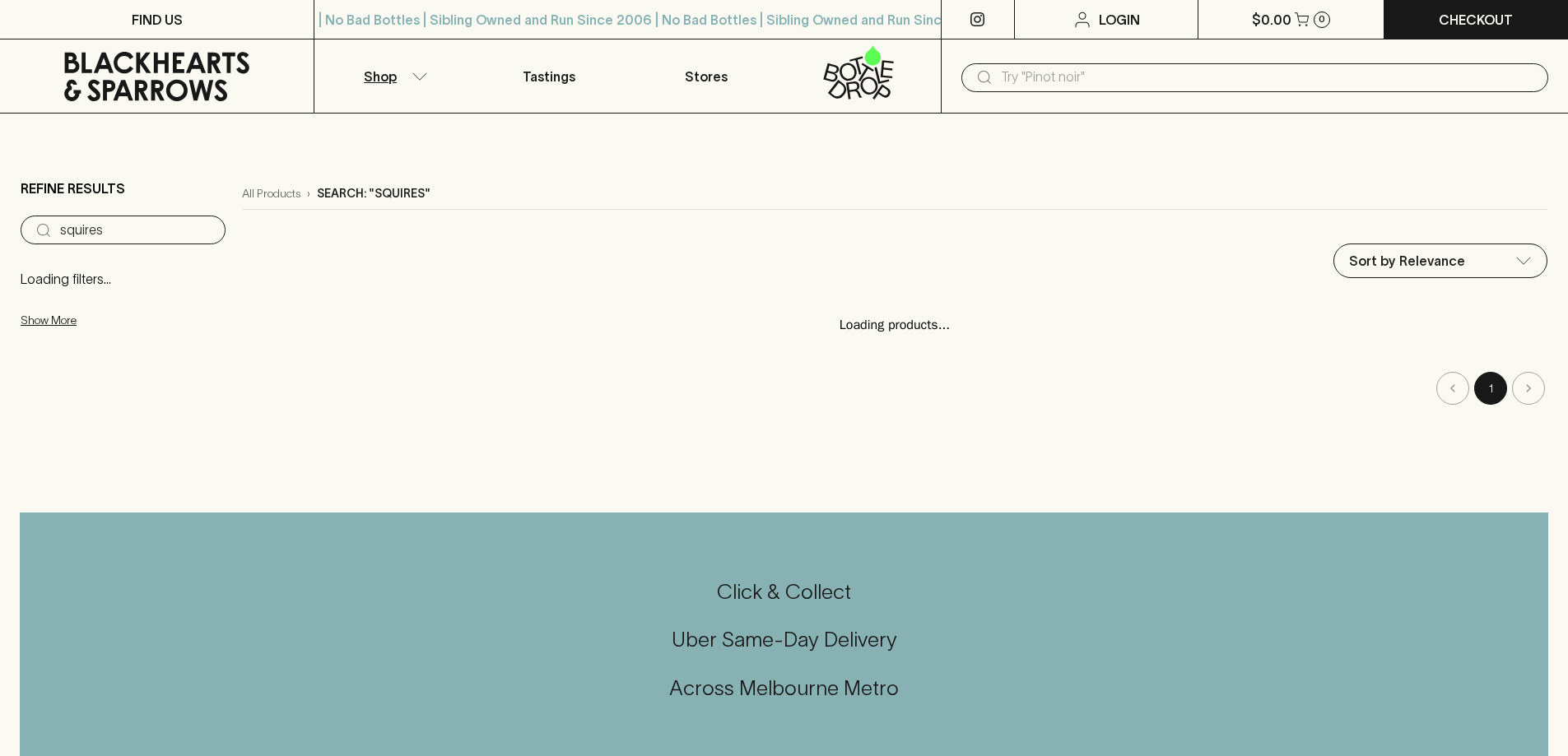 scroll, scrollTop: 0, scrollLeft: 0, axis: both 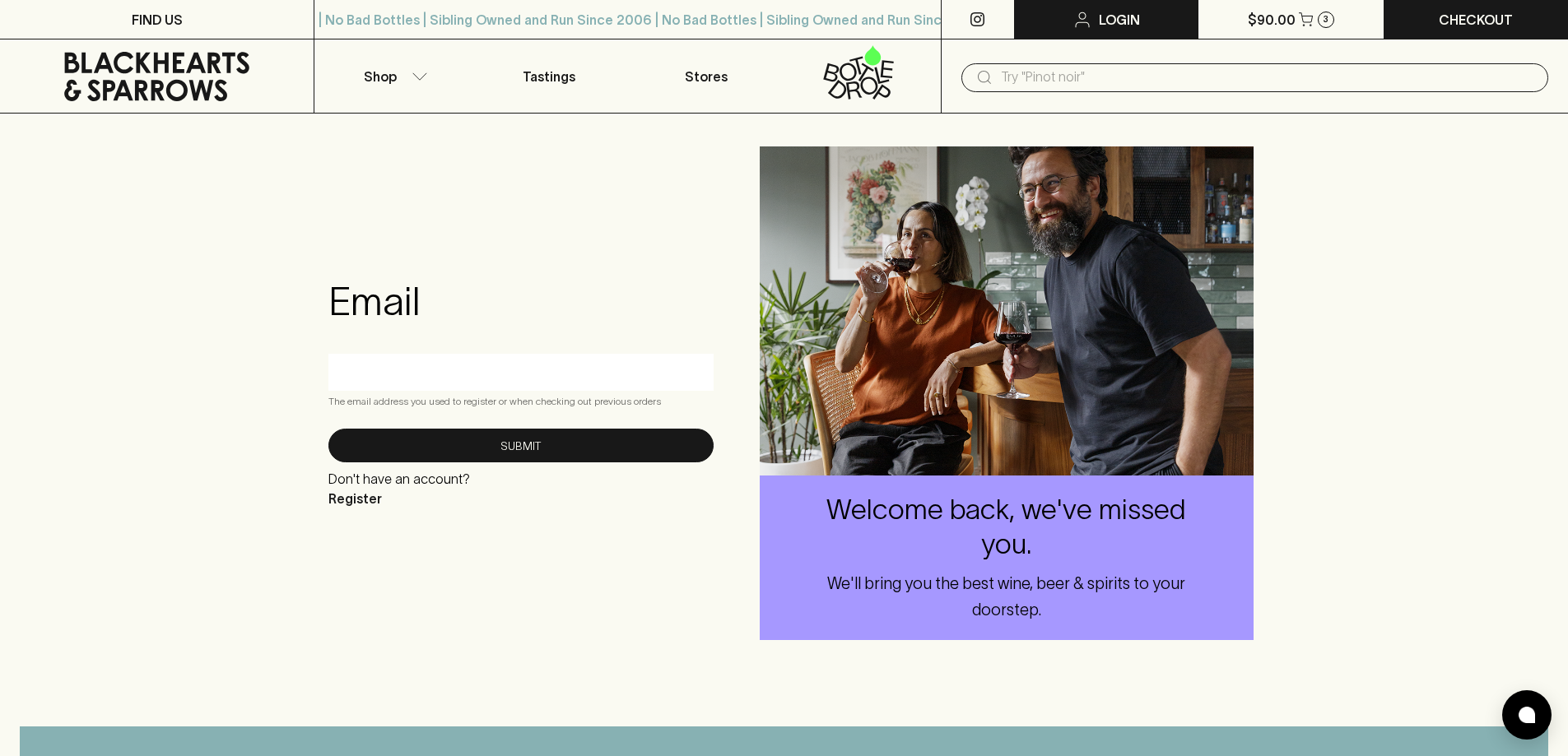 click on "Login" at bounding box center (1119, 20) 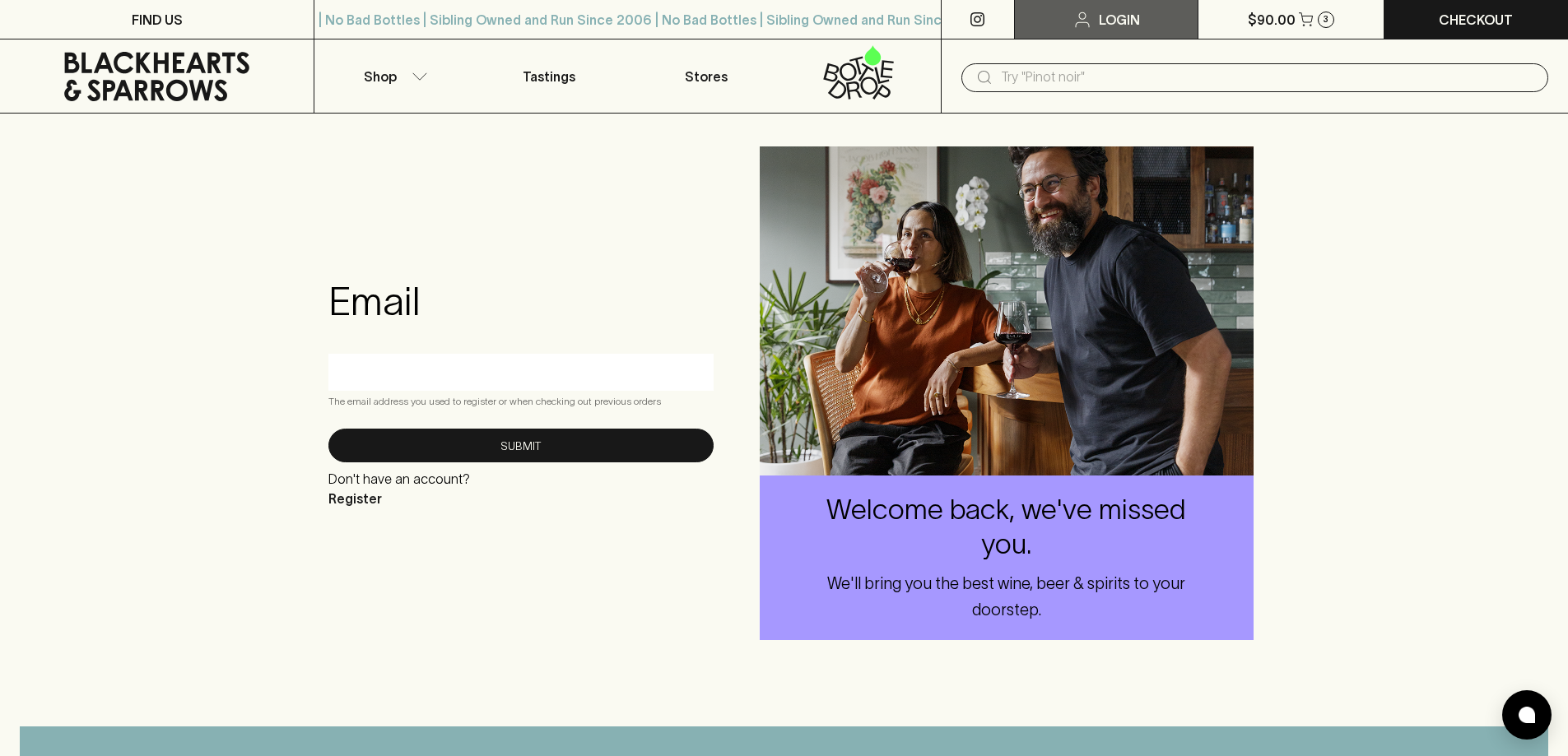 click on "Login" at bounding box center [1106, 19] 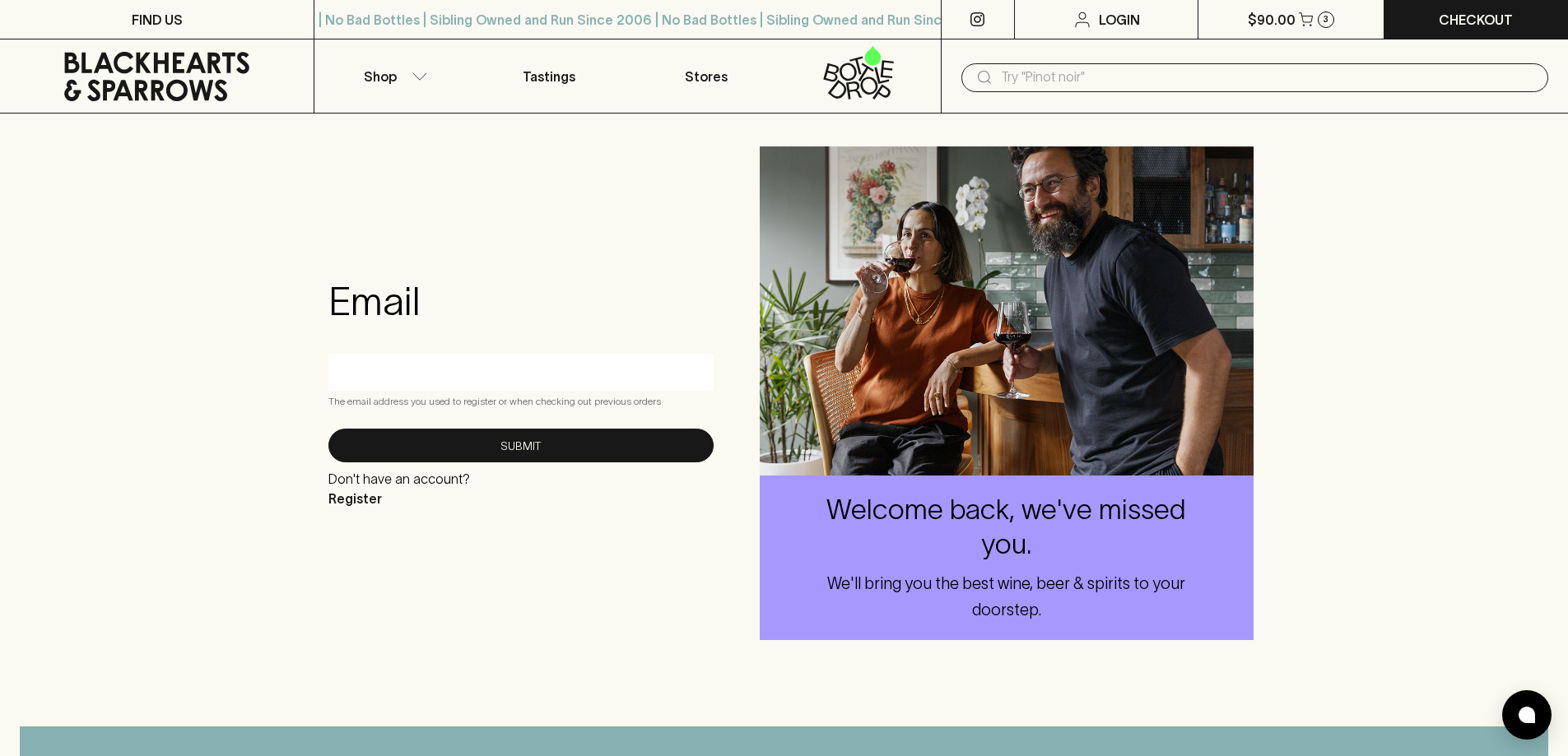 click at bounding box center [521, 372] 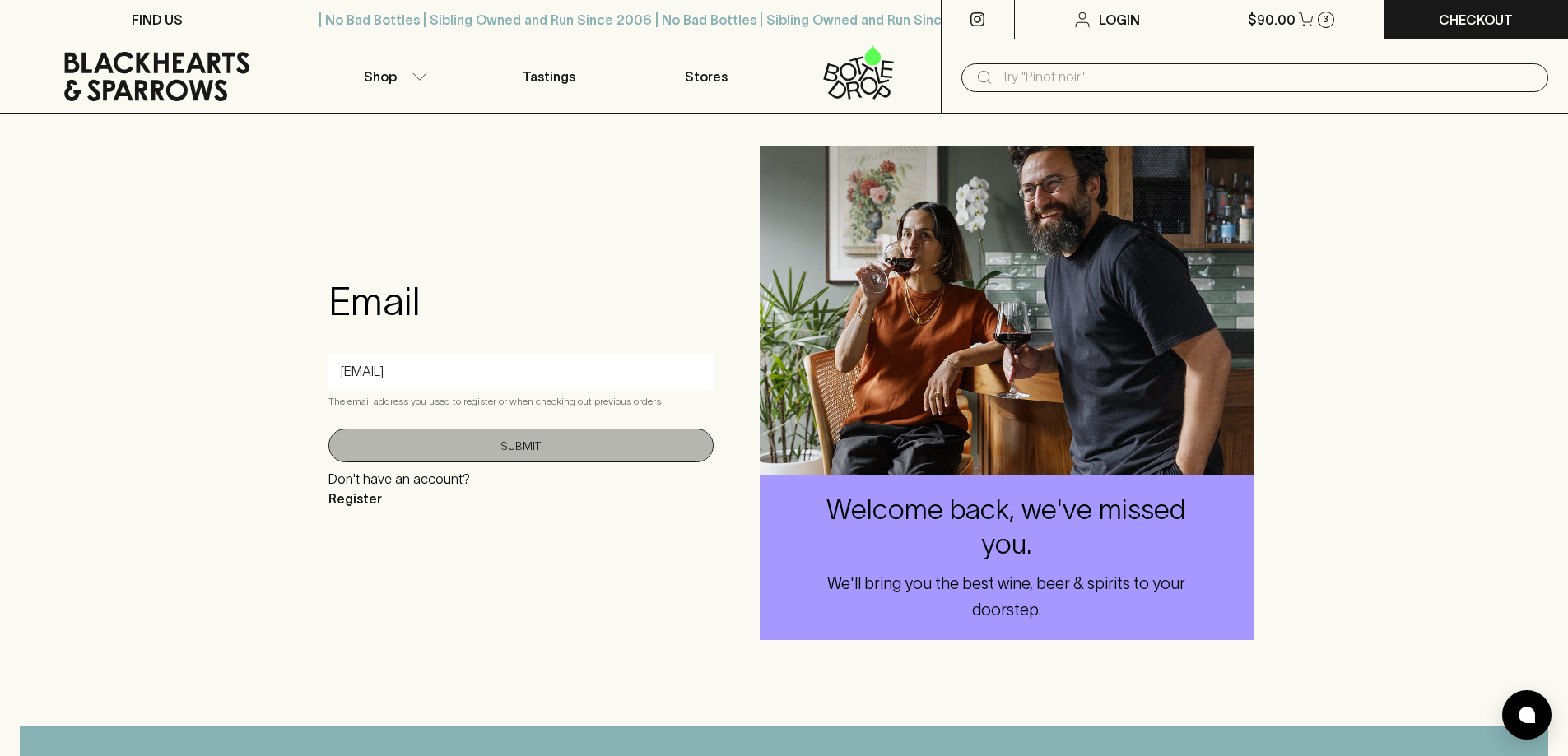 click on "Submit" at bounding box center (521, 445) 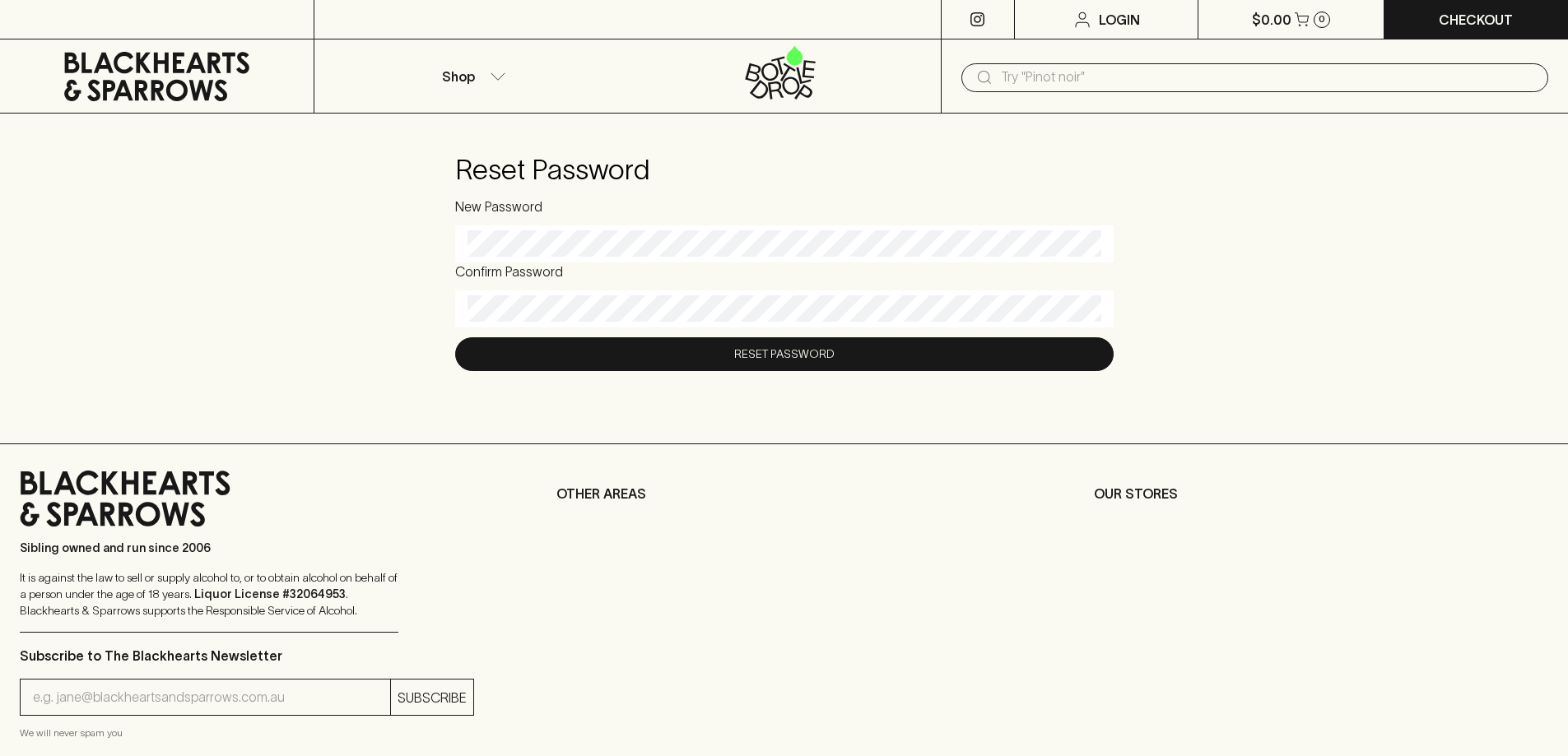 scroll, scrollTop: 0, scrollLeft: 0, axis: both 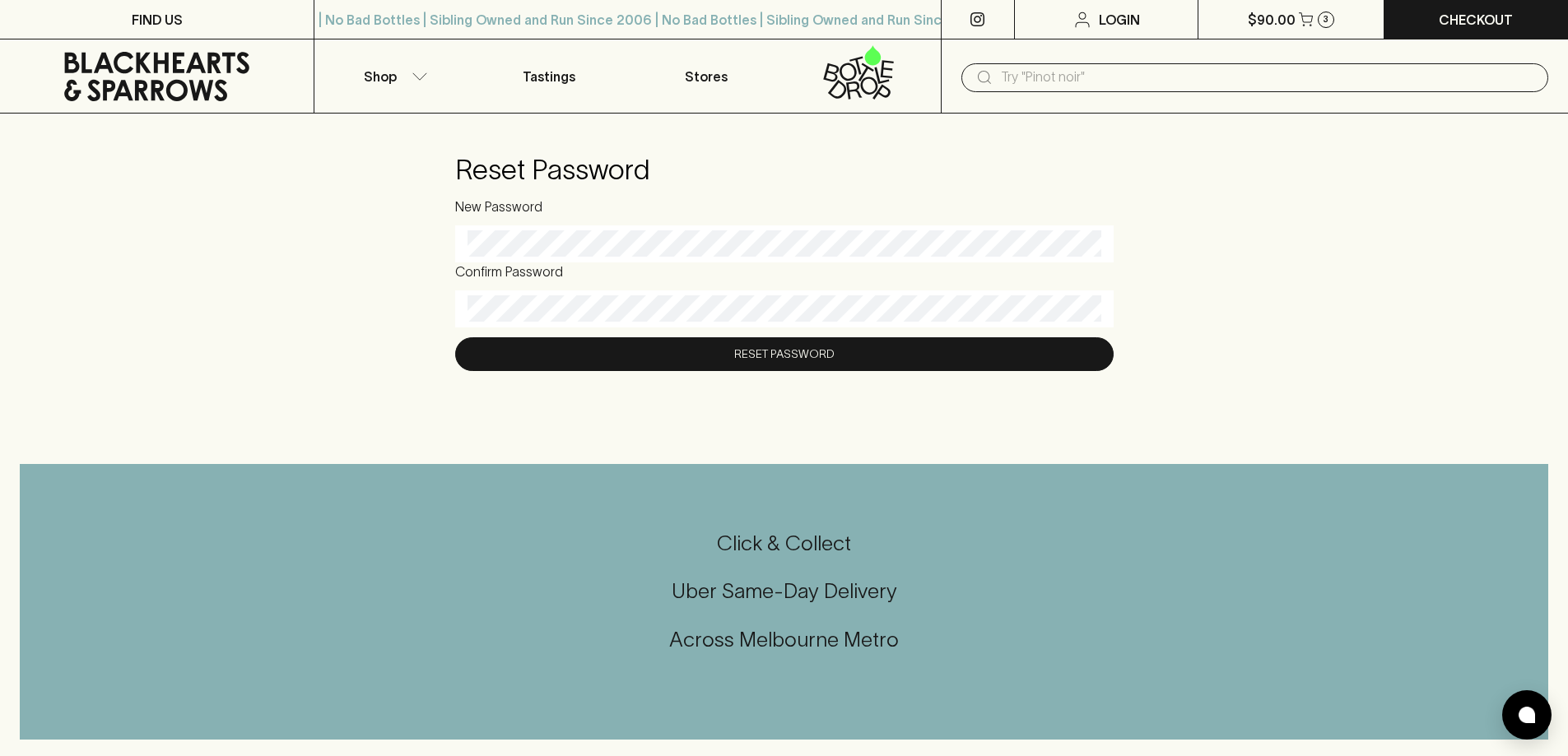 click at bounding box center (784, 308) 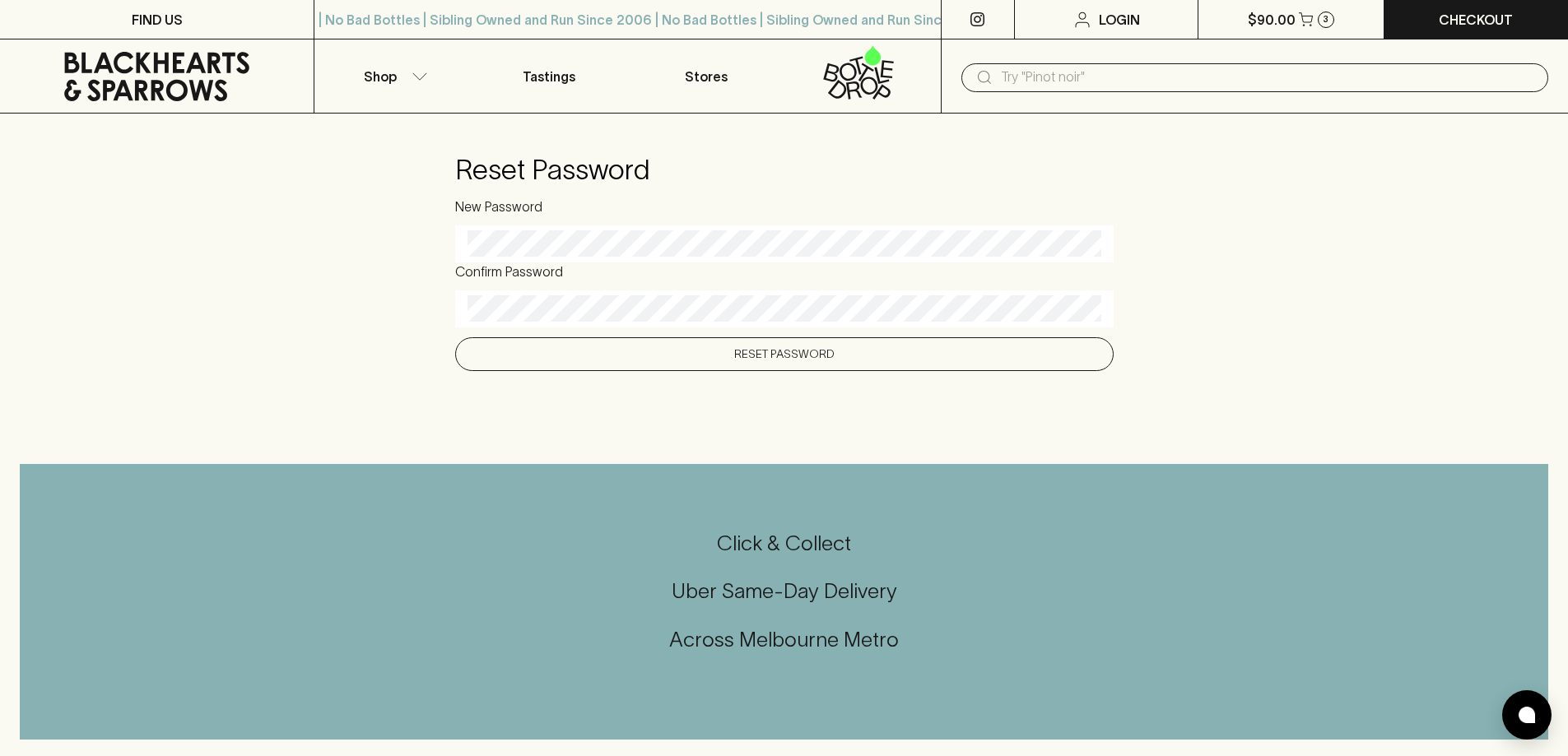 click on "Reset Password" at bounding box center (784, 354) 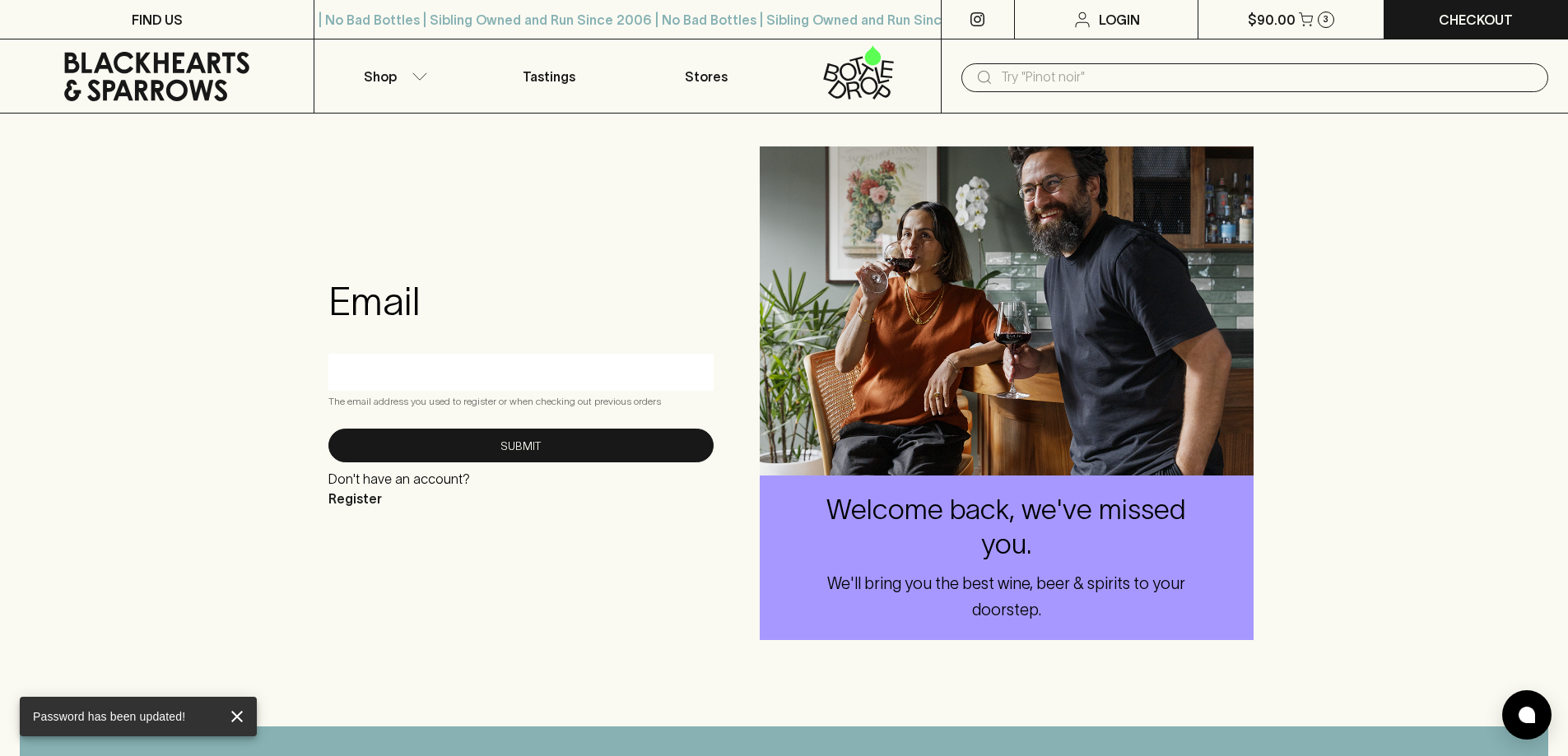 click at bounding box center [521, 372] 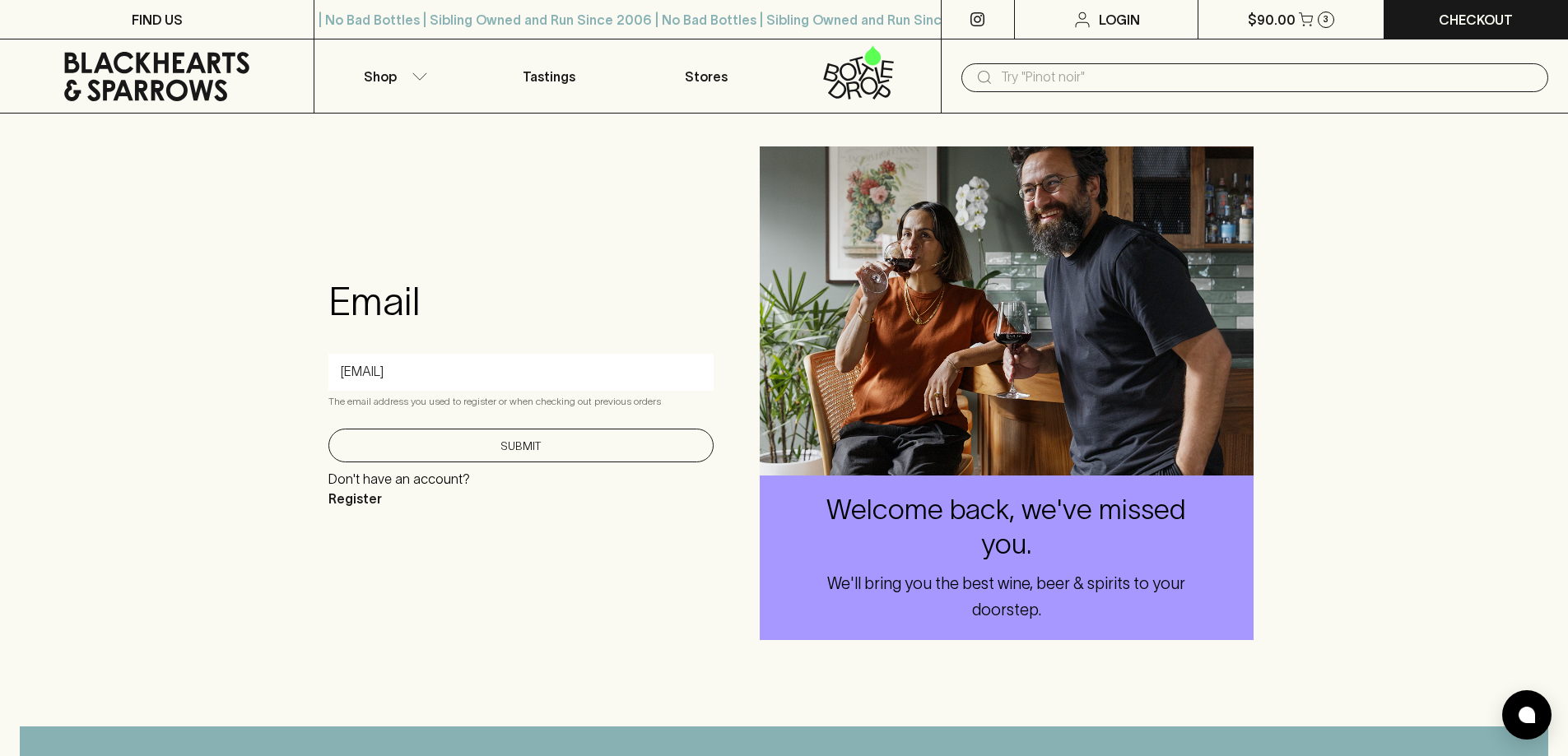 click on "Submit" at bounding box center (521, 445) 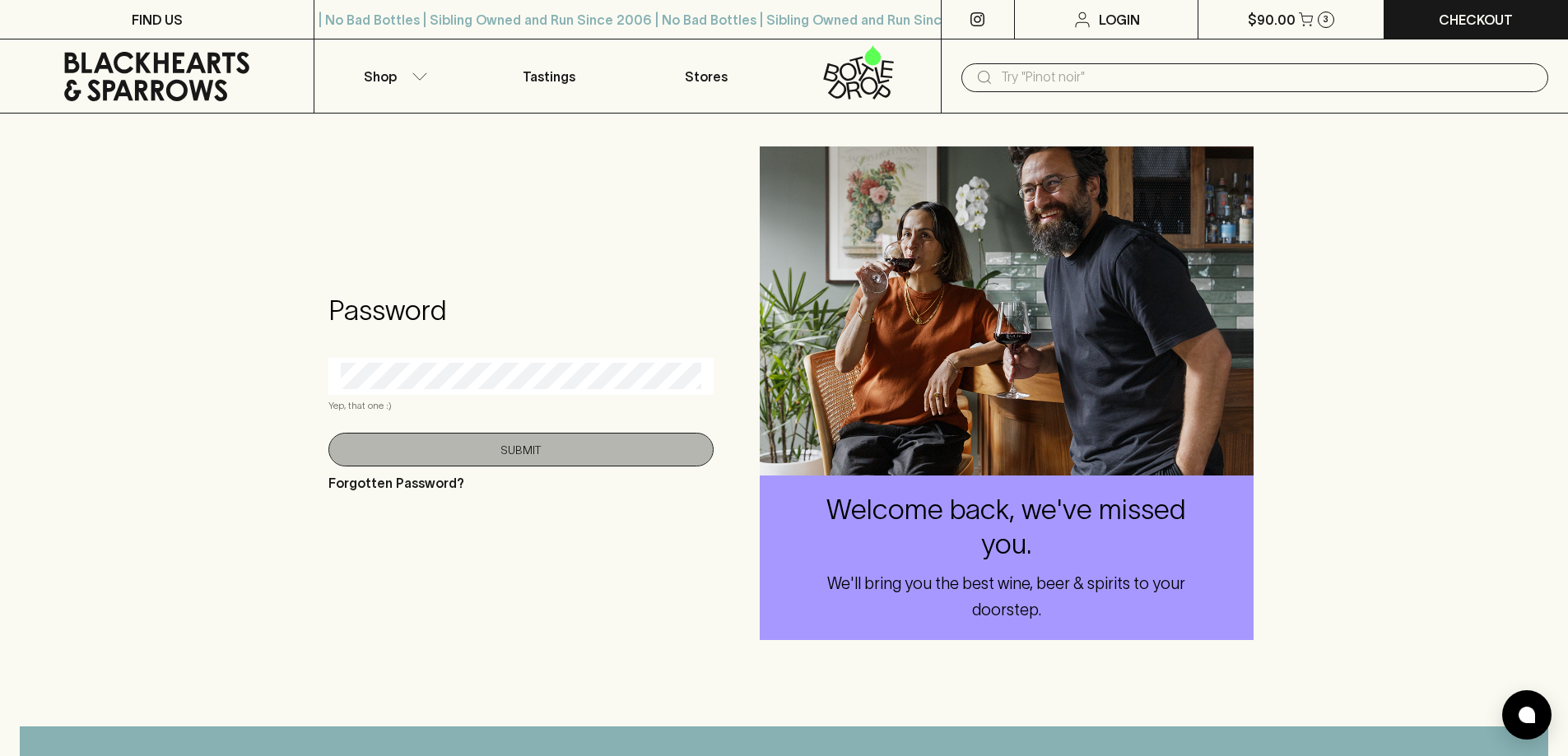 click on "Submit" at bounding box center [521, 449] 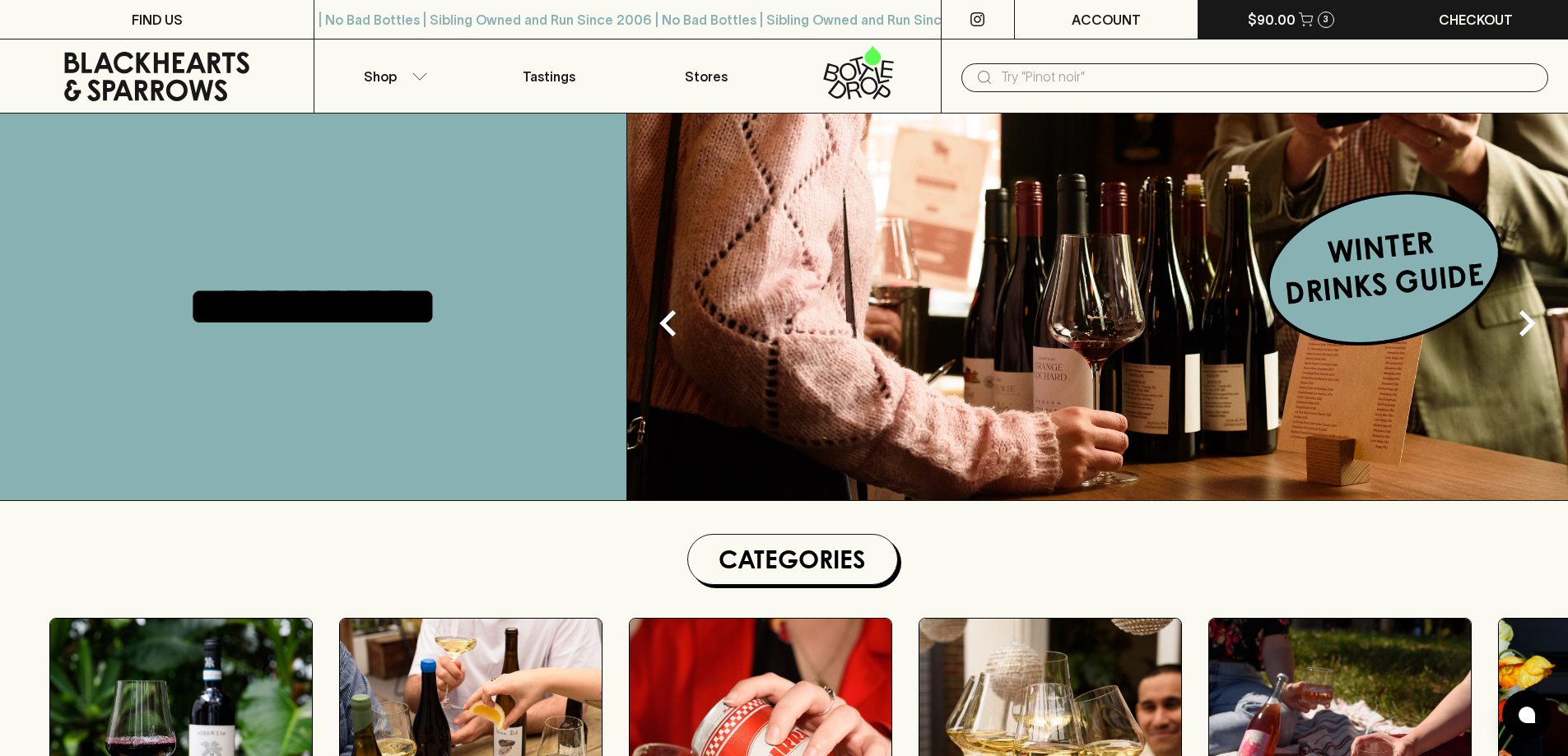 click on "$90.00" at bounding box center (1272, 20) 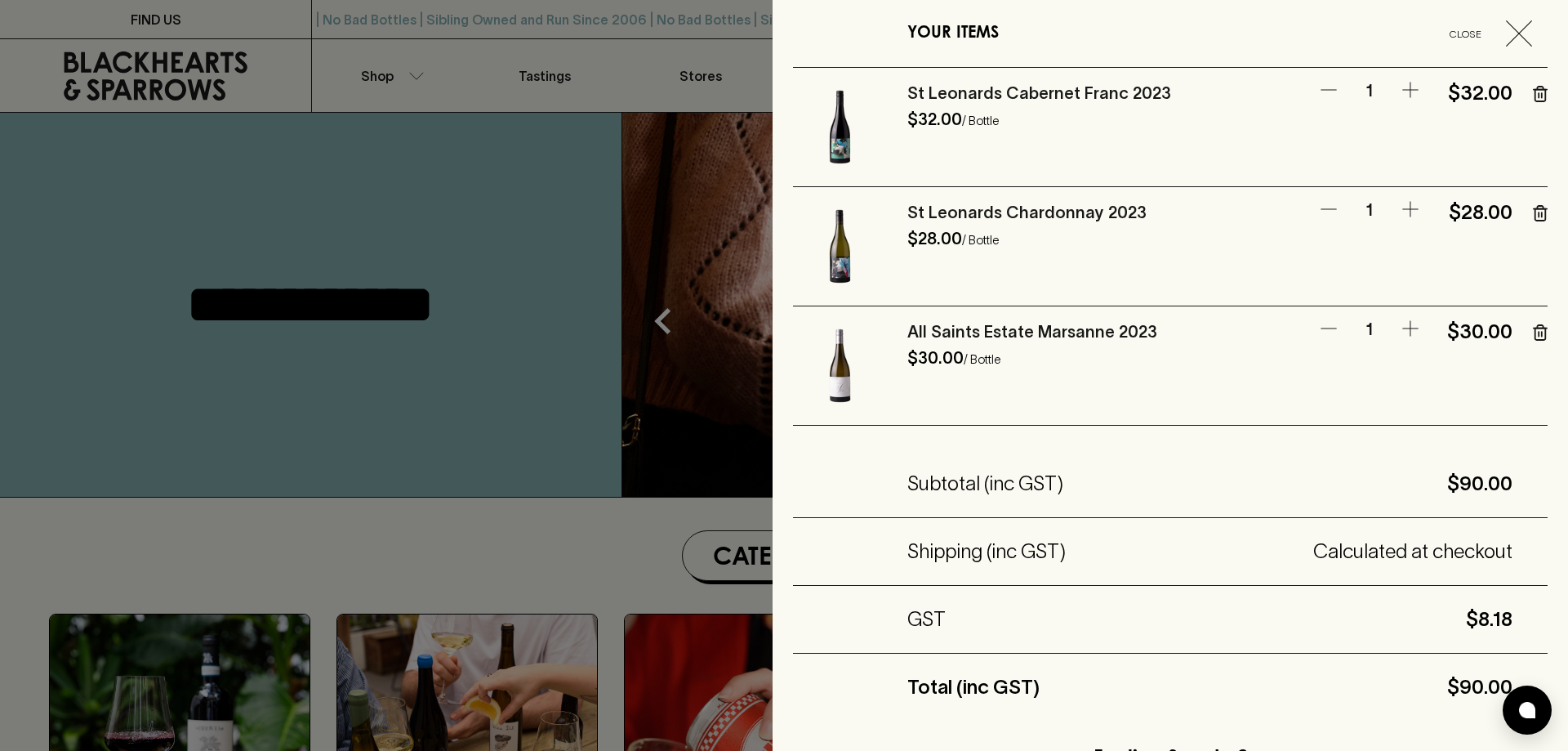 click on "All Saints Estate Marsanne 2023" at bounding box center [1032, 332] 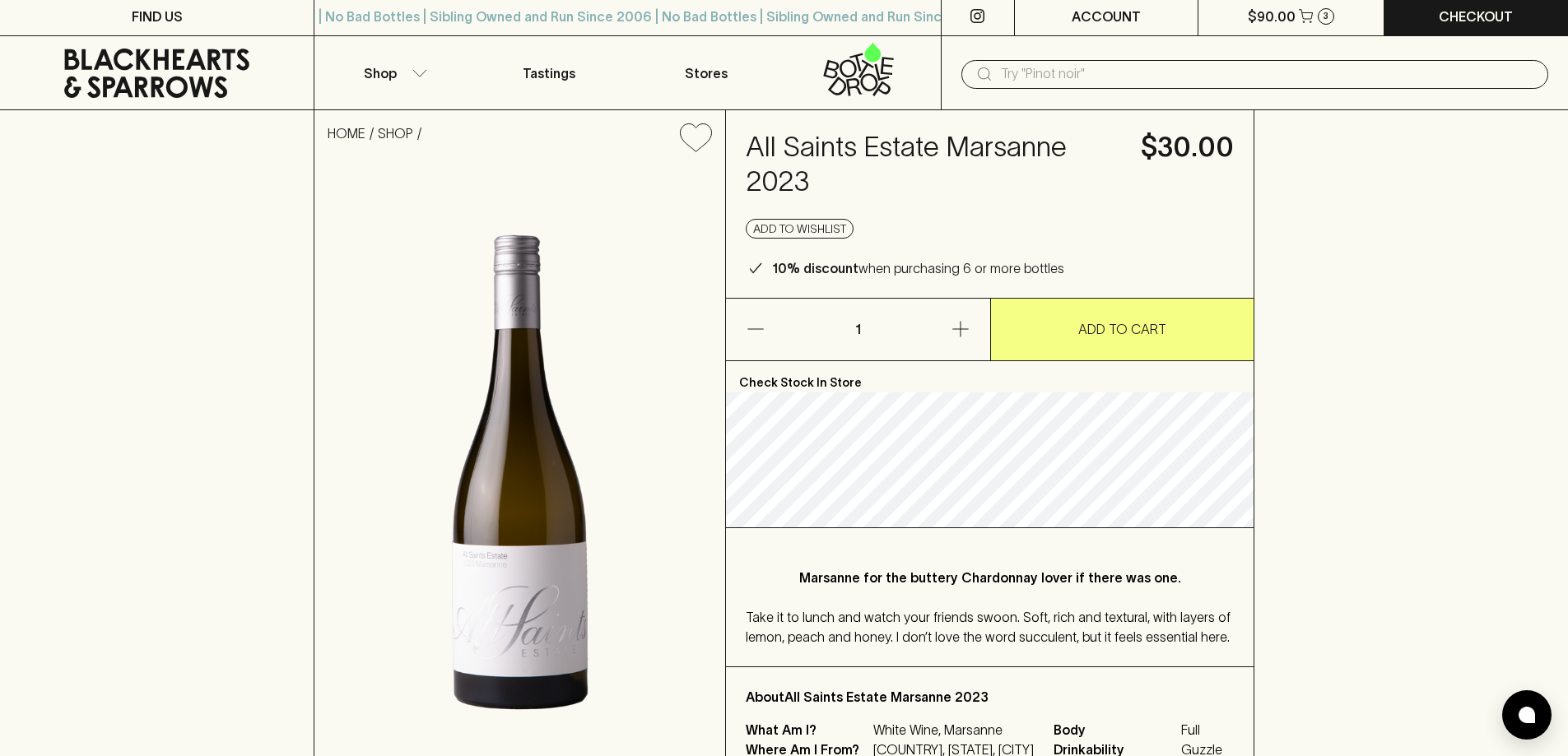 scroll, scrollTop: 0, scrollLeft: 0, axis: both 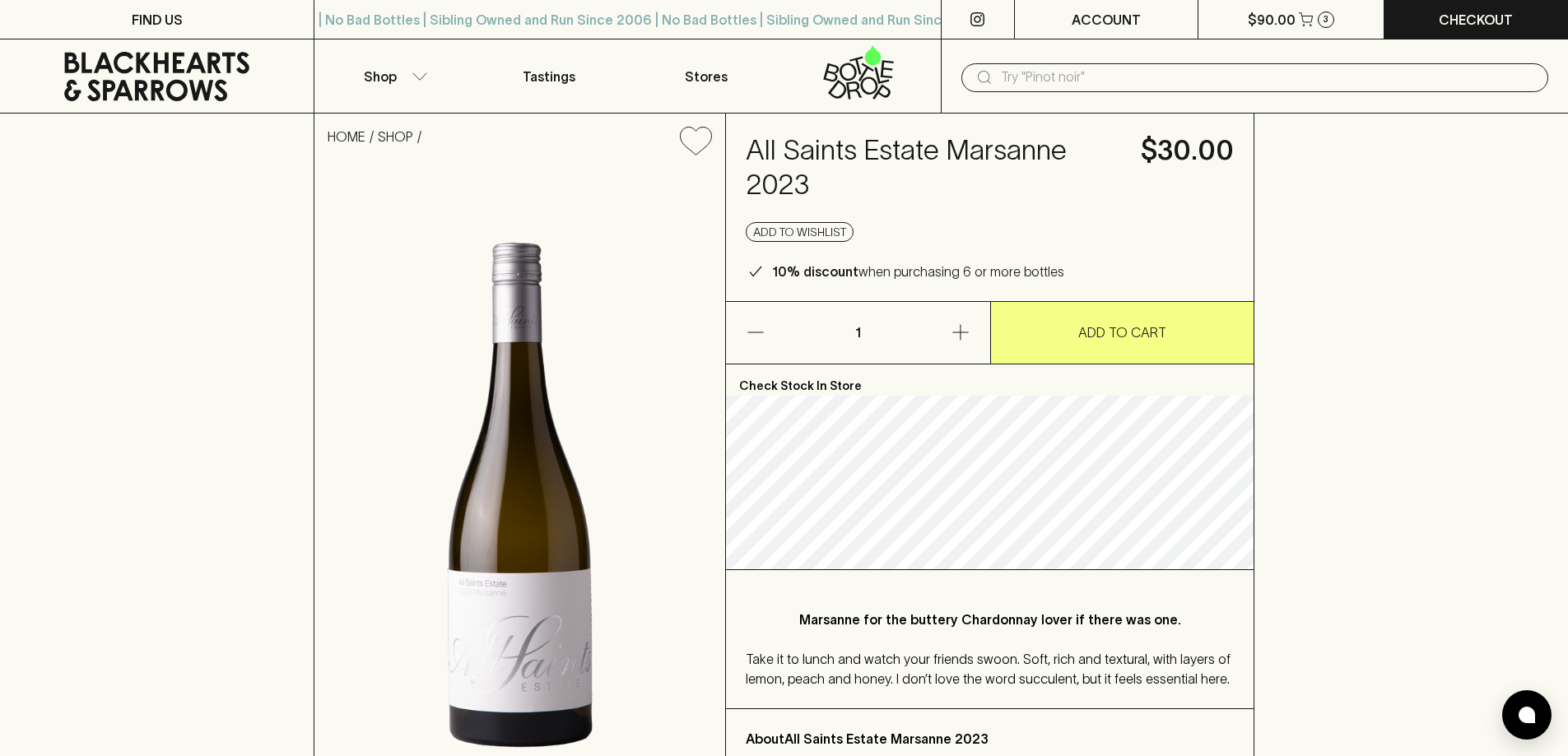 click on "All Saints Estate Marsanne 2023" at bounding box center (933, 168) 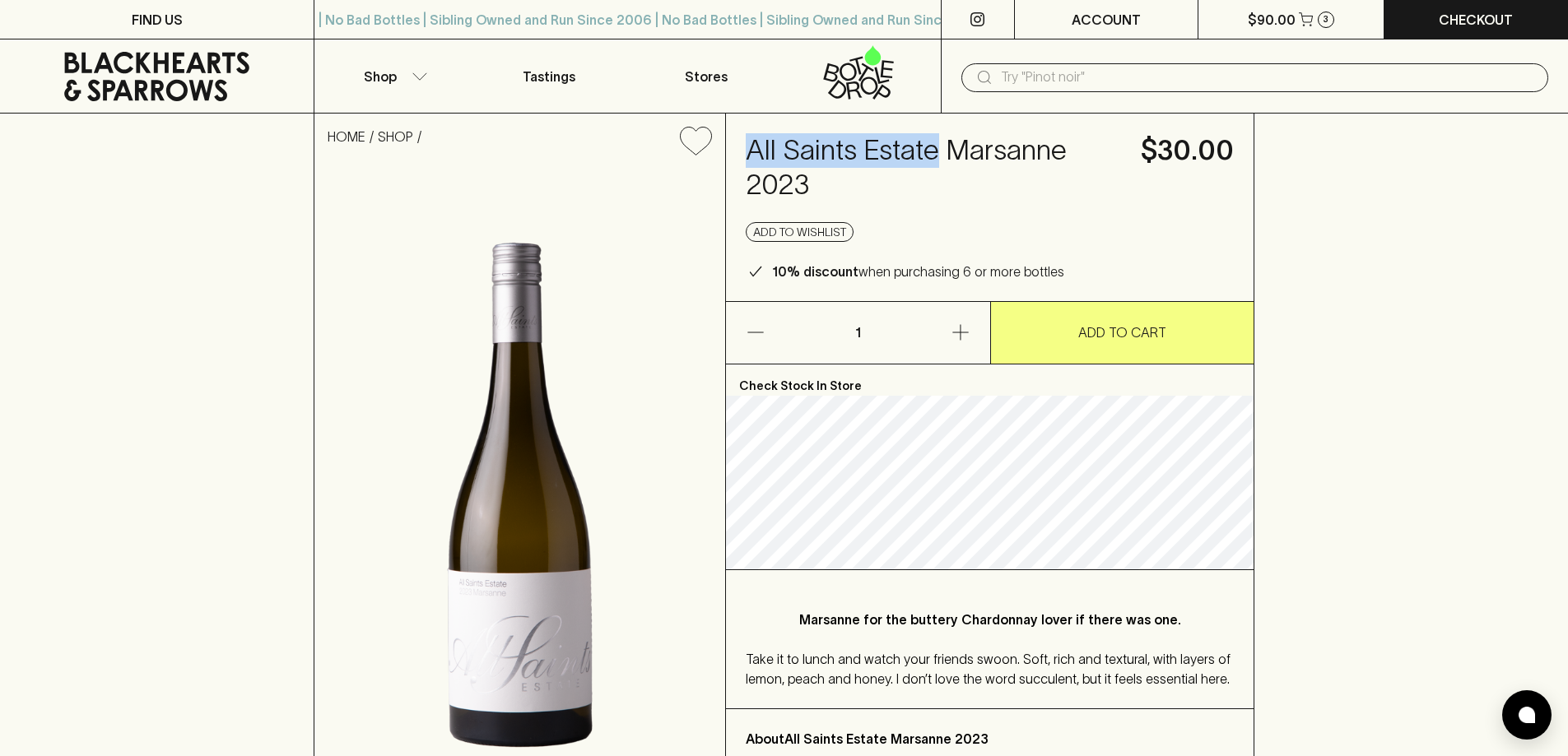 drag, startPoint x: 933, startPoint y: 149, endPoint x: 747, endPoint y: 155, distance: 186.09675 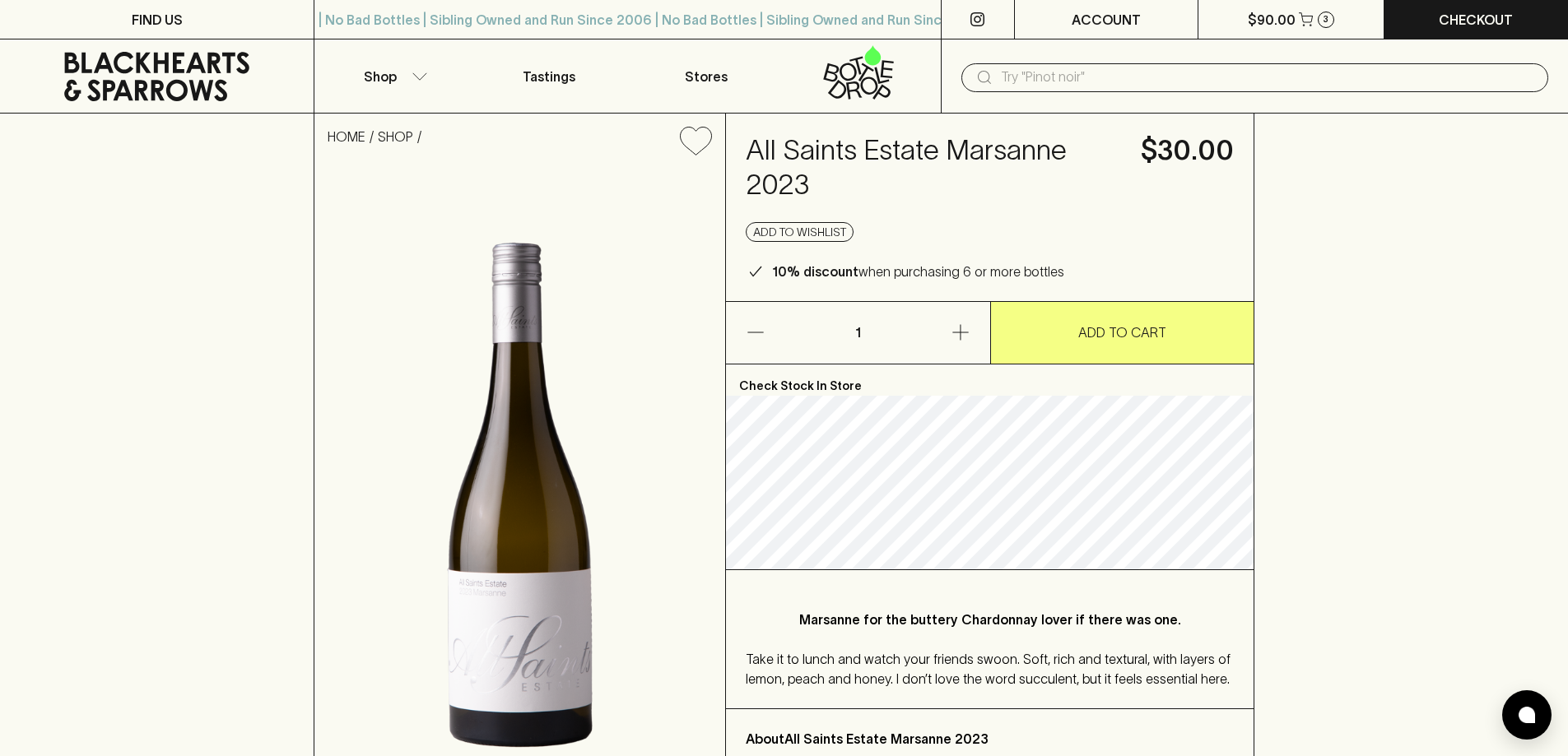 click at bounding box center [1268, 77] 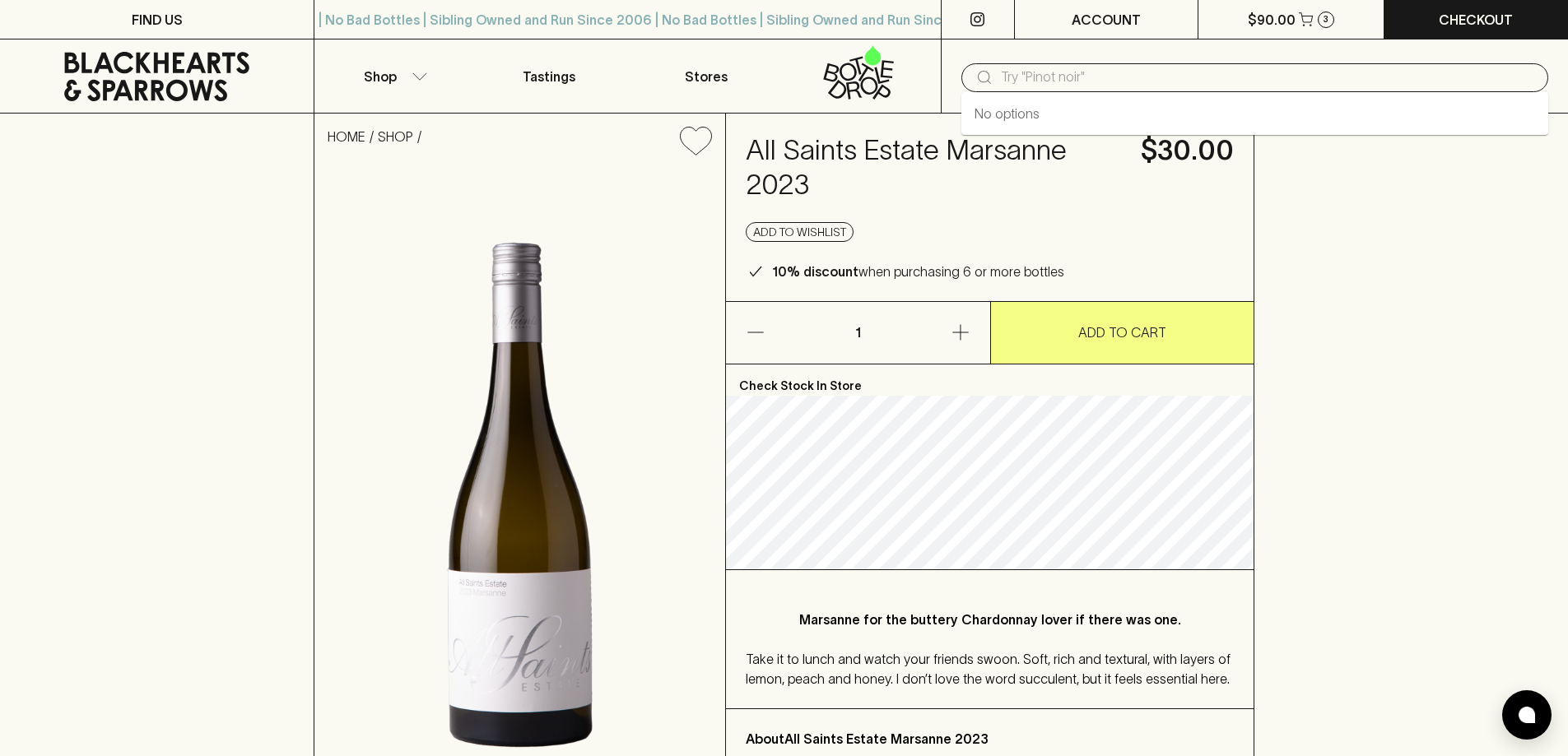 paste on "All Saints Estate" 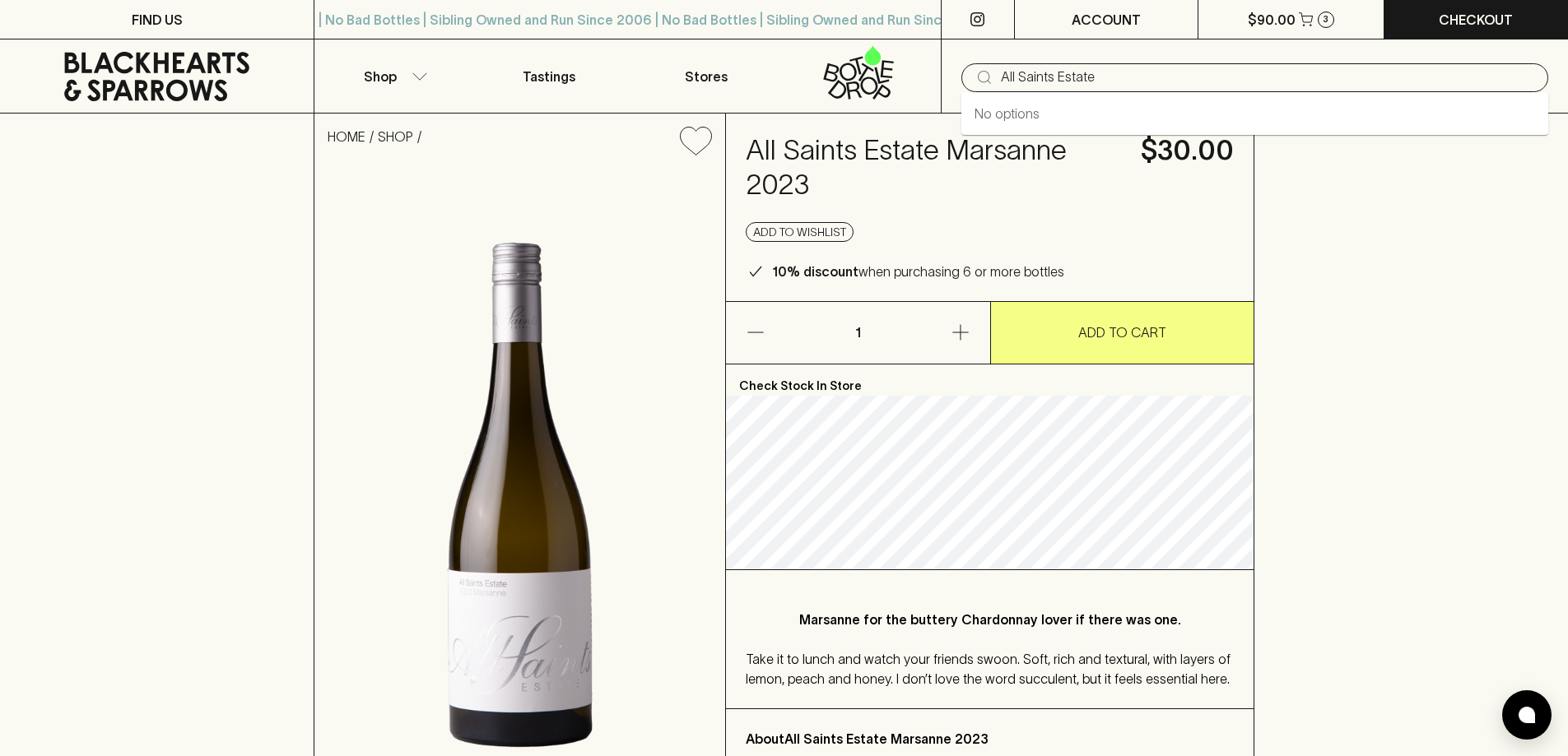 type on "All Saints Estate" 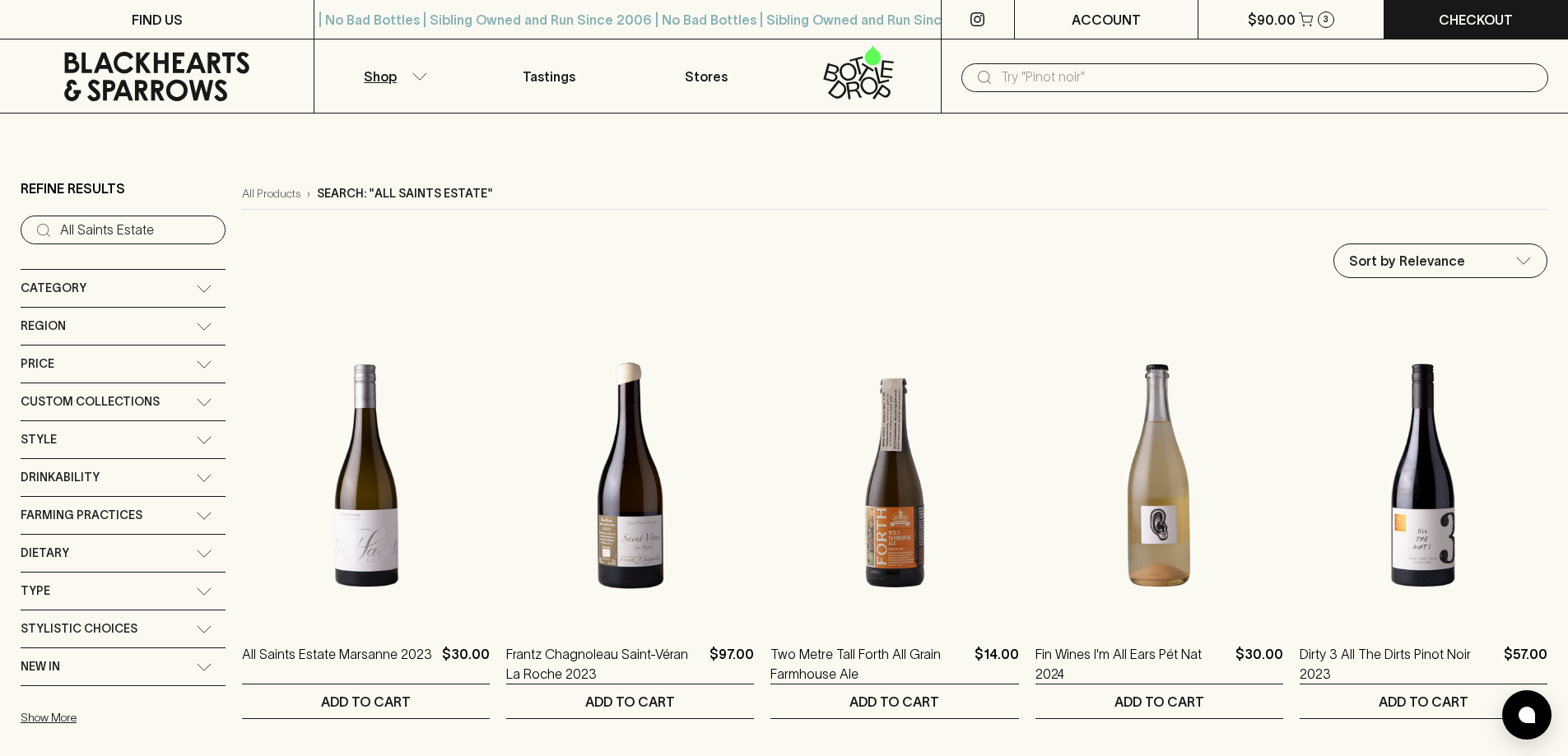 click at bounding box center [1268, 77] 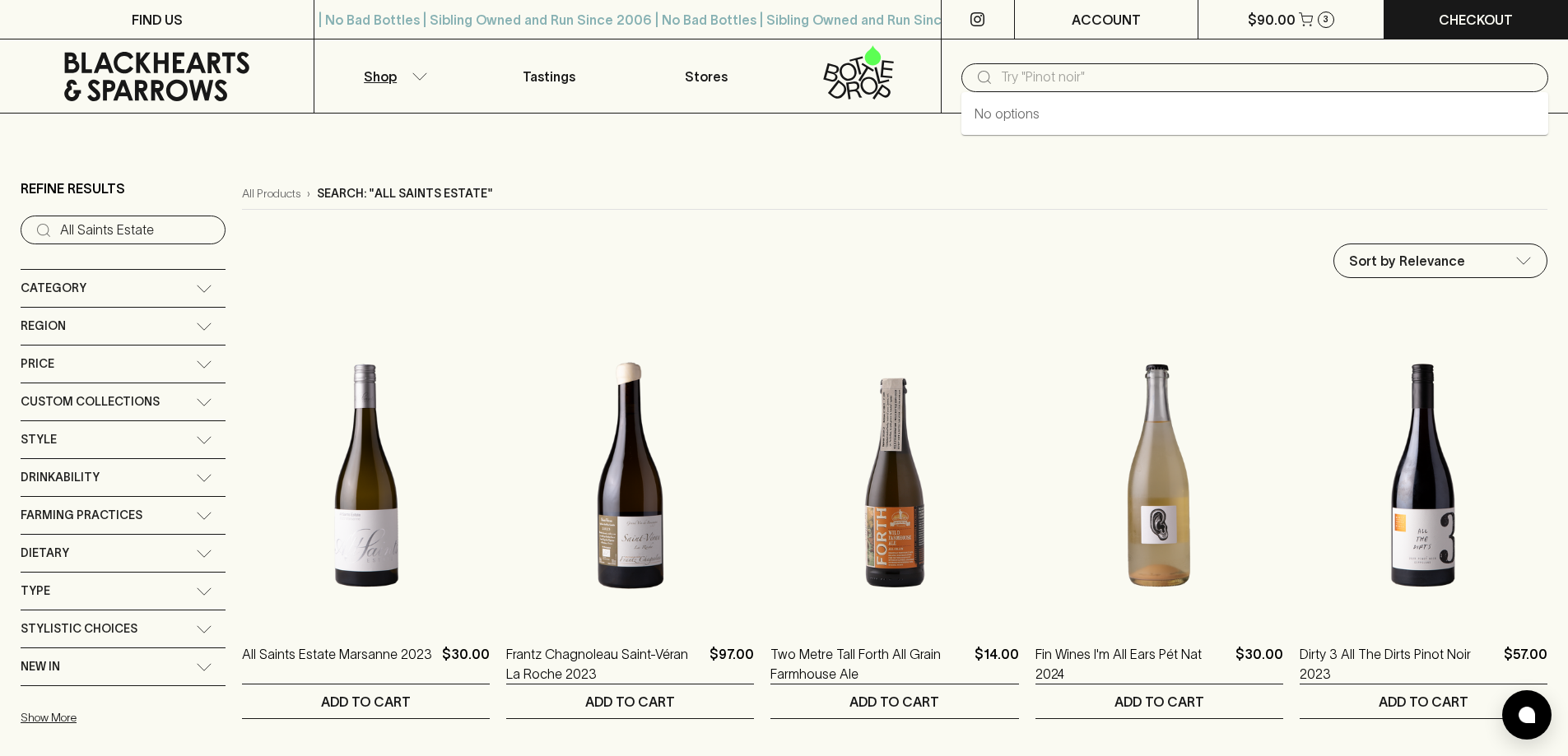 paste on "All Saints Estate" 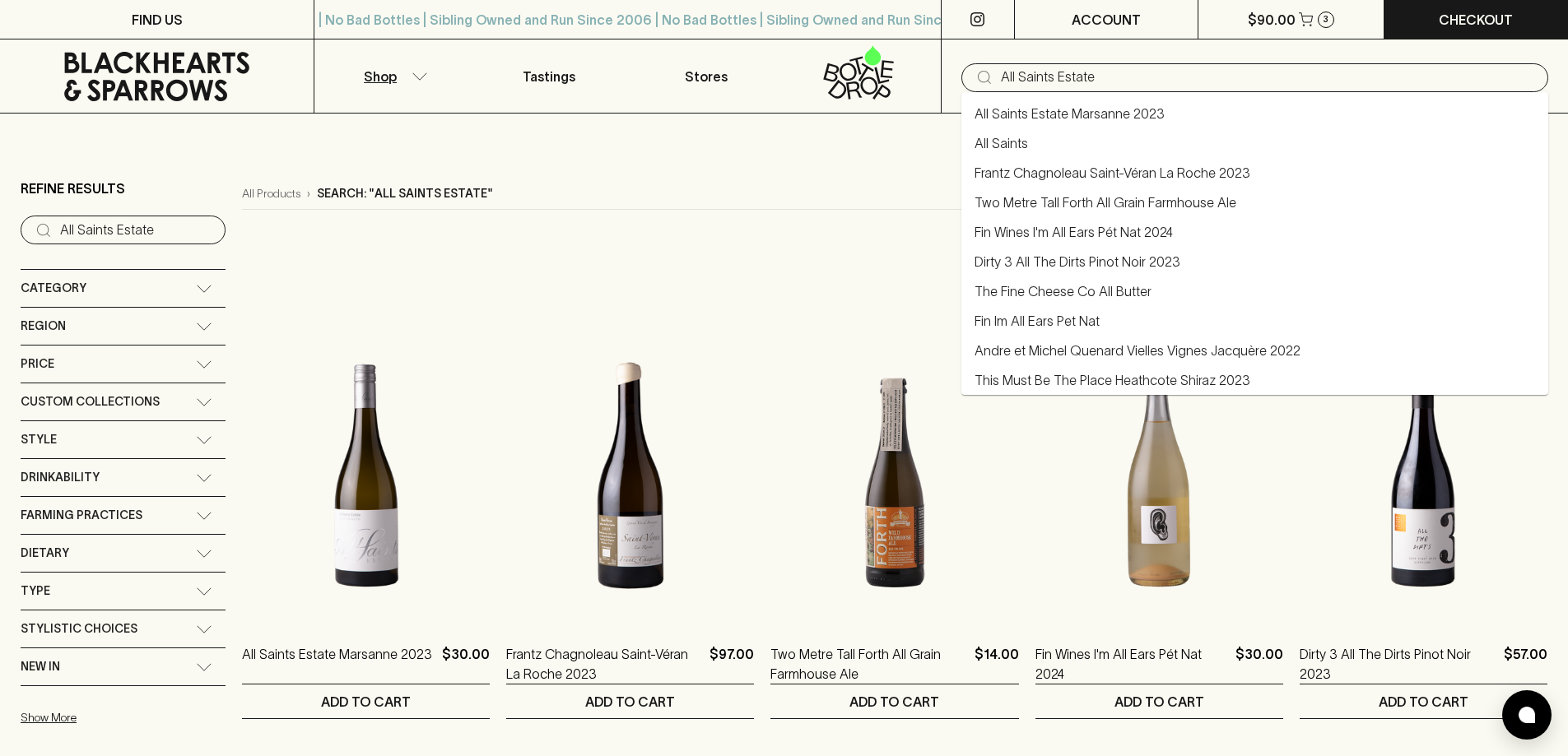 click on "All Saints" at bounding box center (1001, 143) 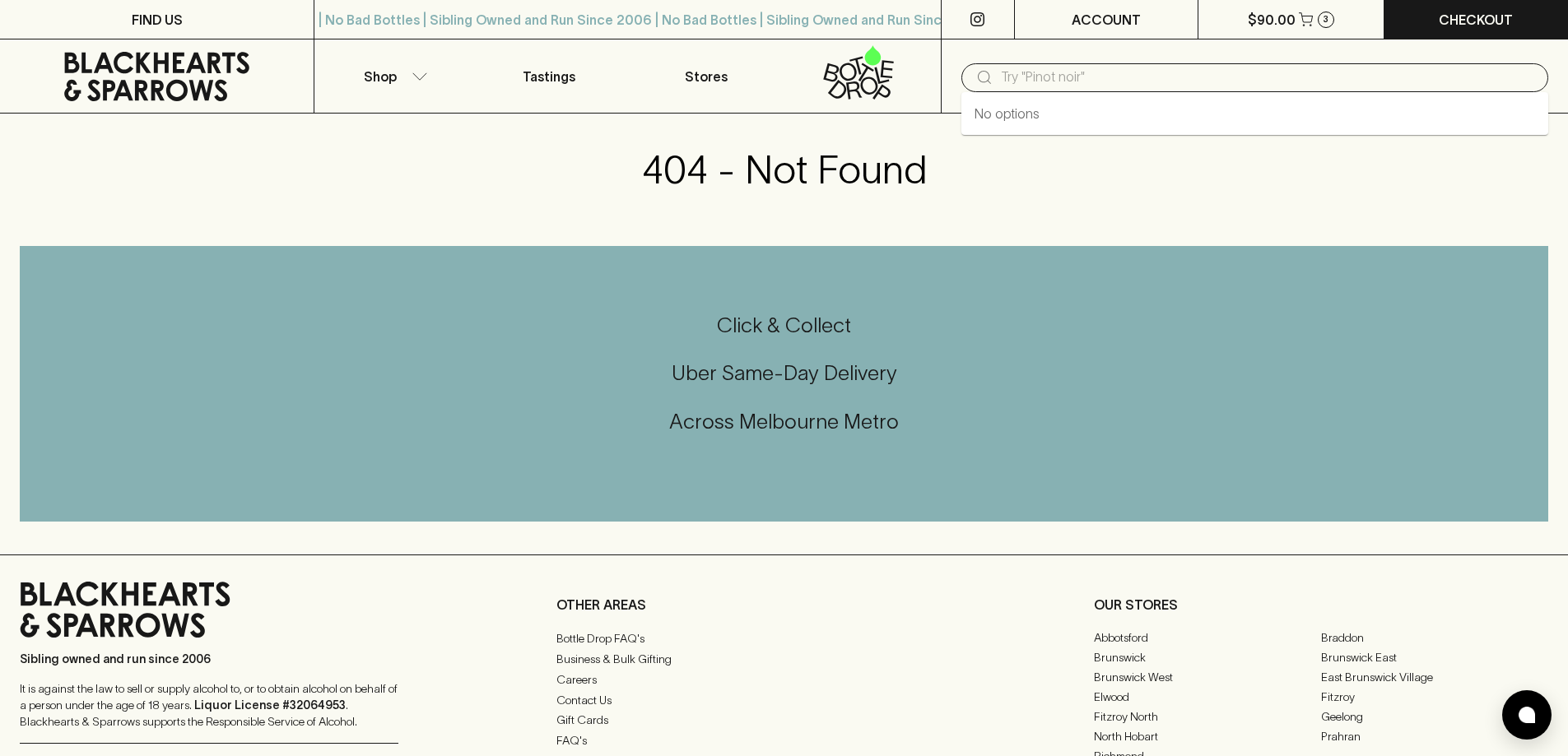 click at bounding box center (1268, 77) 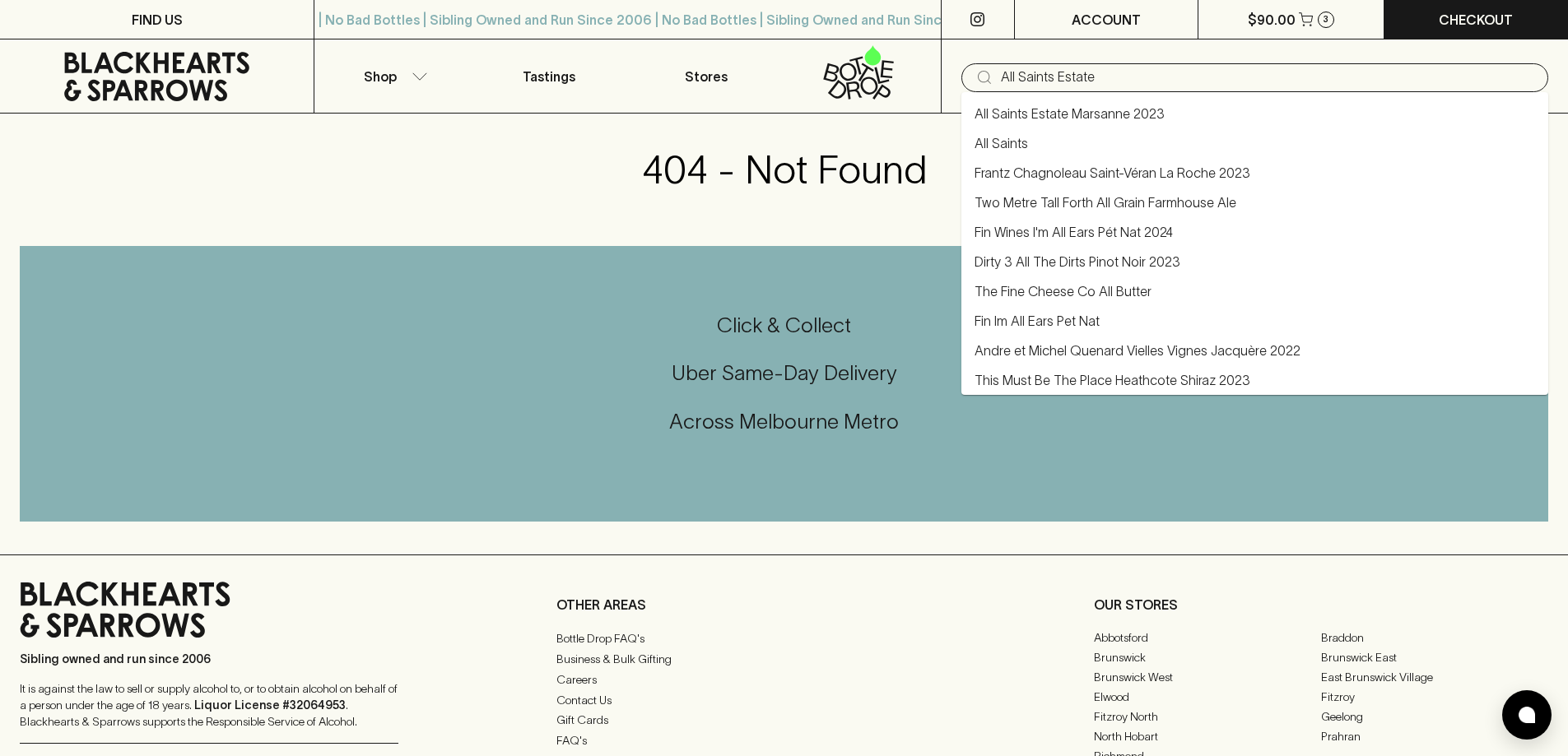 type on "All Saints Estate" 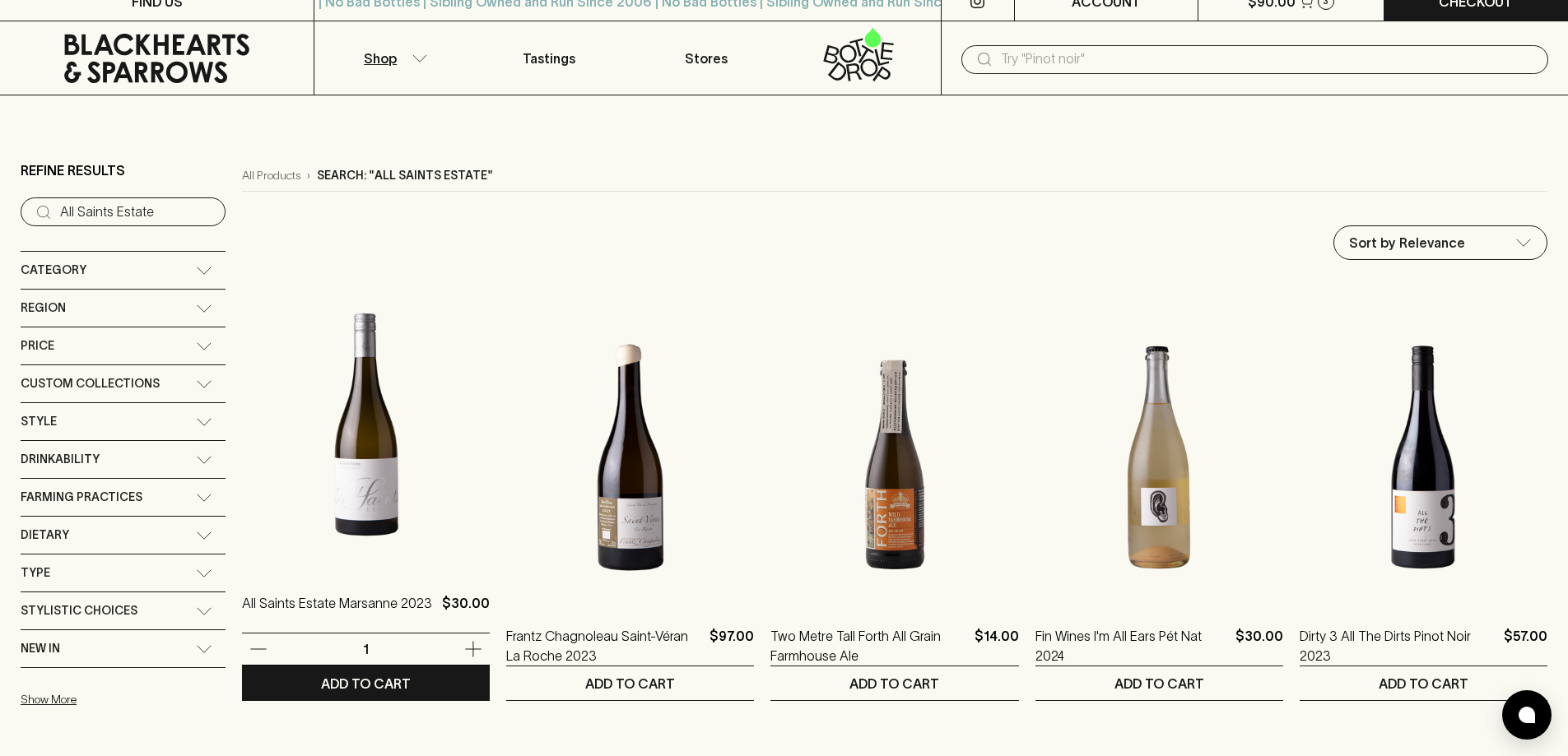 scroll, scrollTop: 0, scrollLeft: 0, axis: both 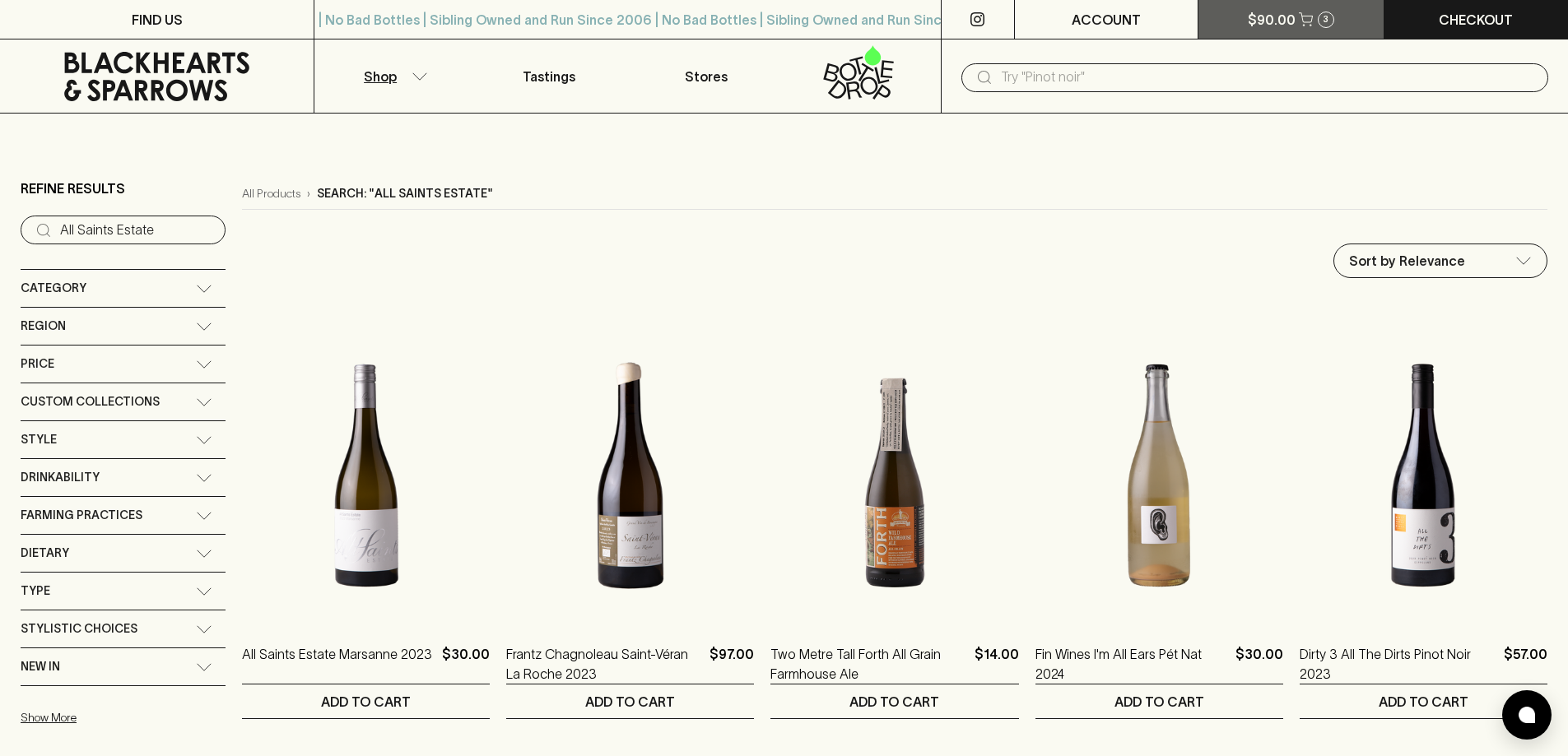 click on "$90.00" at bounding box center [1272, 20] 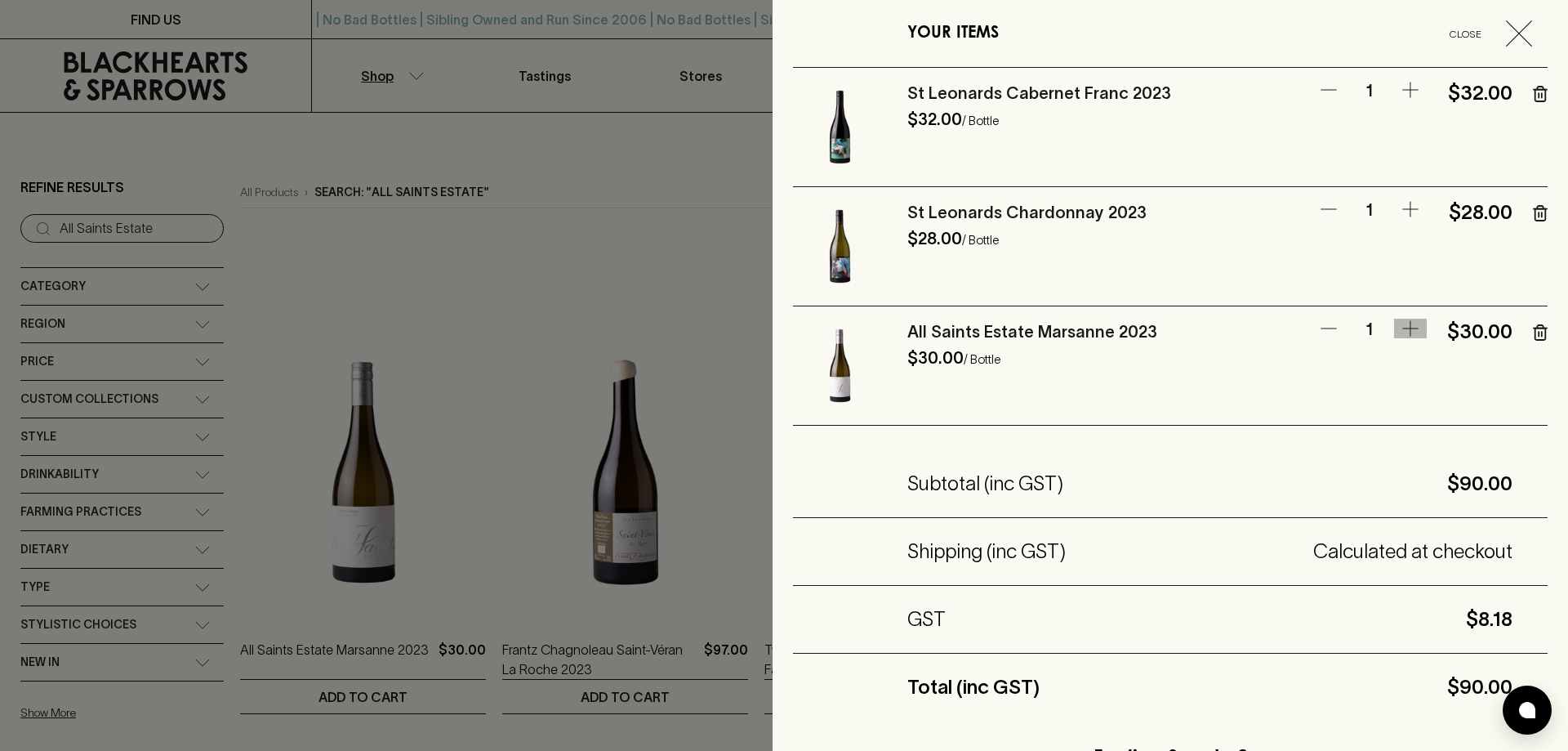 click 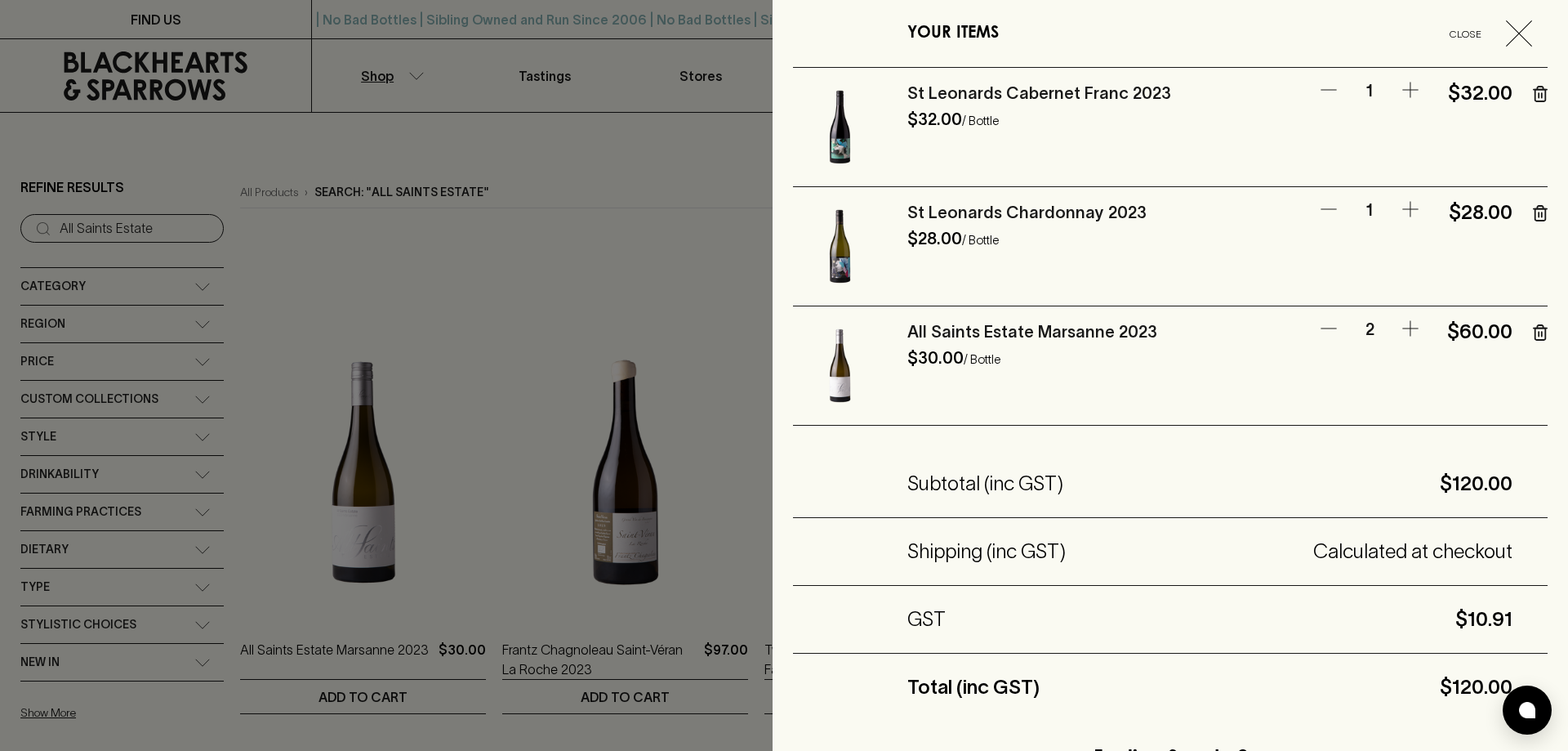 click on "St Leonards Chardonnay 2023" at bounding box center [1027, 212] 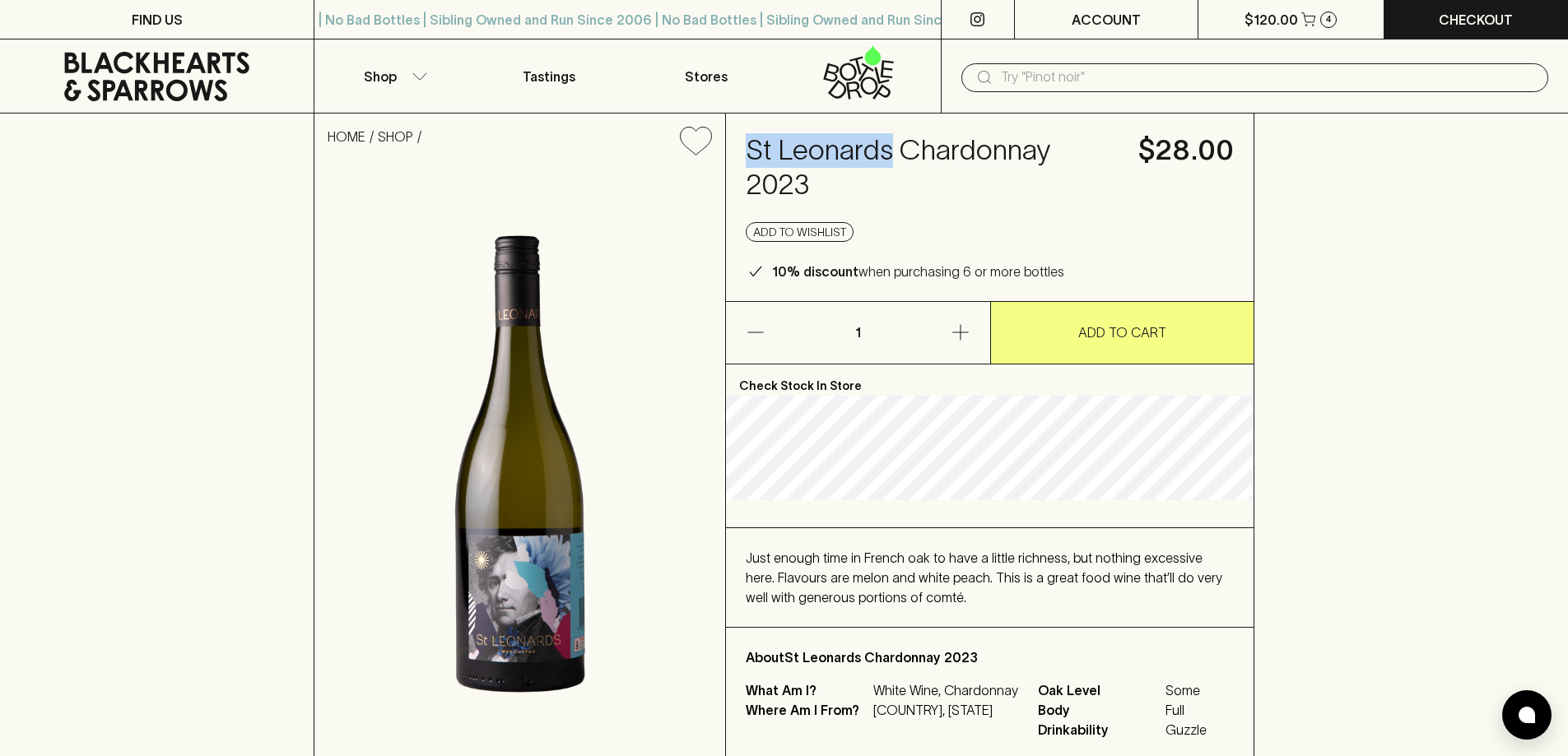drag, startPoint x: 747, startPoint y: 148, endPoint x: 889, endPoint y: 143, distance: 142.088 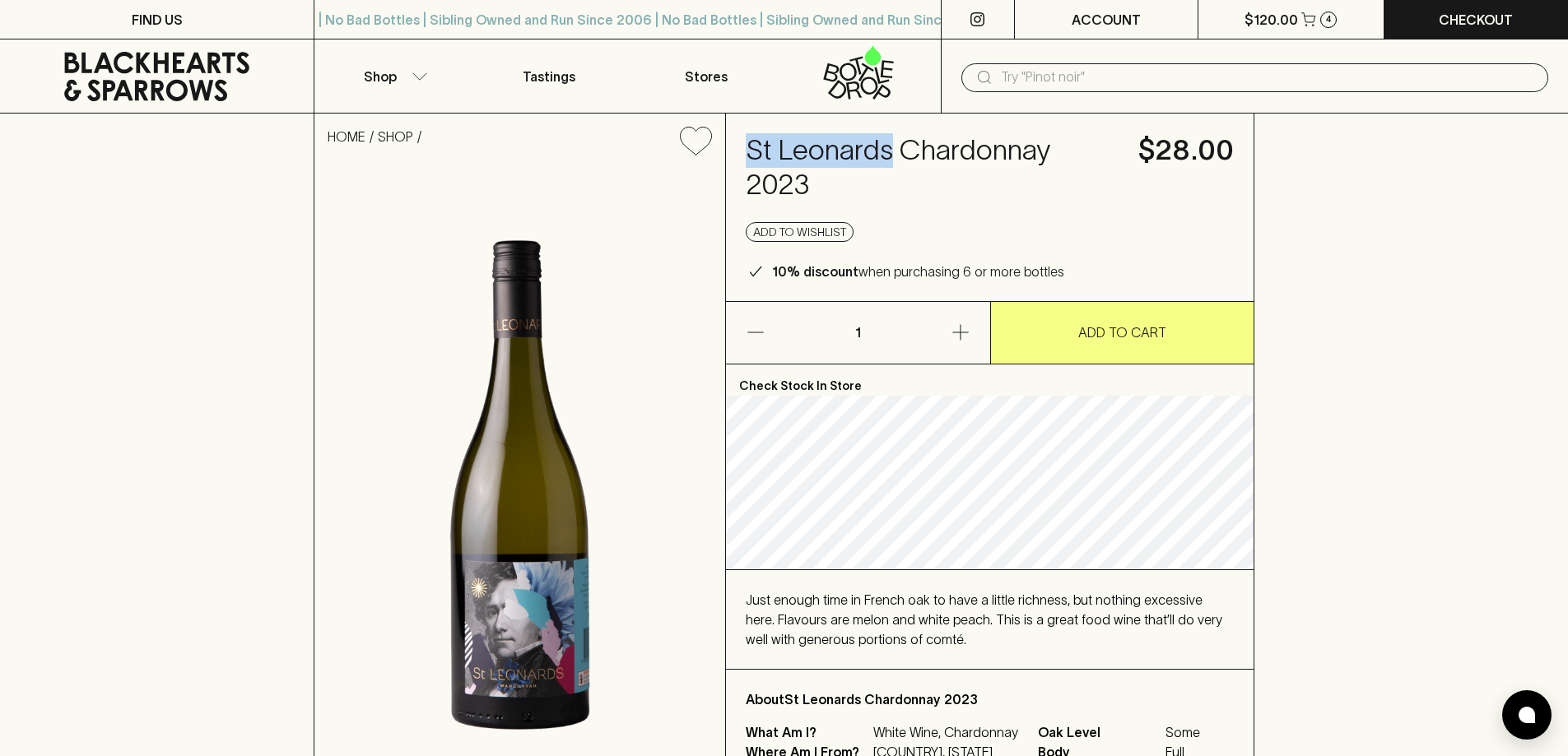 copy on "St Leonards" 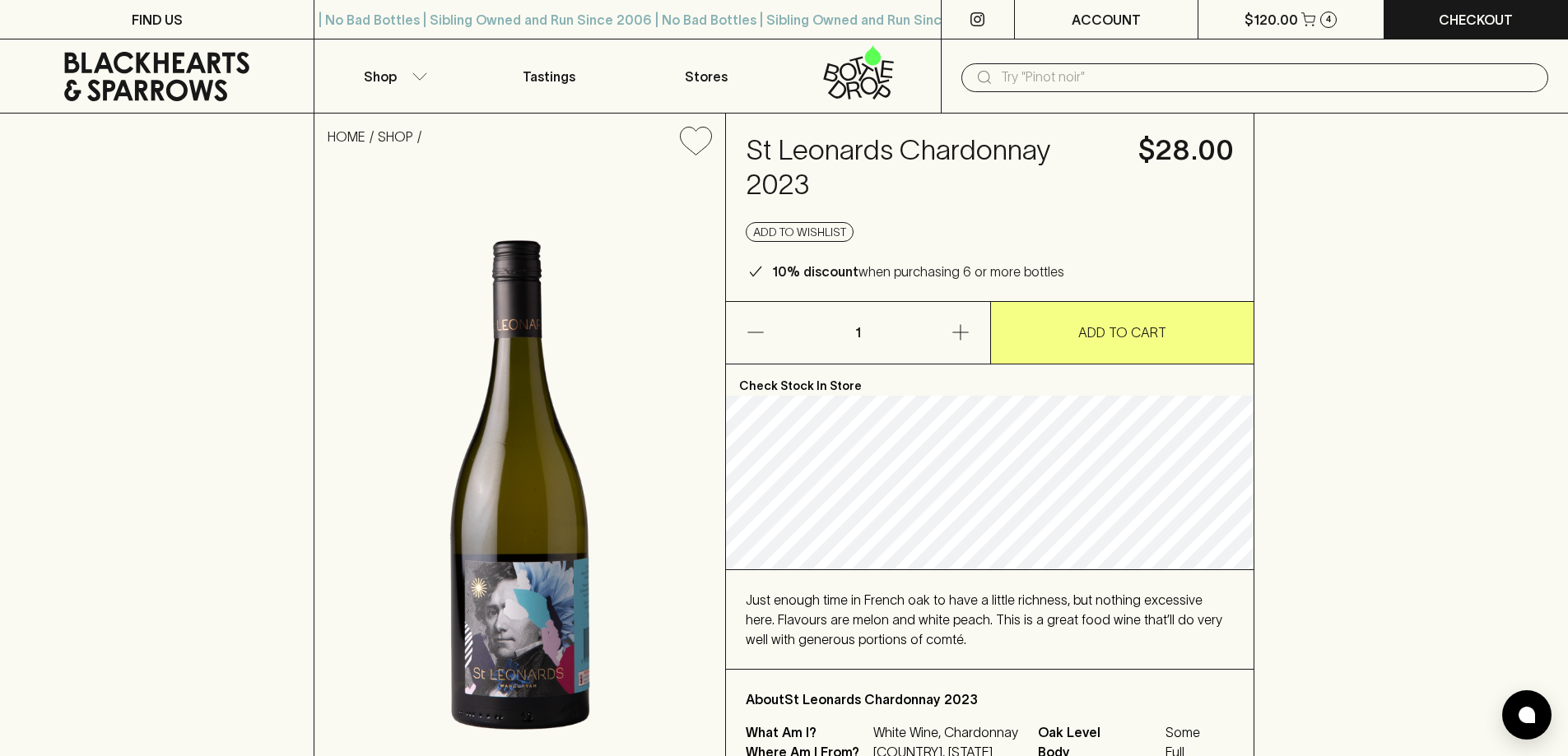 click at bounding box center (1268, 77) 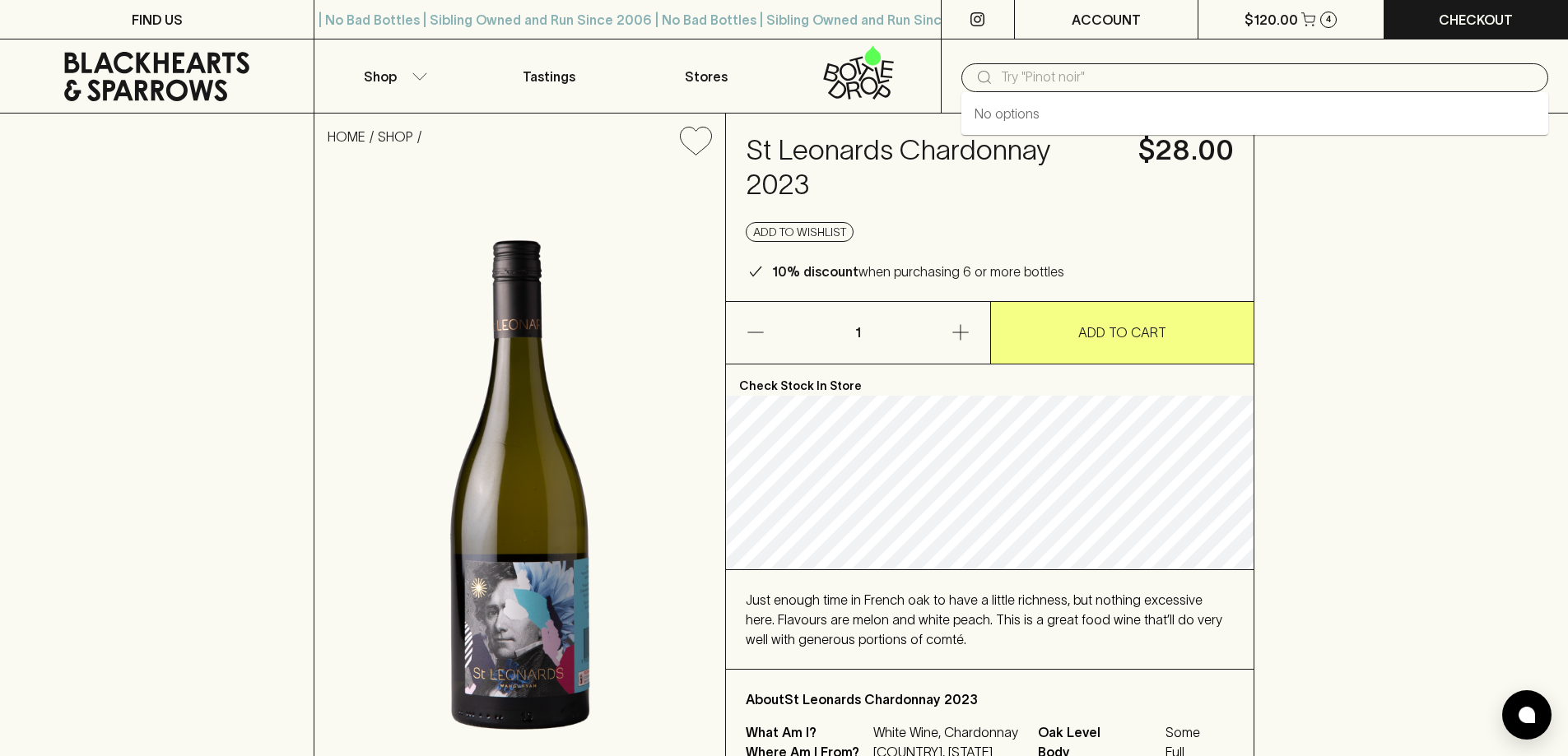 paste on "St Leonards" 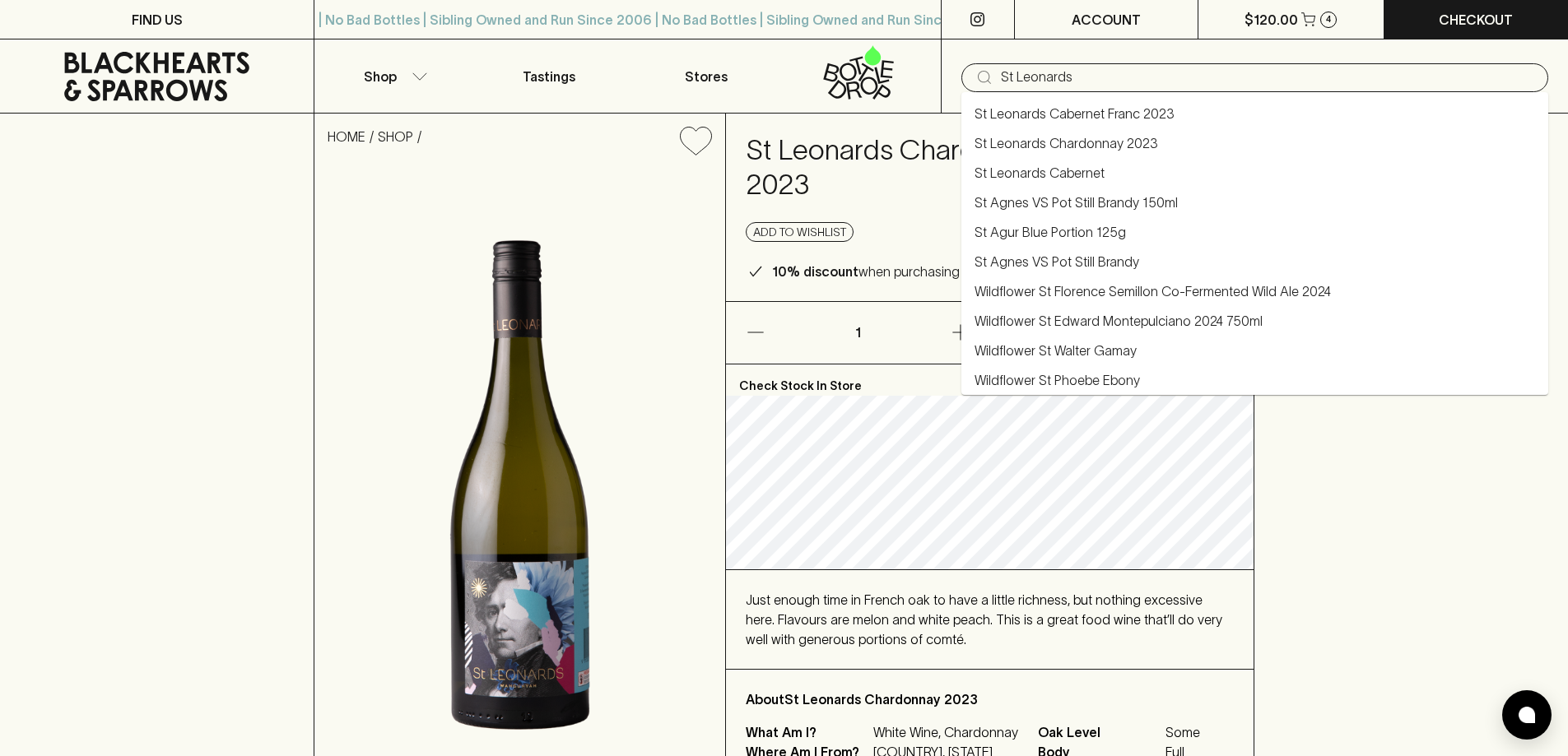 type on "St Leonards" 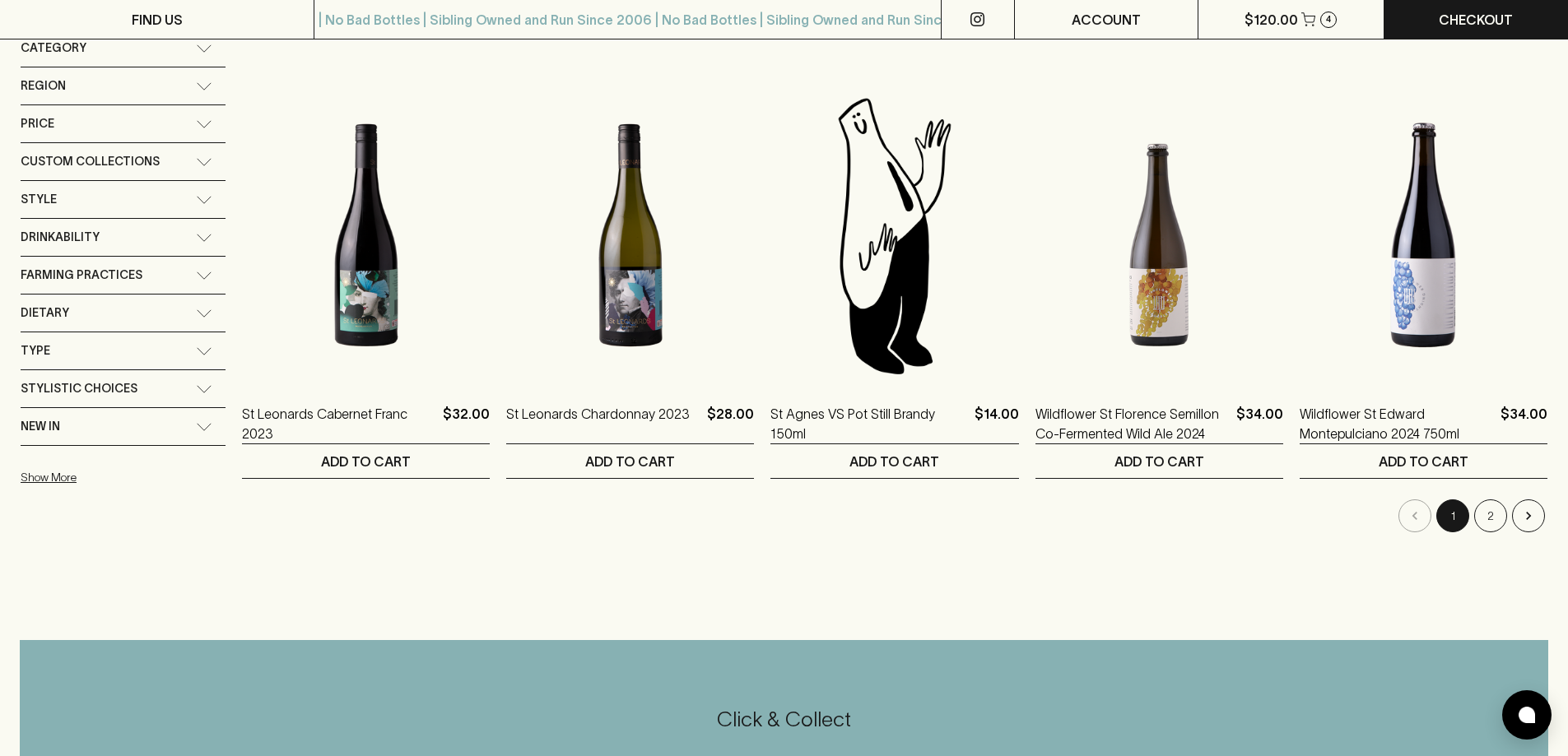 scroll, scrollTop: 247, scrollLeft: 0, axis: vertical 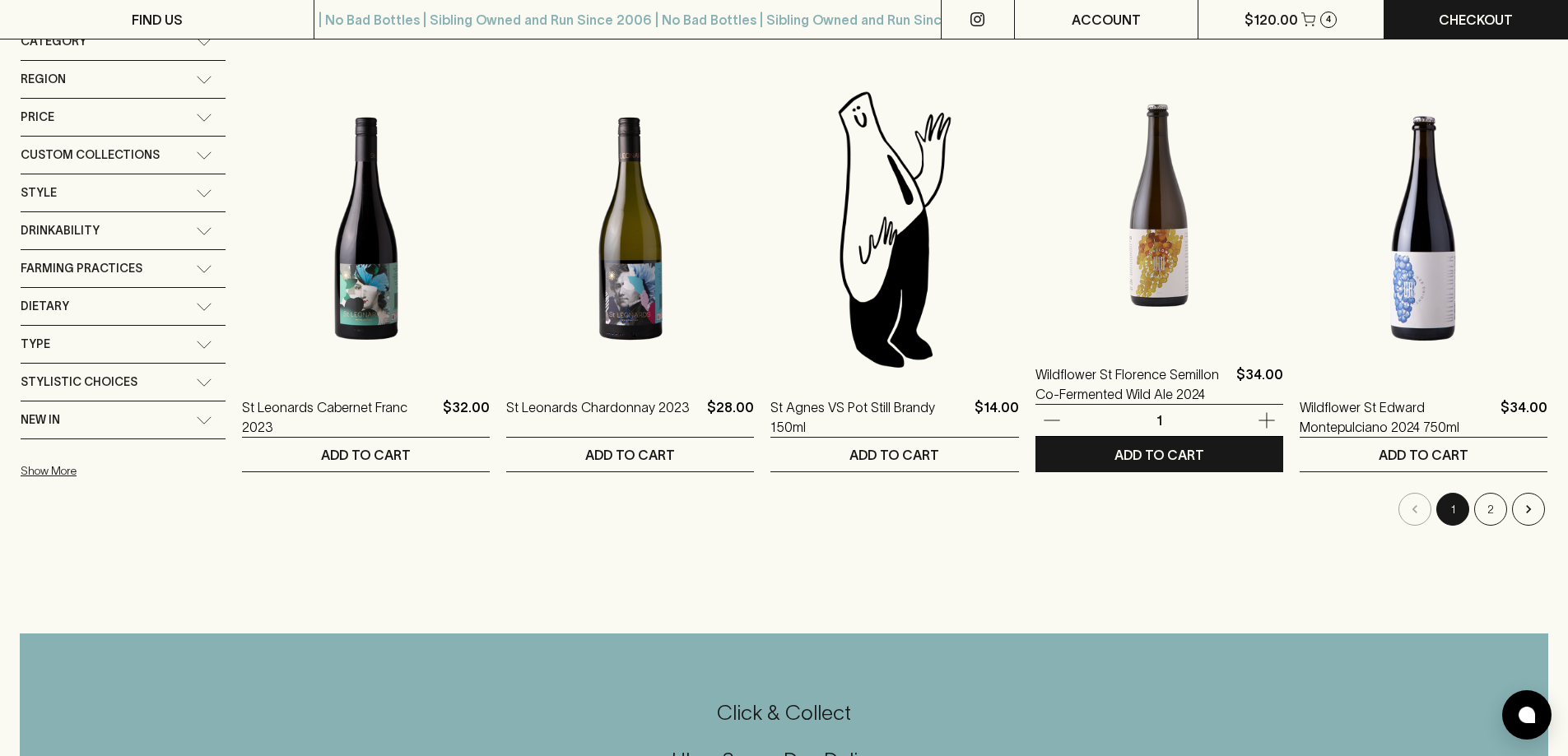 drag, startPoint x: 1270, startPoint y: 22, endPoint x: 1163, endPoint y: 88, distance: 125.71794 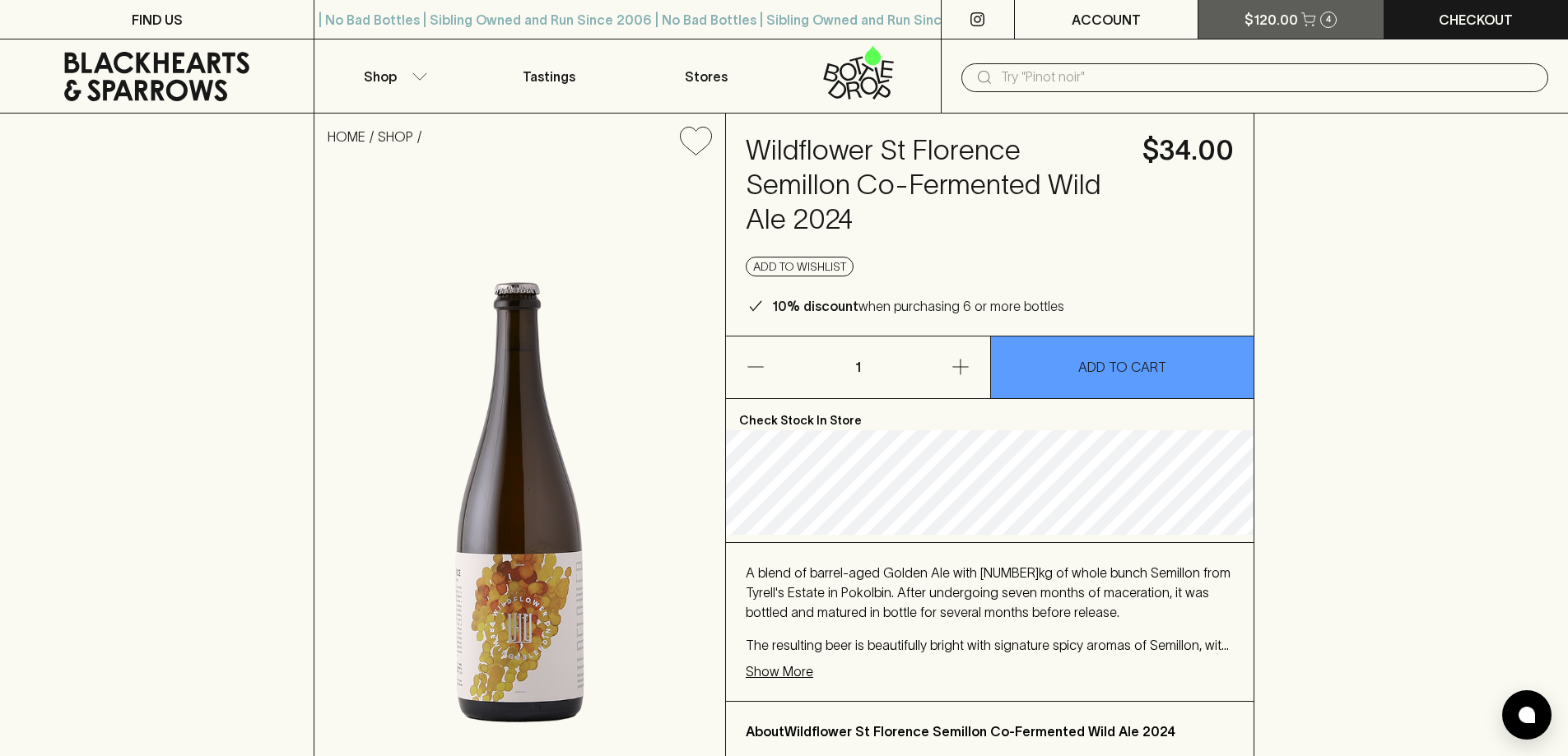 click on "$120.00" at bounding box center (1271, 20) 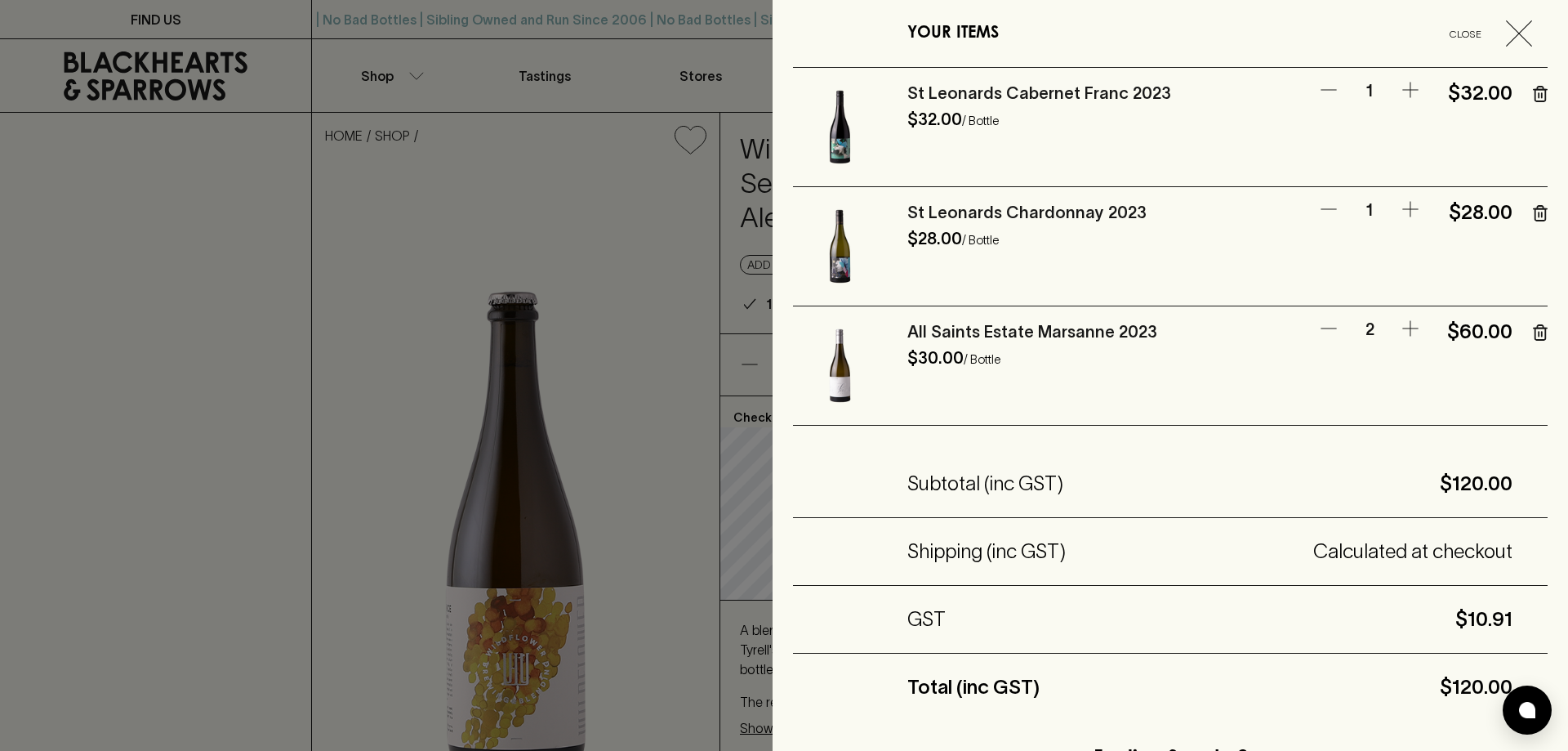 drag, startPoint x: 1500, startPoint y: 32, endPoint x: 1451, endPoint y: 32, distance: 49 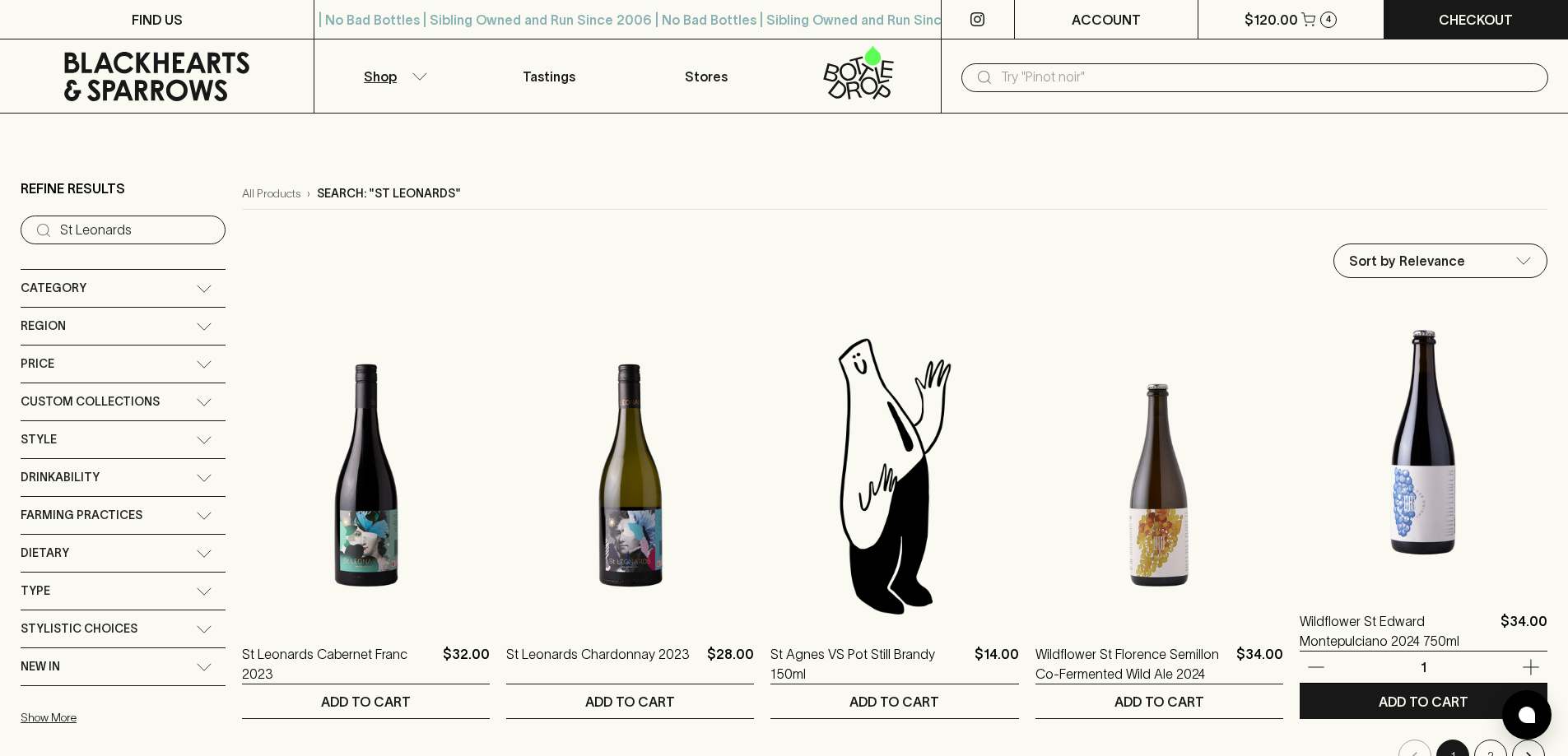 scroll, scrollTop: 165, scrollLeft: 0, axis: vertical 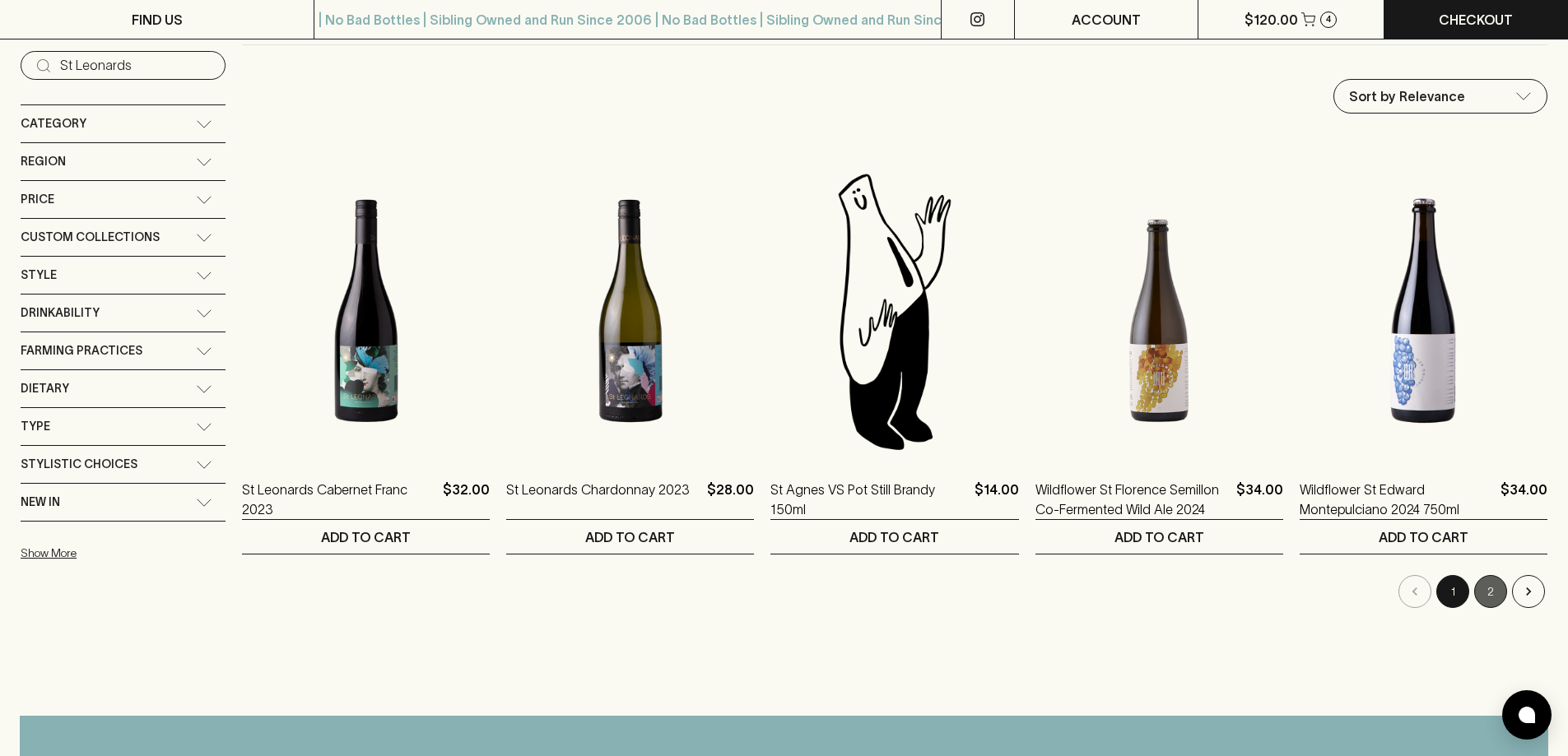 click on "2" at bounding box center [1491, 591] 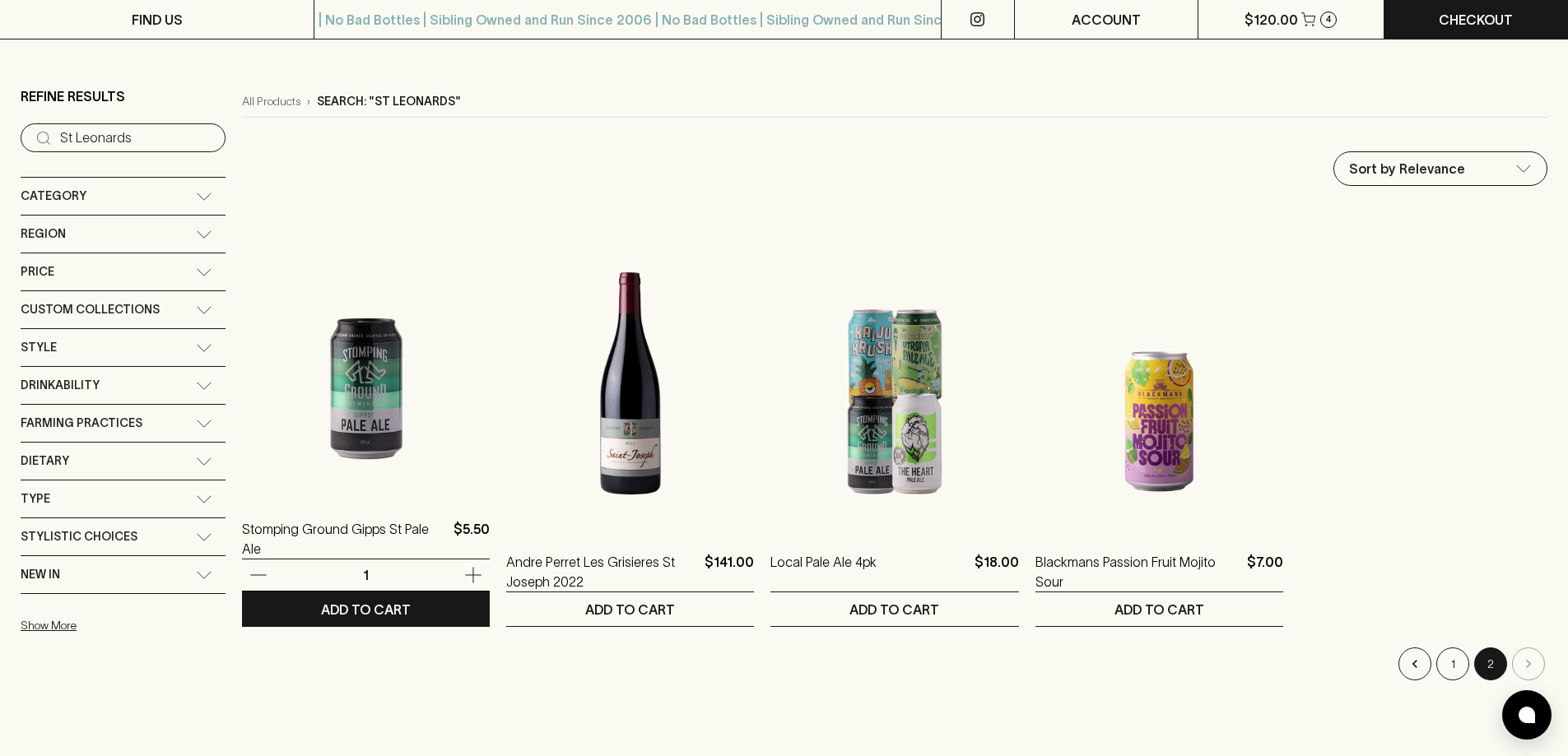 scroll, scrollTop: 329, scrollLeft: 0, axis: vertical 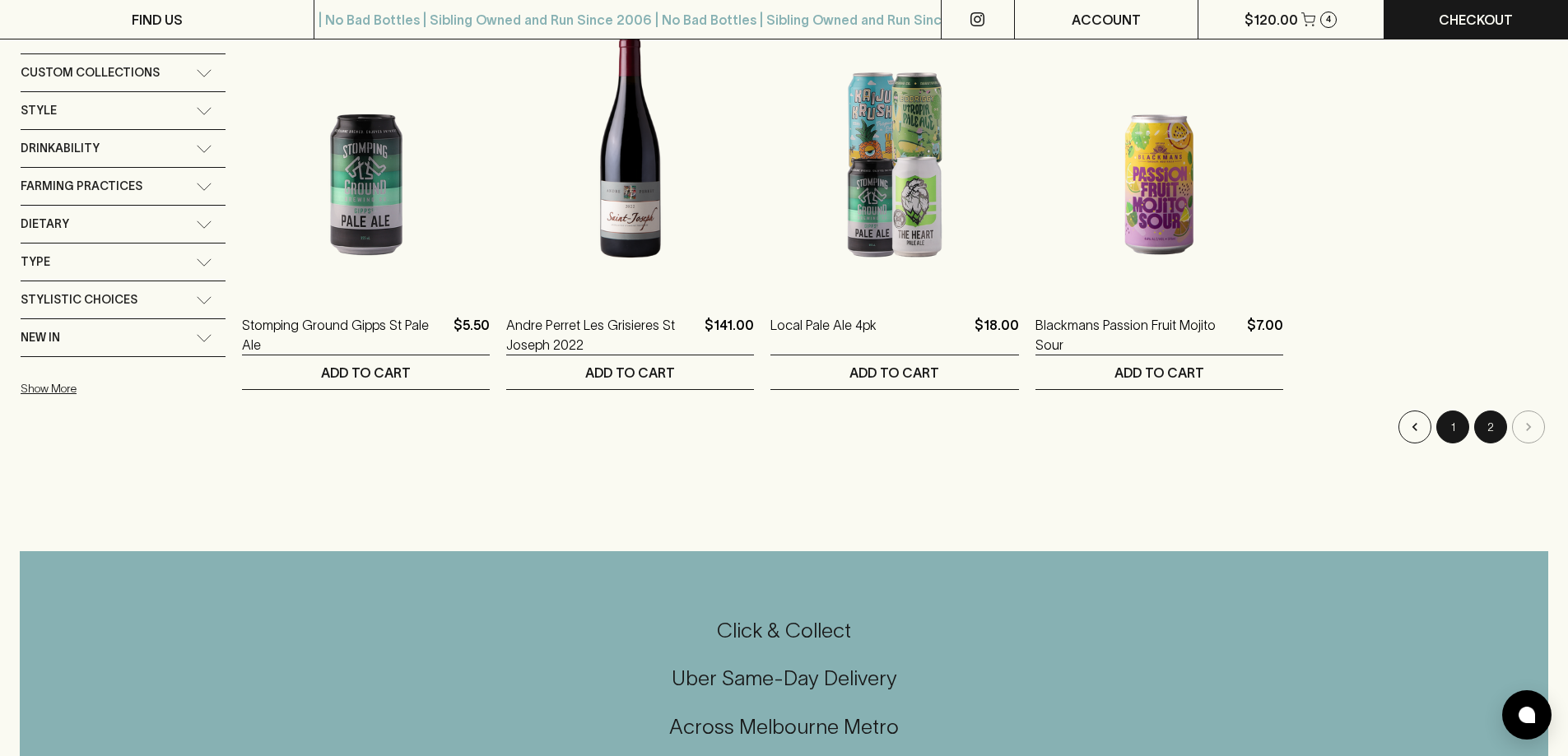 click on "1" at bounding box center (1453, 427) 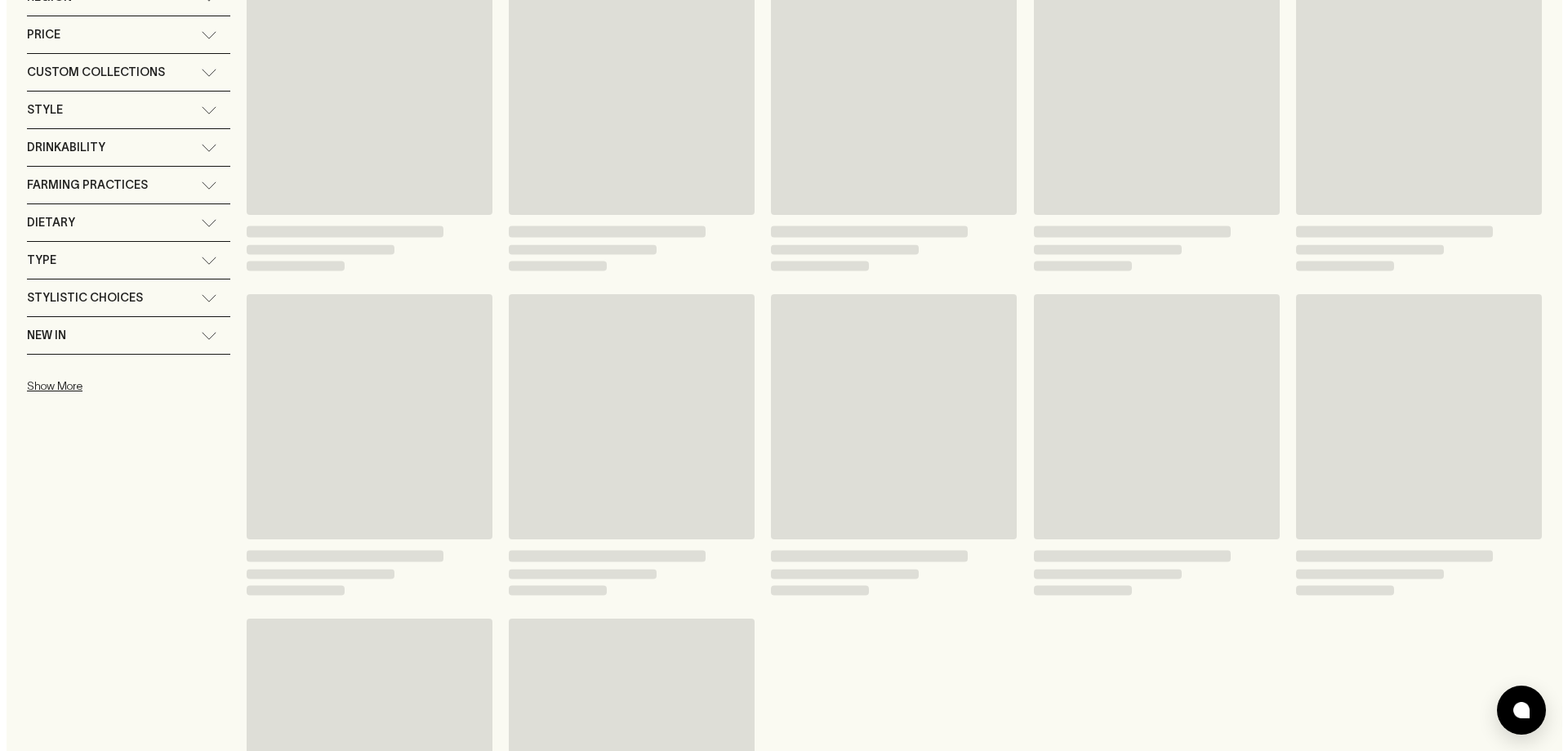 scroll, scrollTop: 0, scrollLeft: 0, axis: both 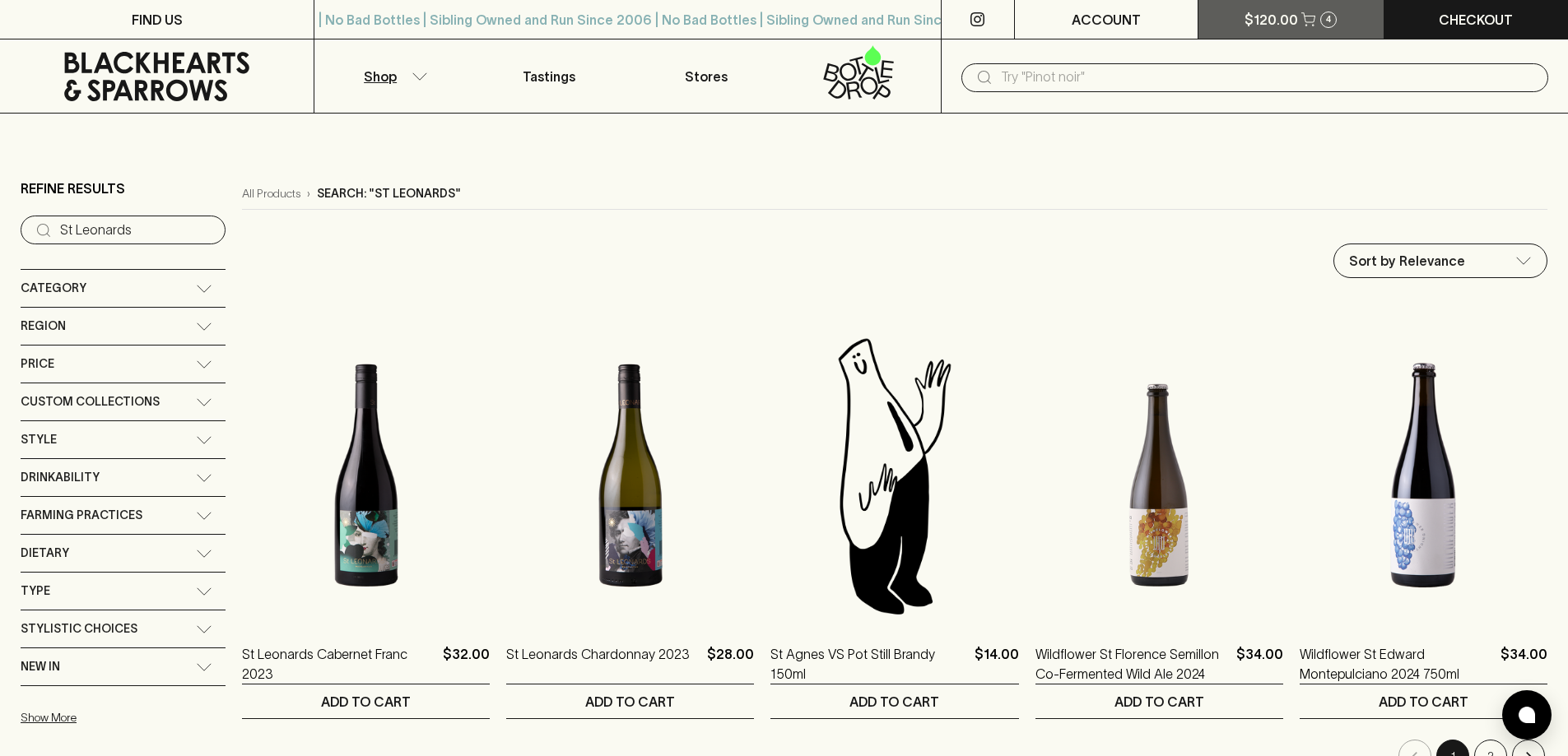 click on "$120.00" at bounding box center (1271, 20) 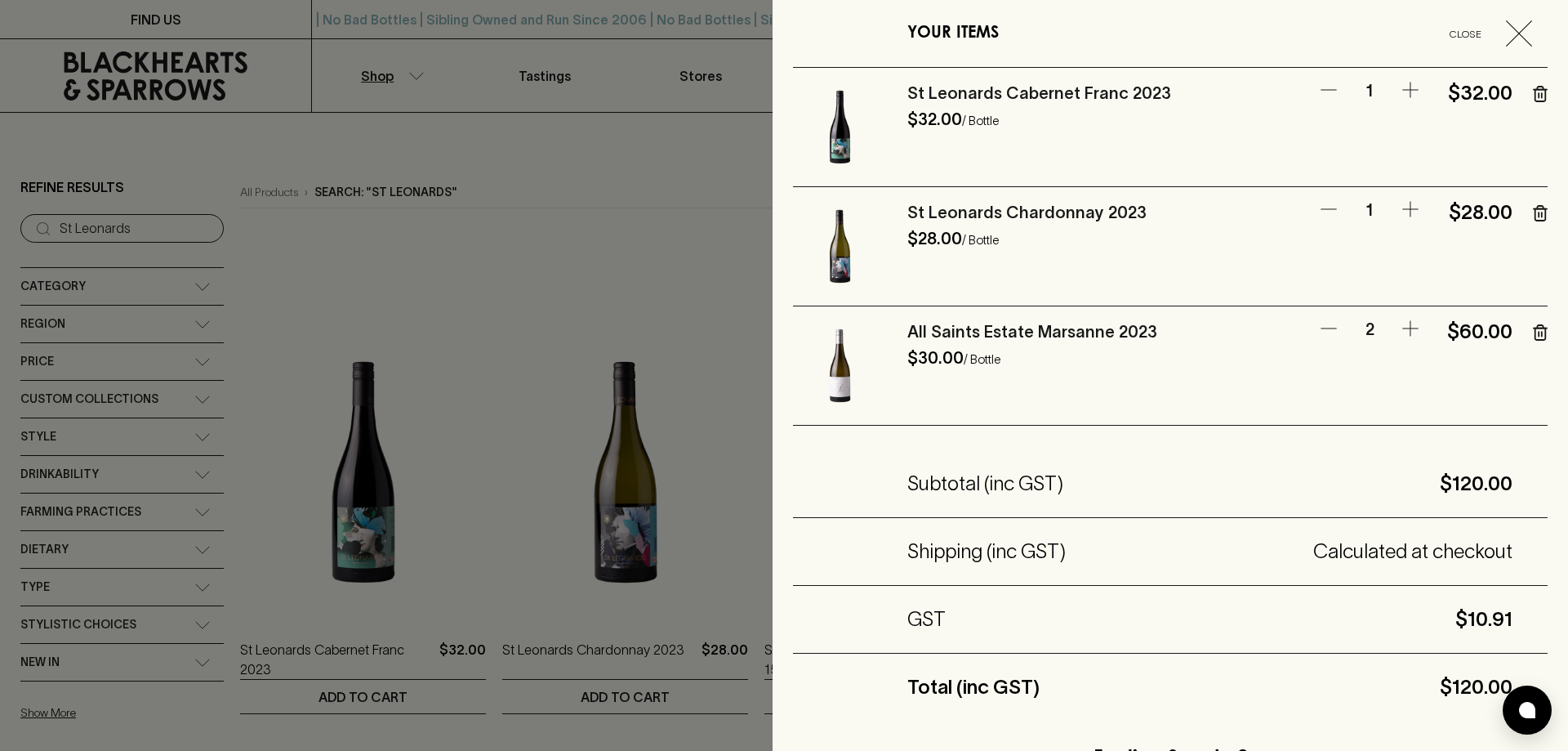 click at bounding box center [784, 375] 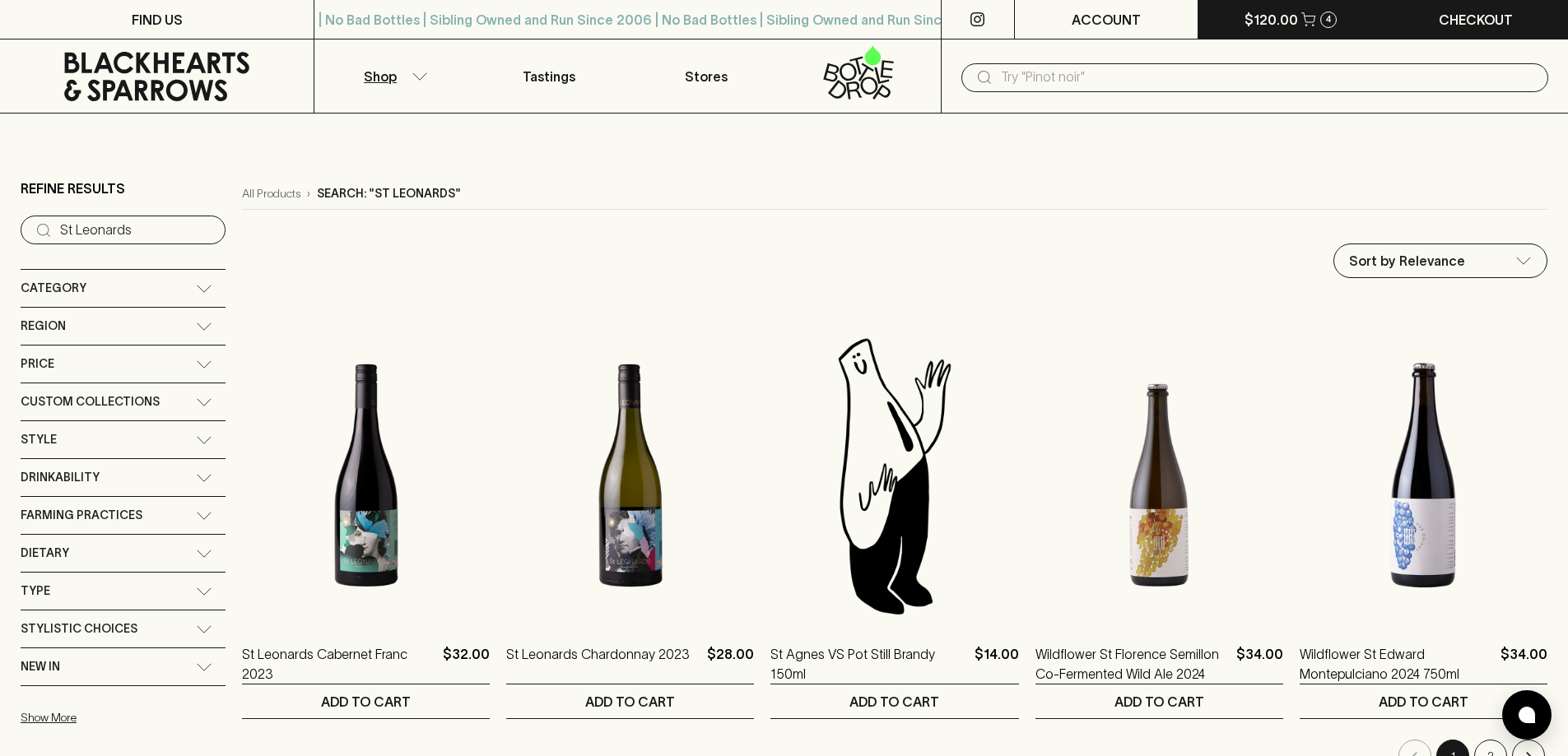 click on "$120.00" at bounding box center (1271, 20) 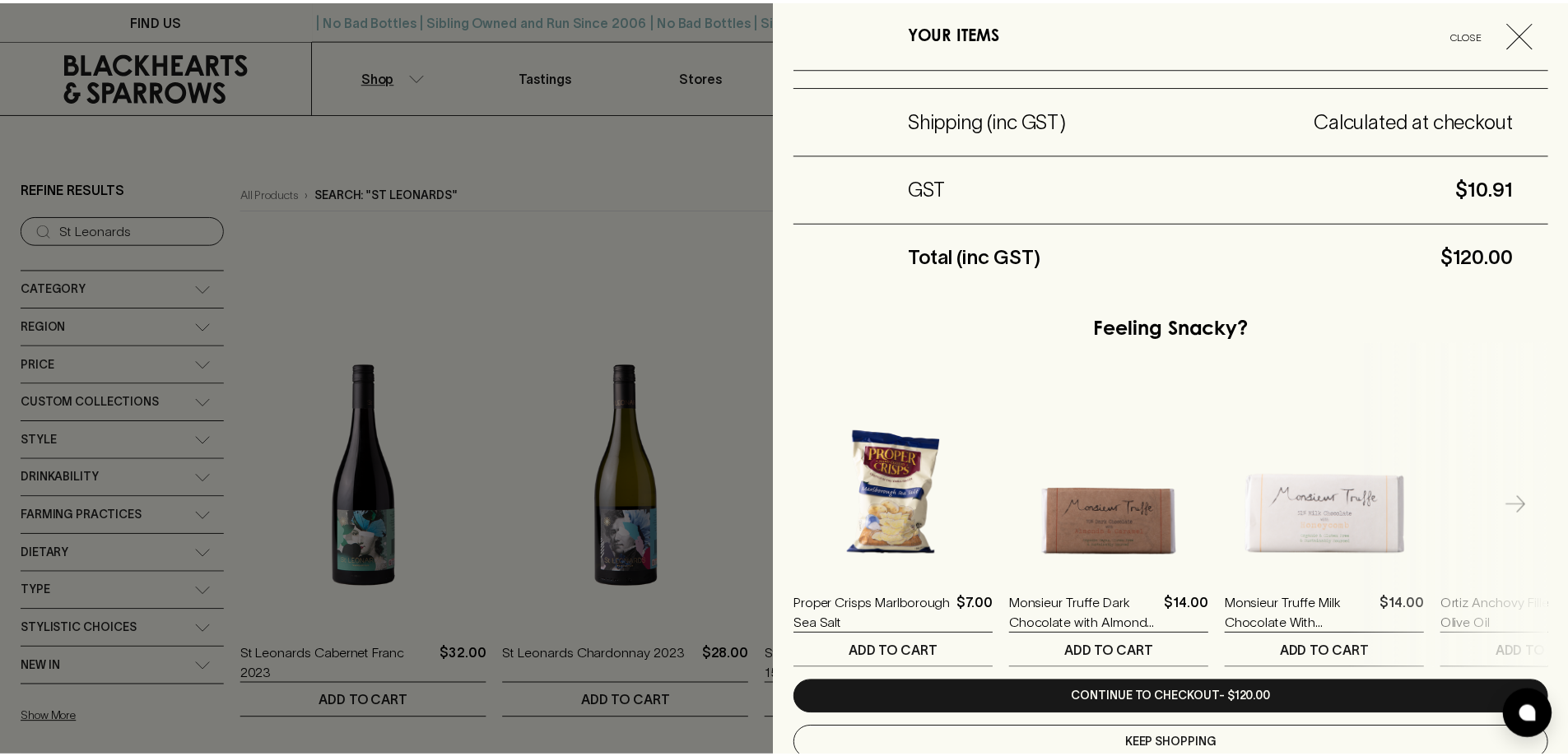 scroll, scrollTop: 481, scrollLeft: 0, axis: vertical 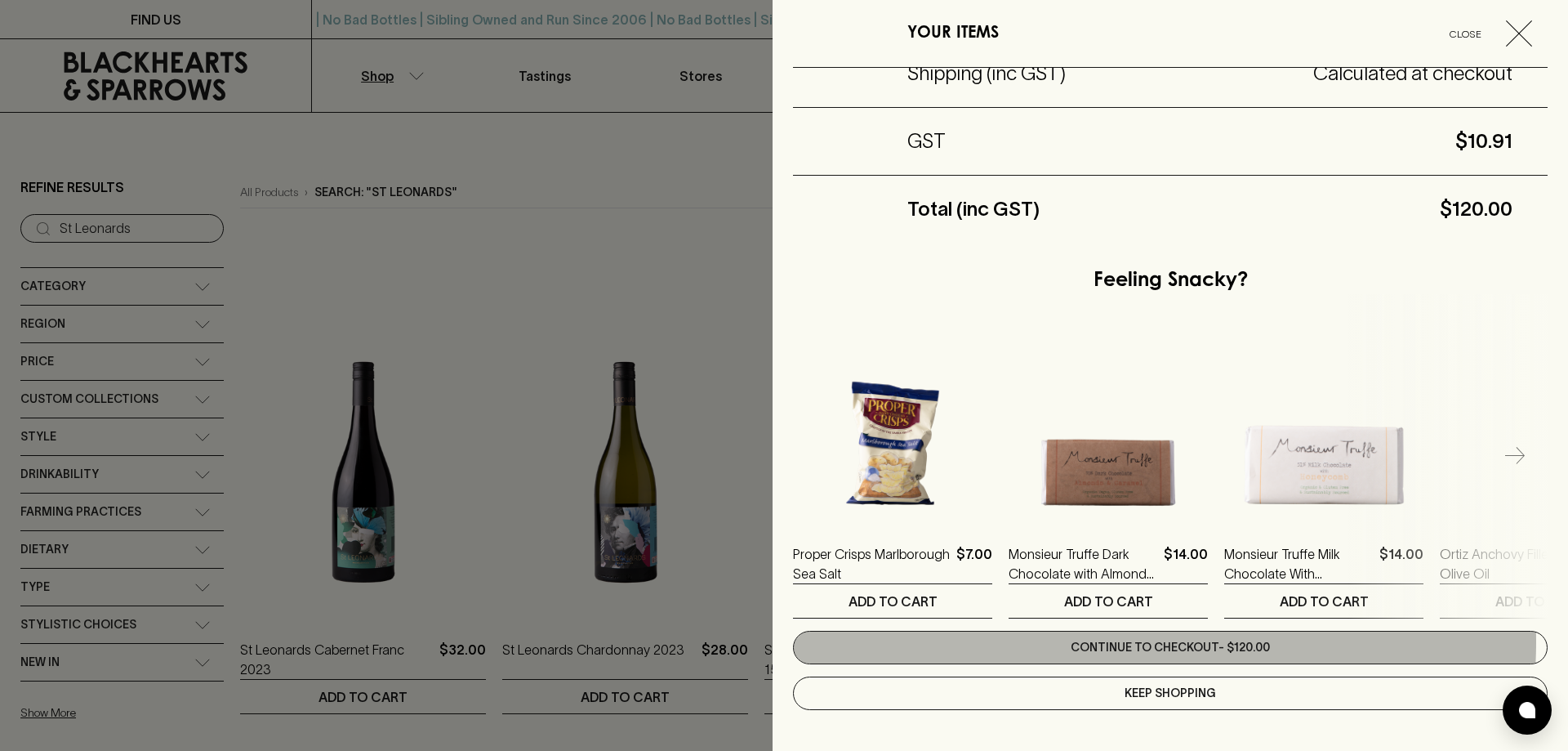click on "Continue to checkout  - $120.00" at bounding box center (1170, 647) 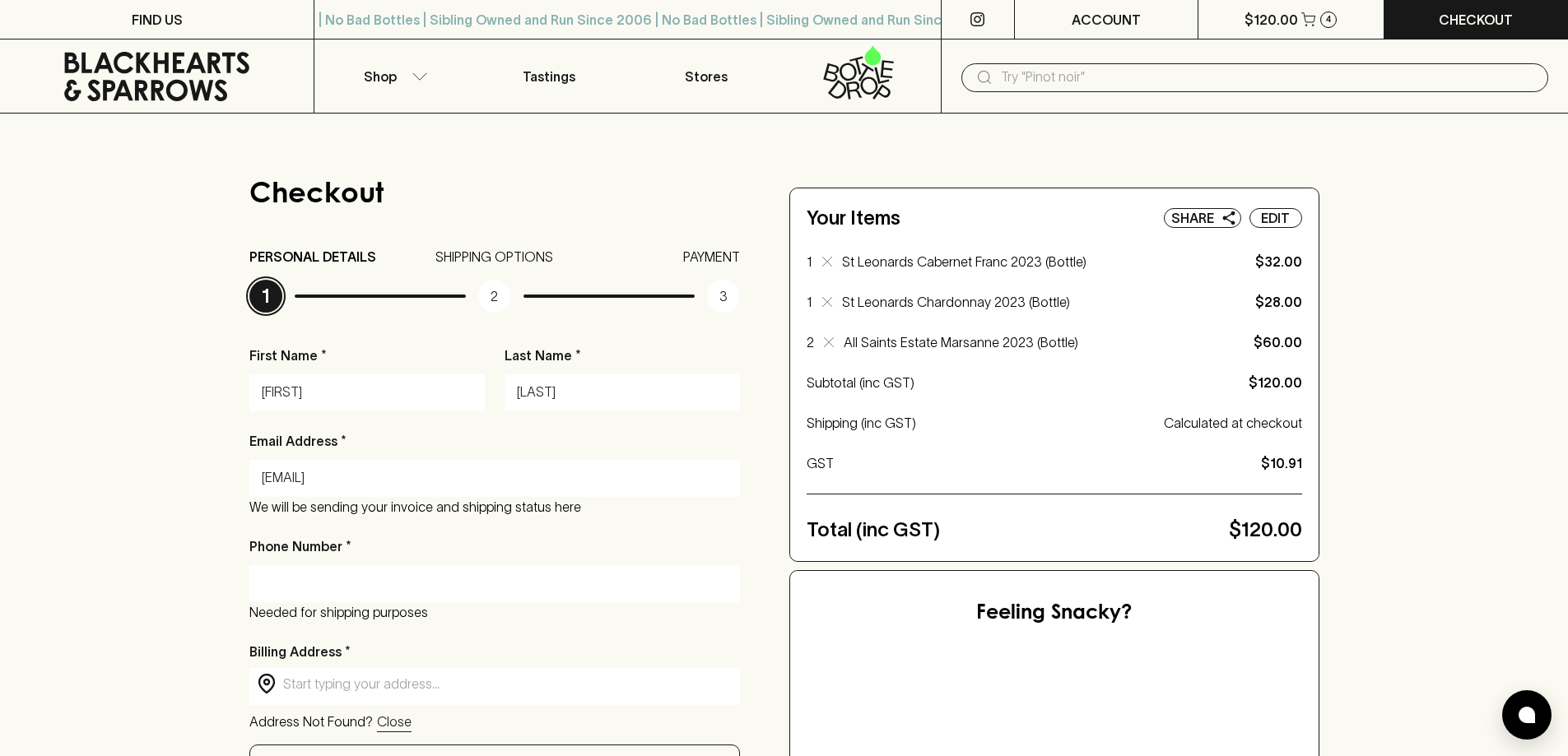 drag, startPoint x: 325, startPoint y: 563, endPoint x: 327, endPoint y: 572, distance: 9.21954 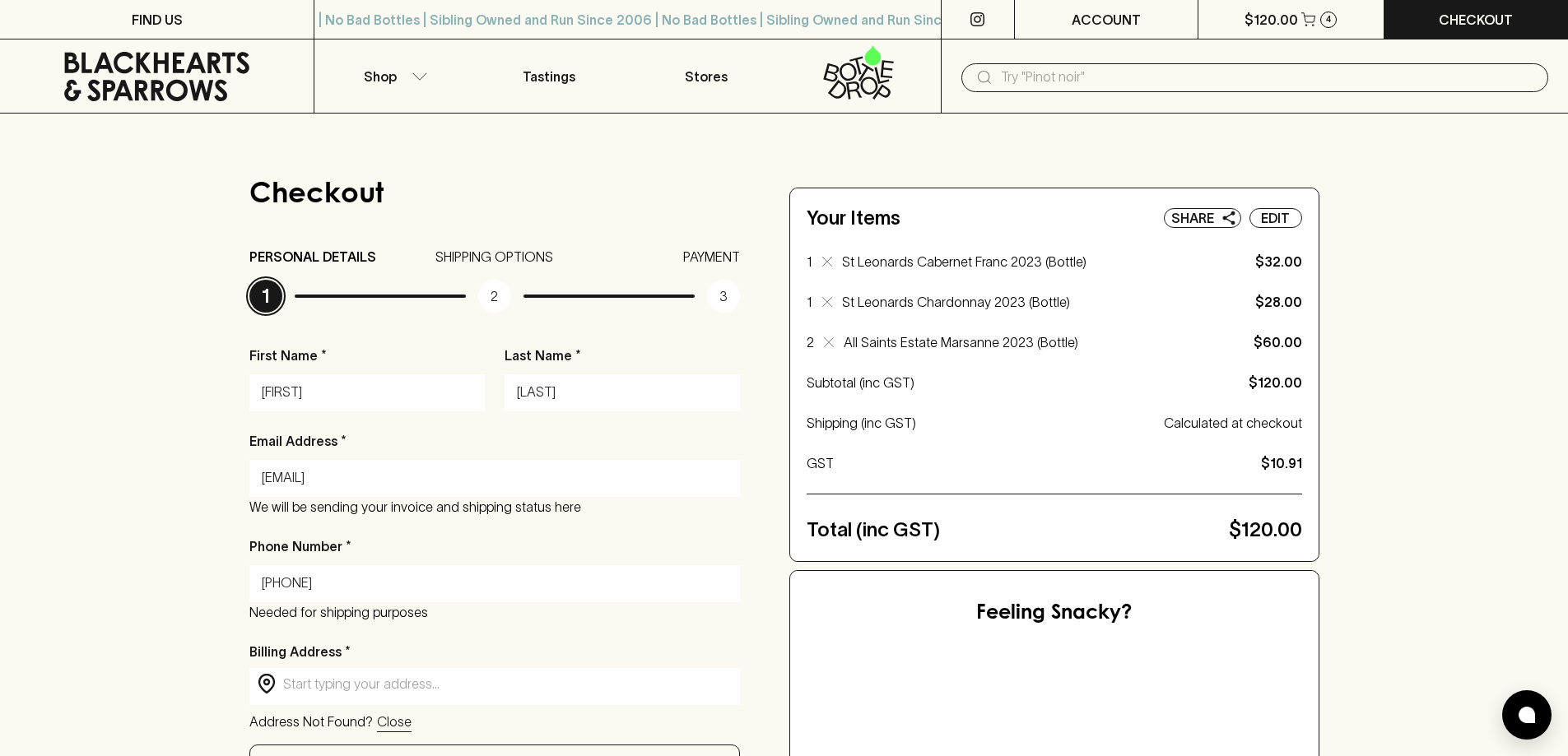 type on "21 Feathertop Chase" 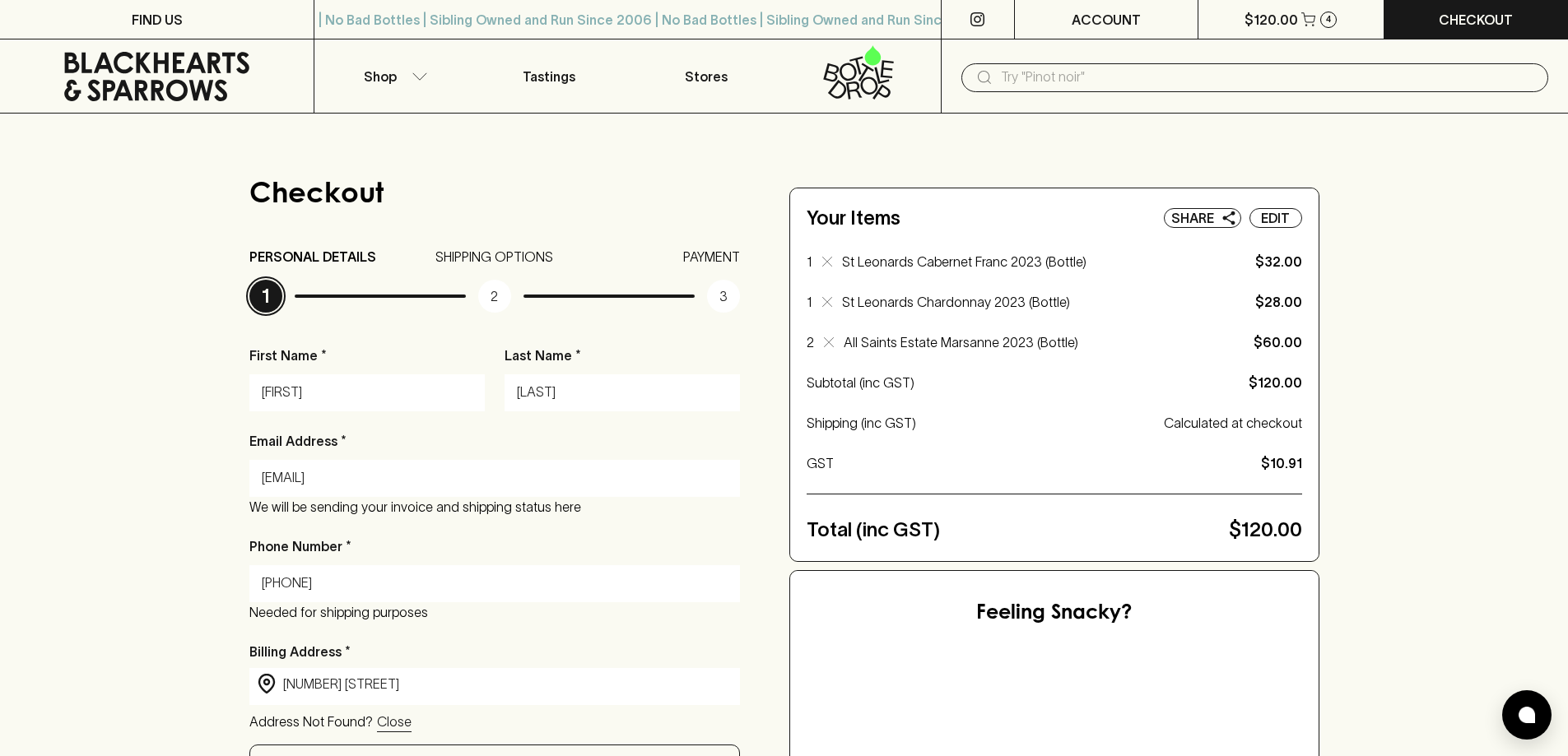 type on "Burwood East" 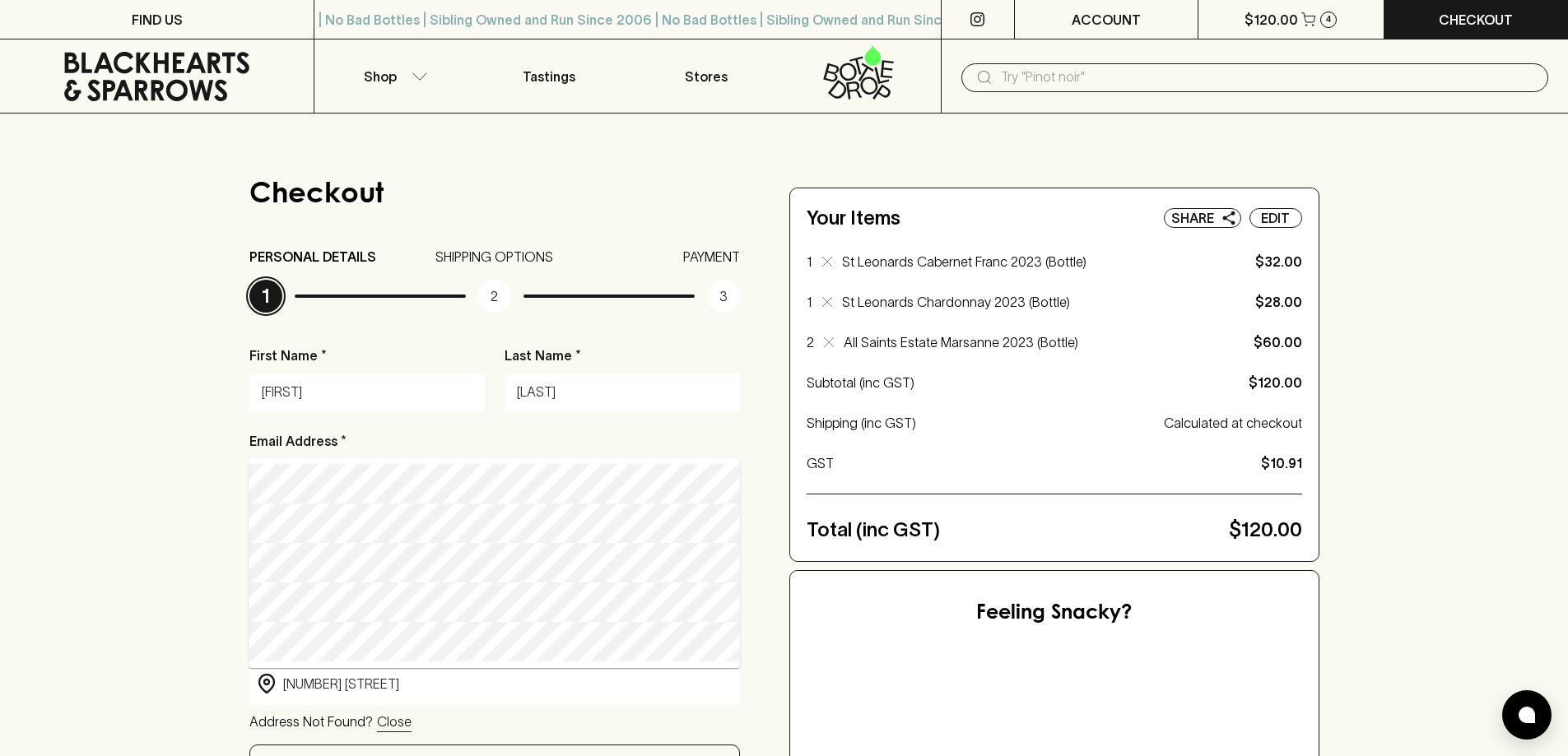 type on "21 Feathertop Chase, Burwood East VIC, Australia" 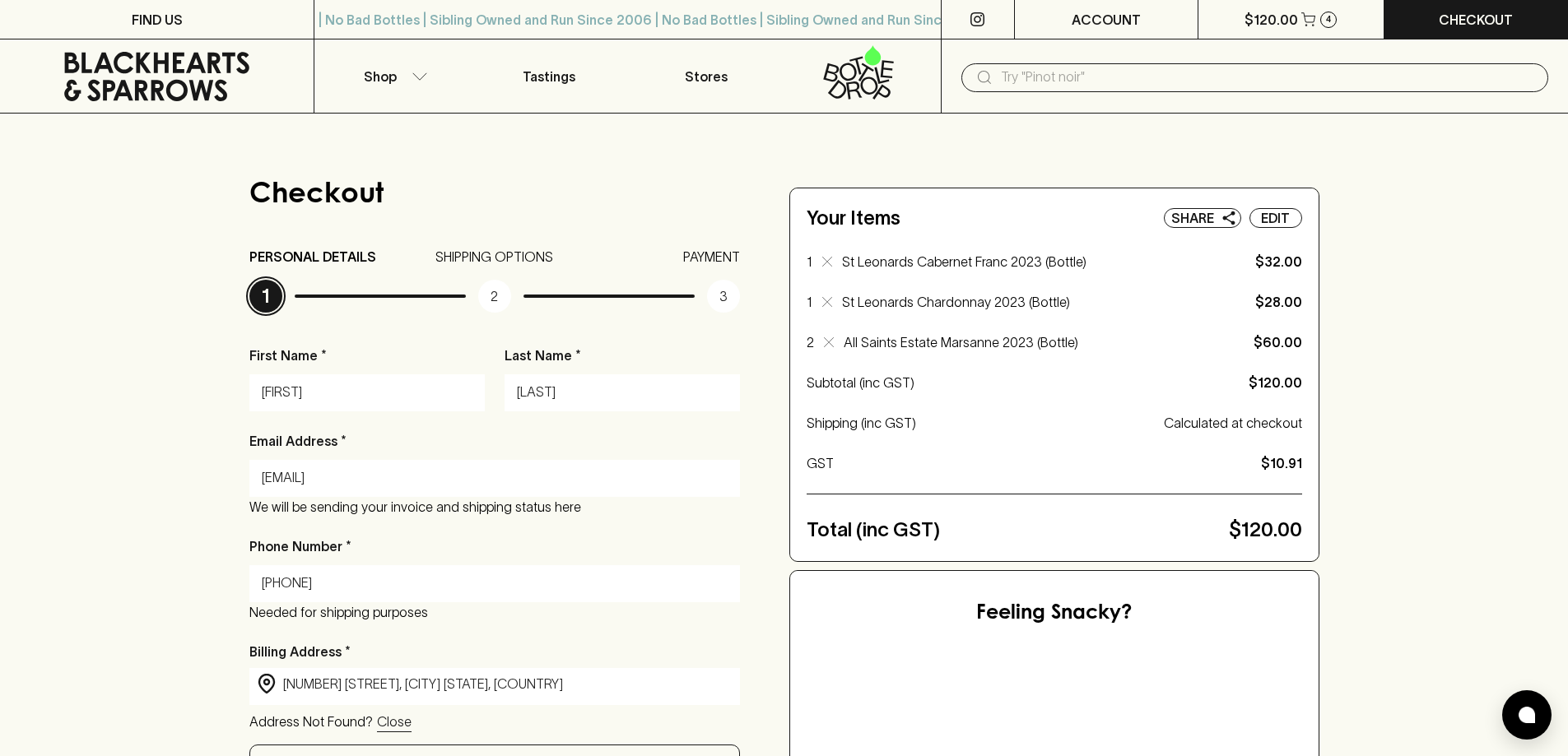 type on "21 Feathertop Chase" 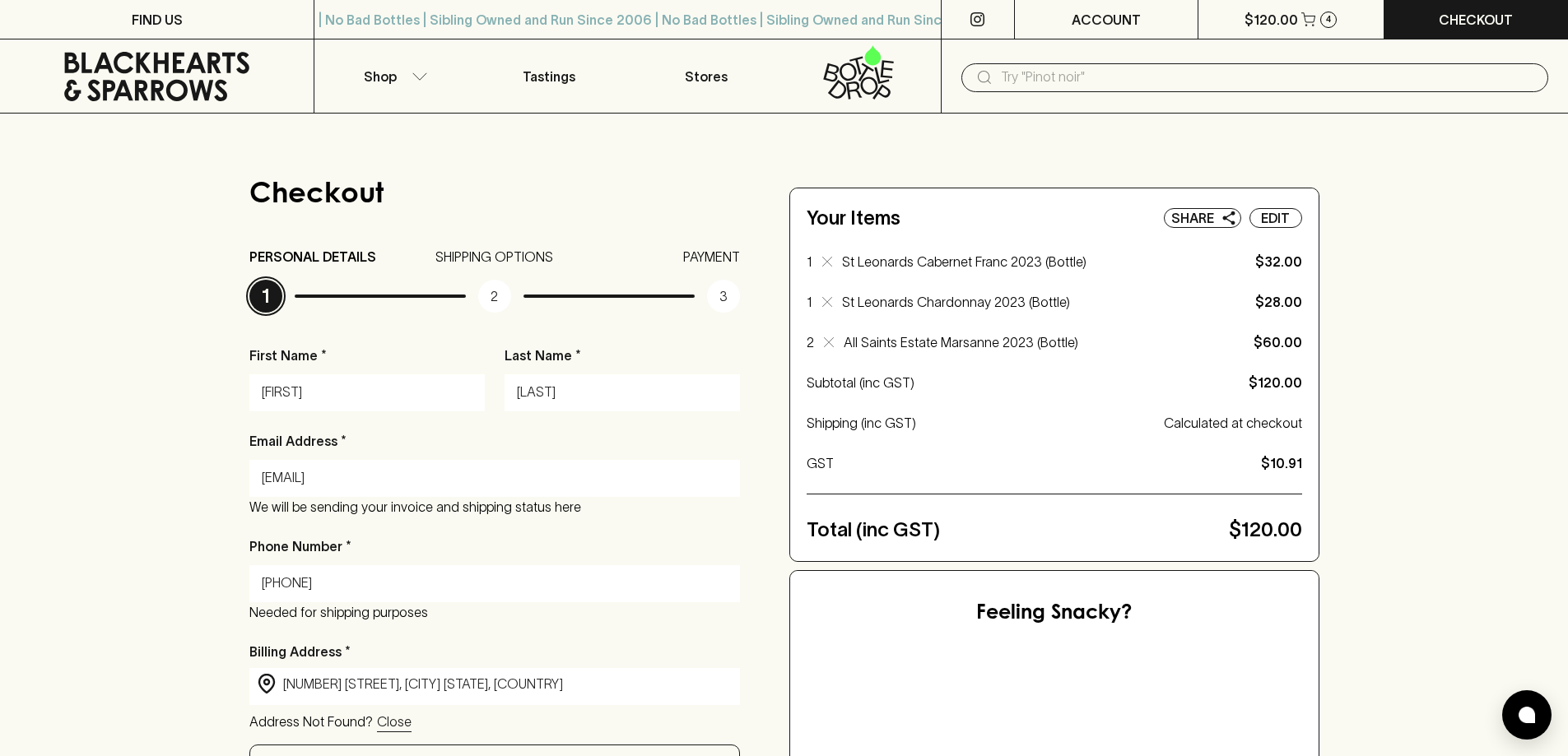 click on "Checkout PERSONAL DETAILS 1 SHIPPING OPTIONS 2 PAYMENT 3 First Name * Mary Last Name * Negrepontis Email Address * maryneg70@gmail.com We will be sending your invoice and shipping status here Phone Number * 0412115397 Needed for shipping purposes  Billing Address * ​ 21 Feathertop Chase, Burwood East VIC, Australia ​ Address Not Found? Close Address Line 1 21 Feathertop Chase Address Line 2 Unit, Level, Block, etc Suburb/Town Burwood East Postcode 3151 State Victoria This is a present for someone else and requires wrapping   ($5.00) Gift Message (Optional) x ​ 150 character limit Cart: 3 items / $120.00 View Continue (To Shipping) Your Items Share Edit 1 St Leonards Cabernet Franc 2023 (Bottle) $32.00 1 St Leonards Chardonnay 2023 (Bottle) $28.00 2 All Saints Estate Marsanne 2023 (Bottle) $60.00 Subtotal (inc GST) $120.00 Shipping (inc GST) Calculated at checkout GST $10.91 Total (inc GST) $120.00 Feeling Snacky? Proper Crisps Marlborough Sea Salt $7.00 1 ADD TO CART $14.00 1 ADD TO CART $14.00 1 $16.50" at bounding box center [784, 754] 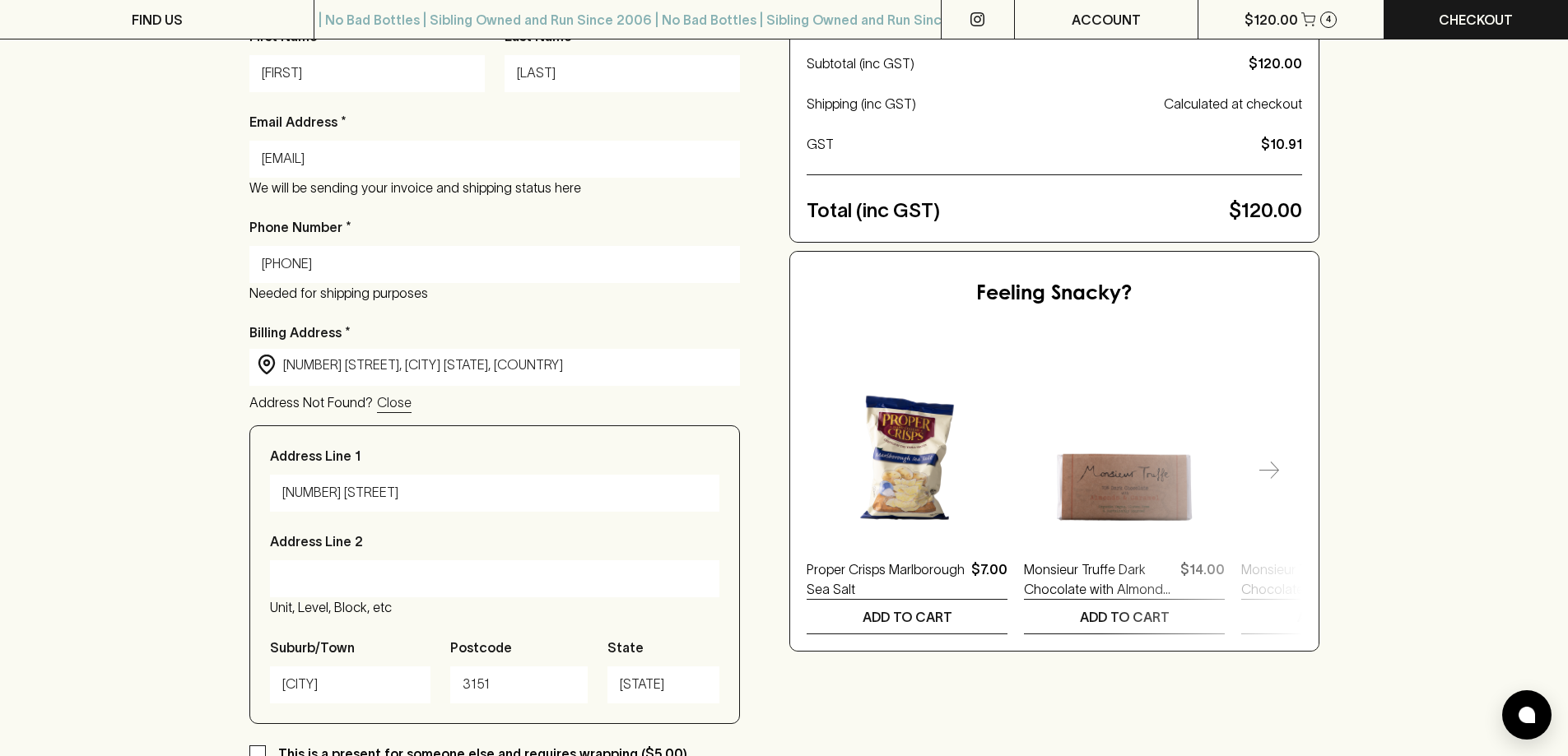 scroll, scrollTop: 658, scrollLeft: 0, axis: vertical 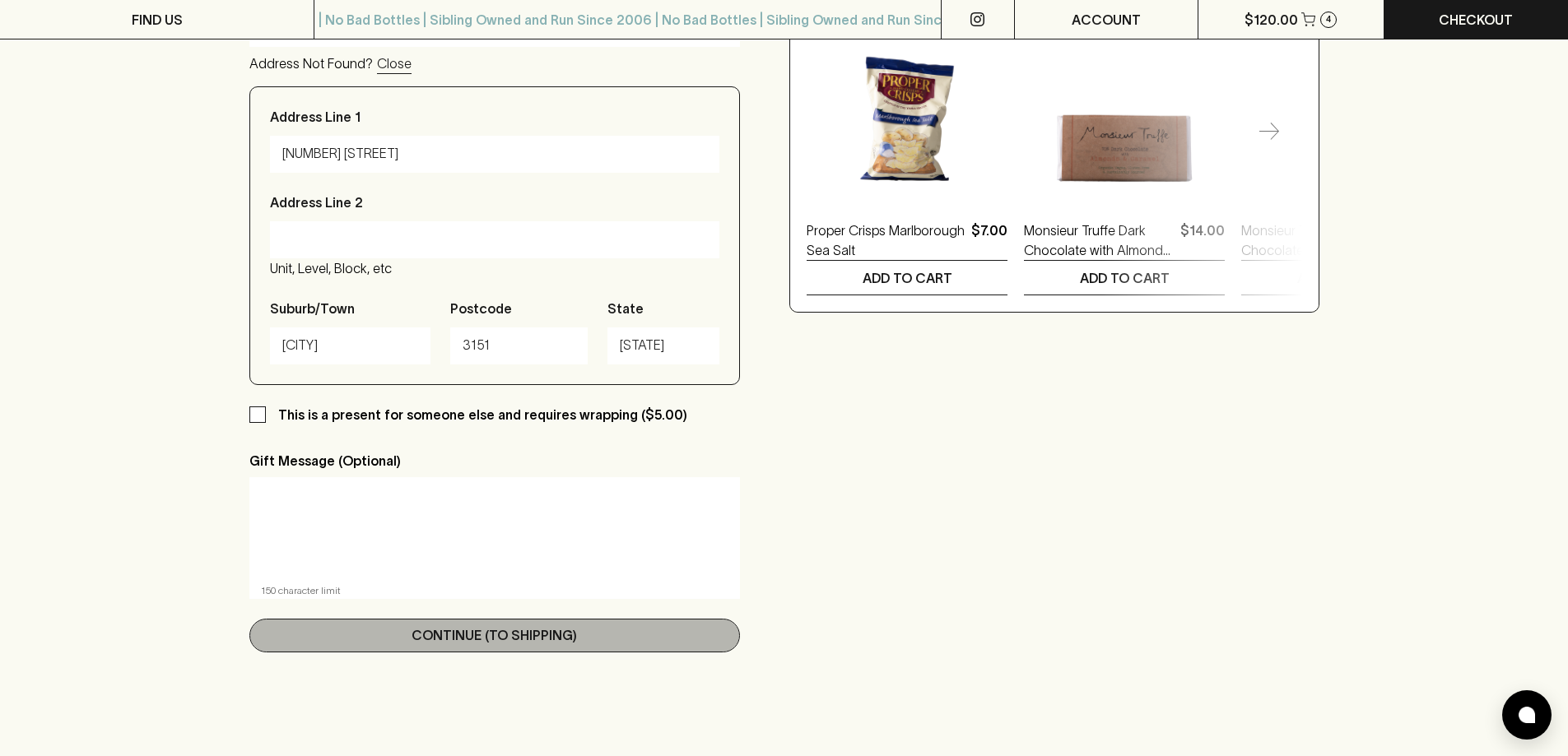click on "Continue (To Shipping)" at bounding box center (494, 635) 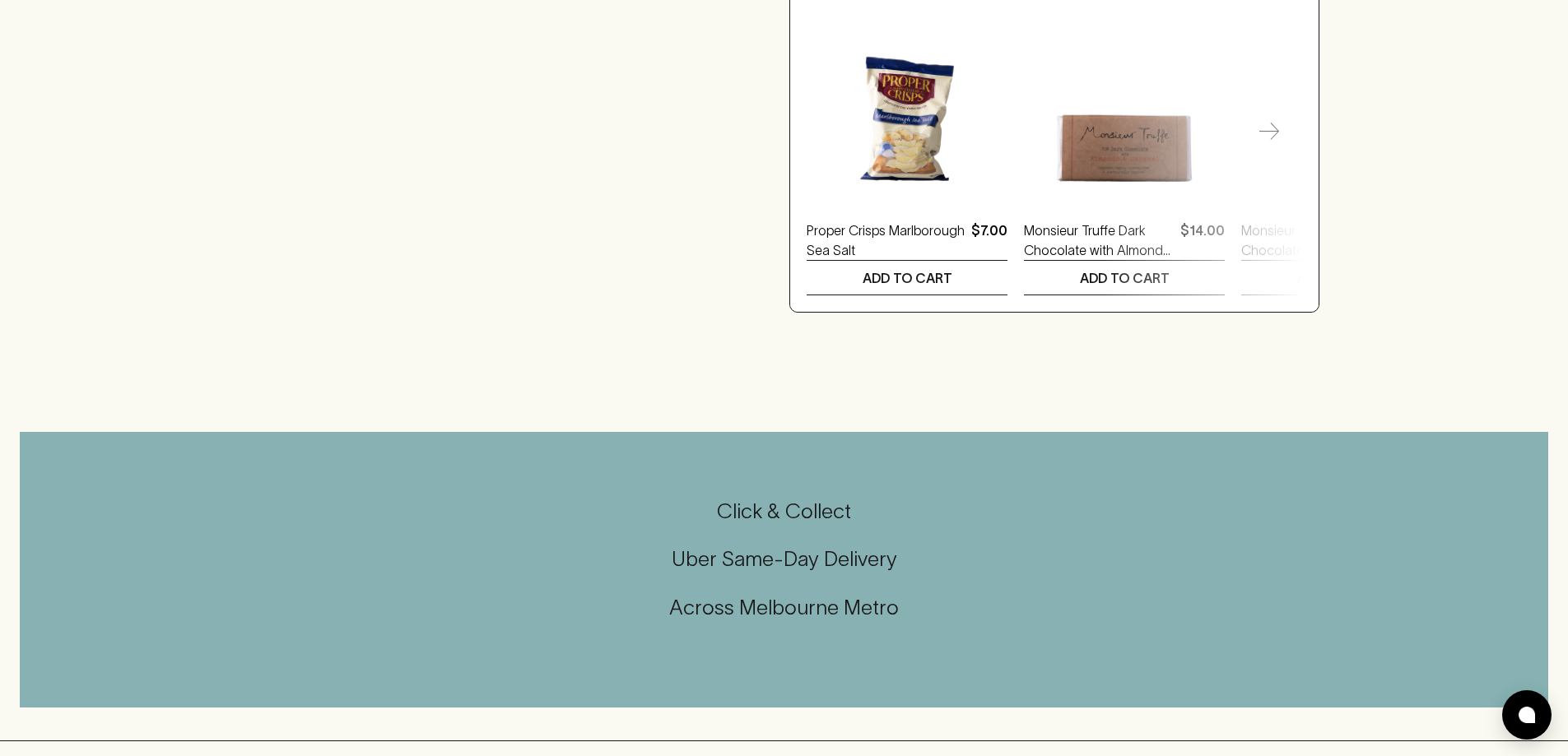 scroll, scrollTop: 0, scrollLeft: 0, axis: both 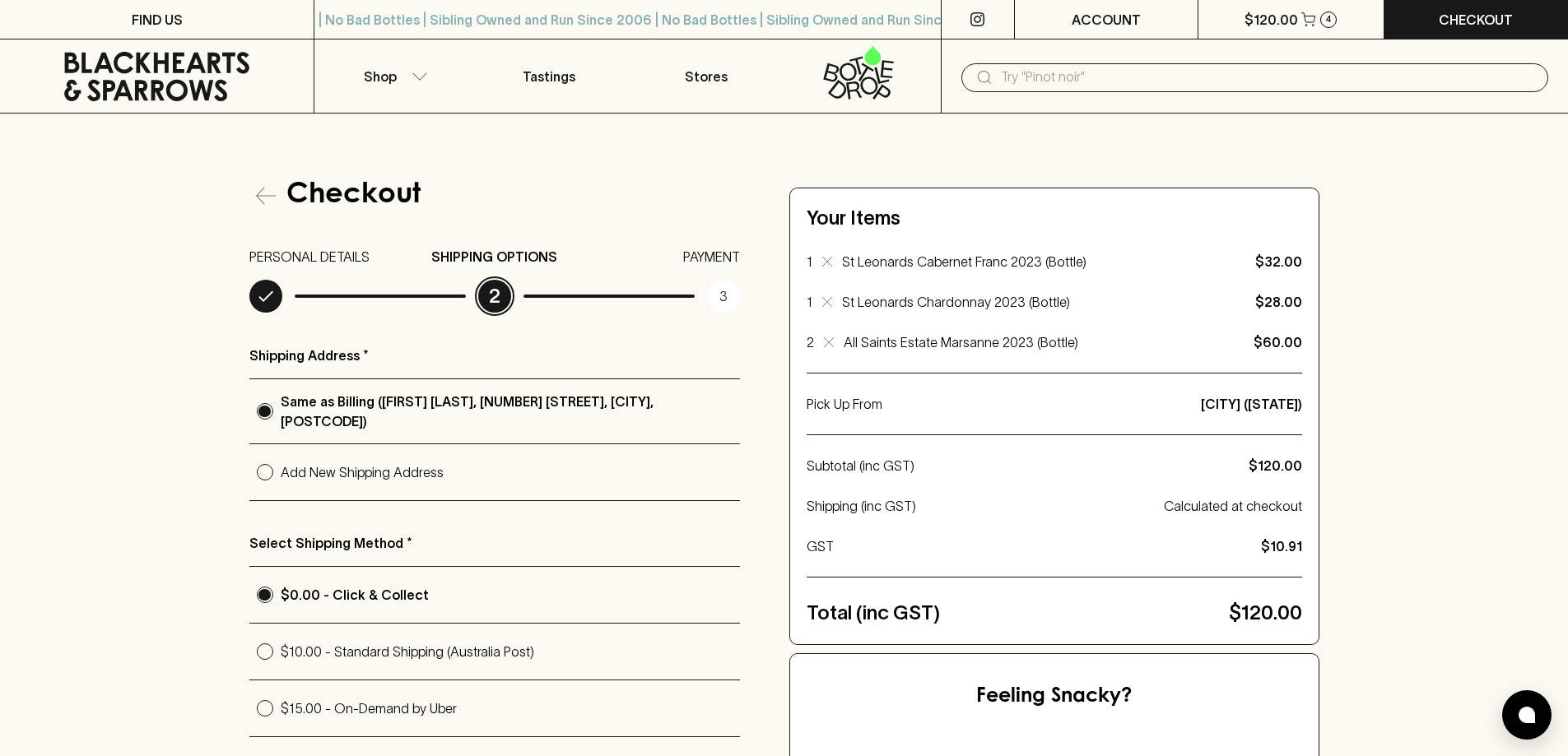 click on "$10.00 - Standard Shipping (Australia Post)" at bounding box center [265, 652] 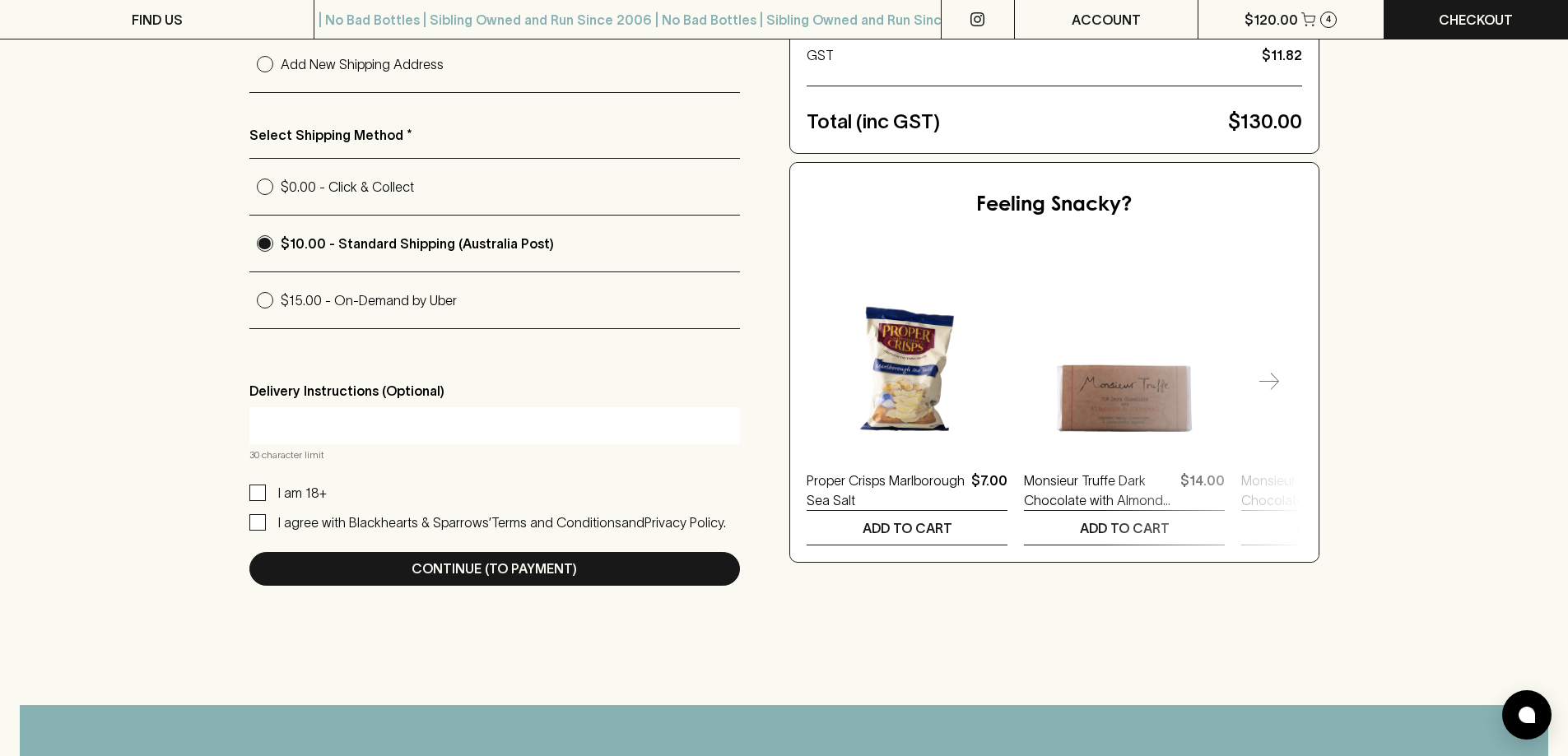 scroll, scrollTop: 411, scrollLeft: 0, axis: vertical 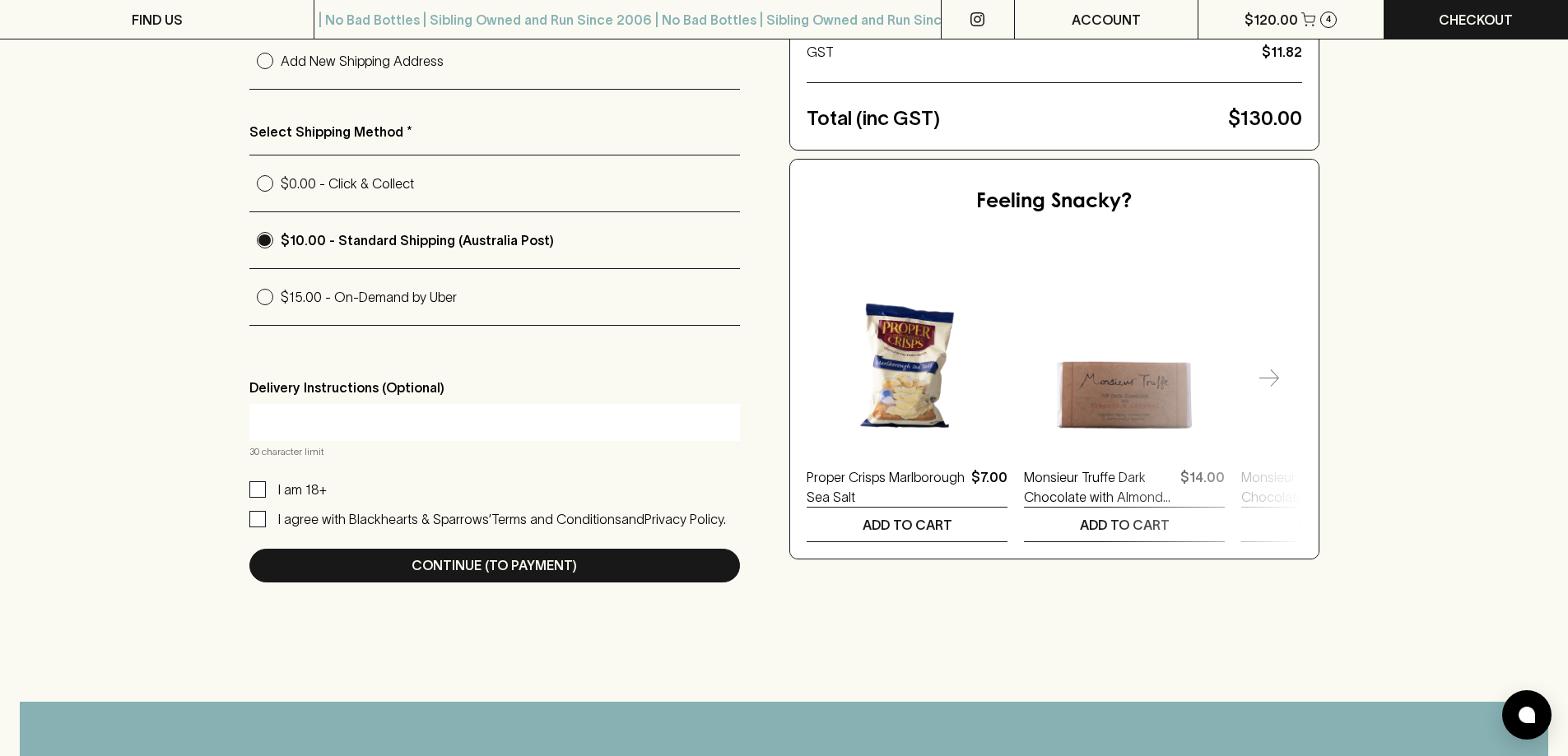 click on "I am 18+" at bounding box center (258, 489) 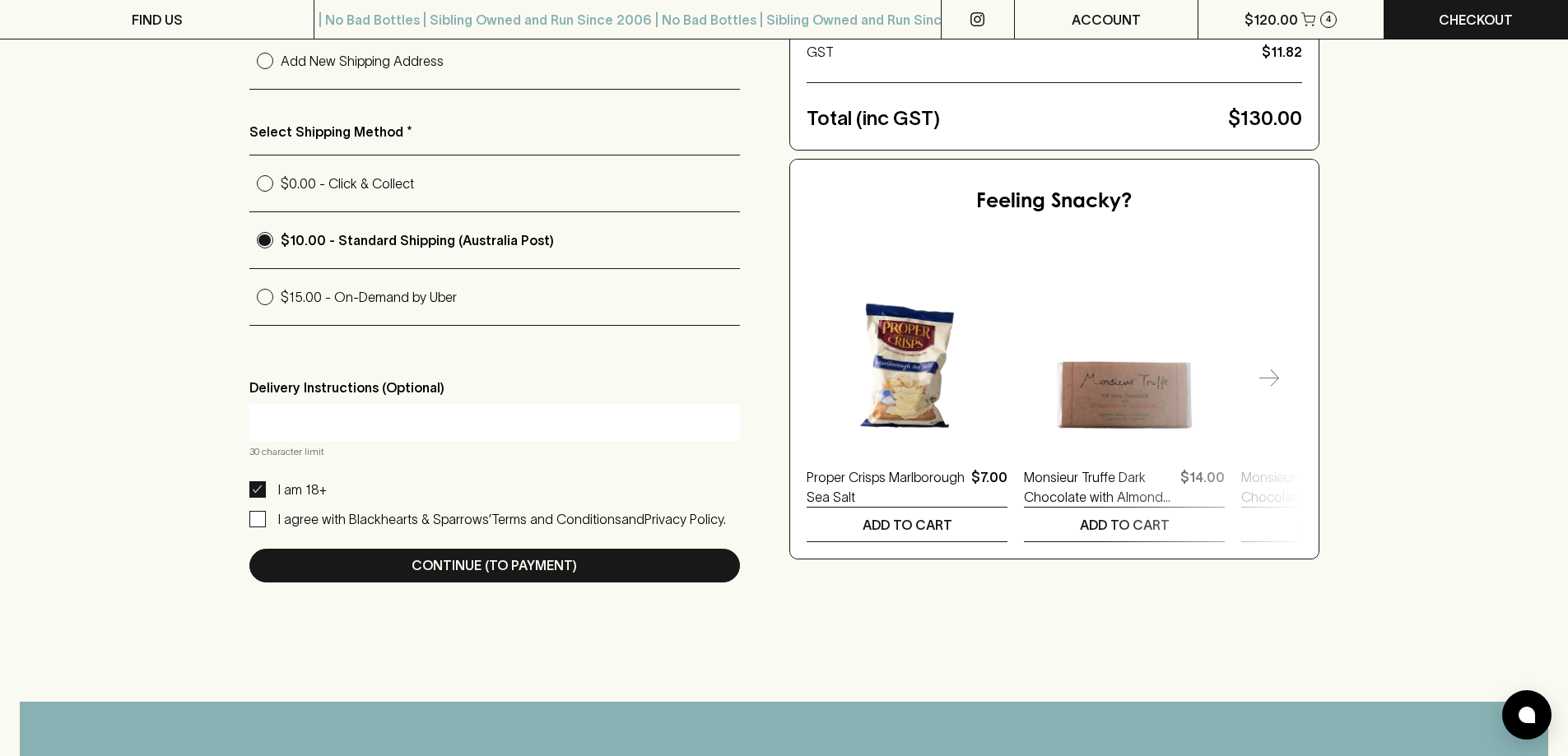 click at bounding box center [495, 422] 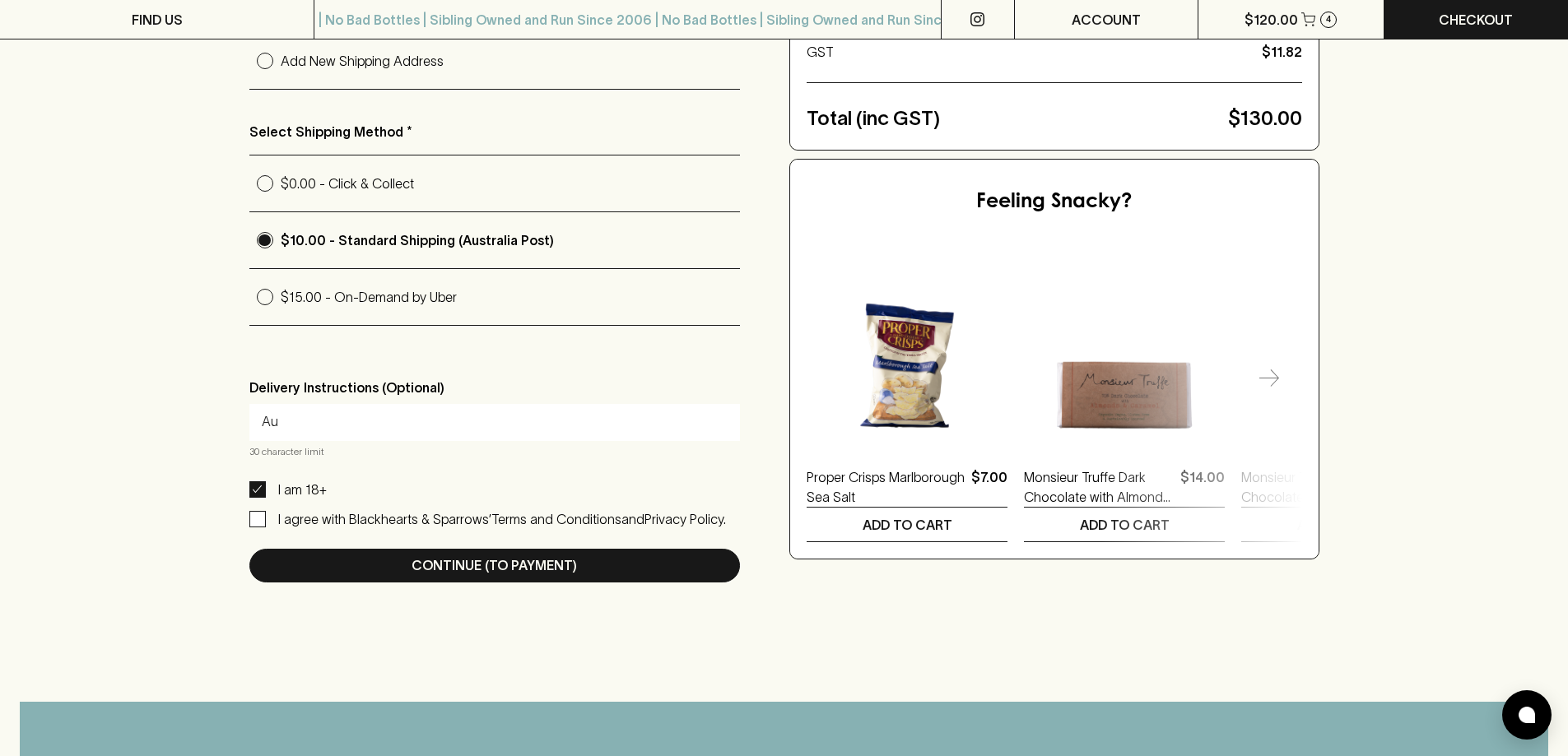 type on "A" 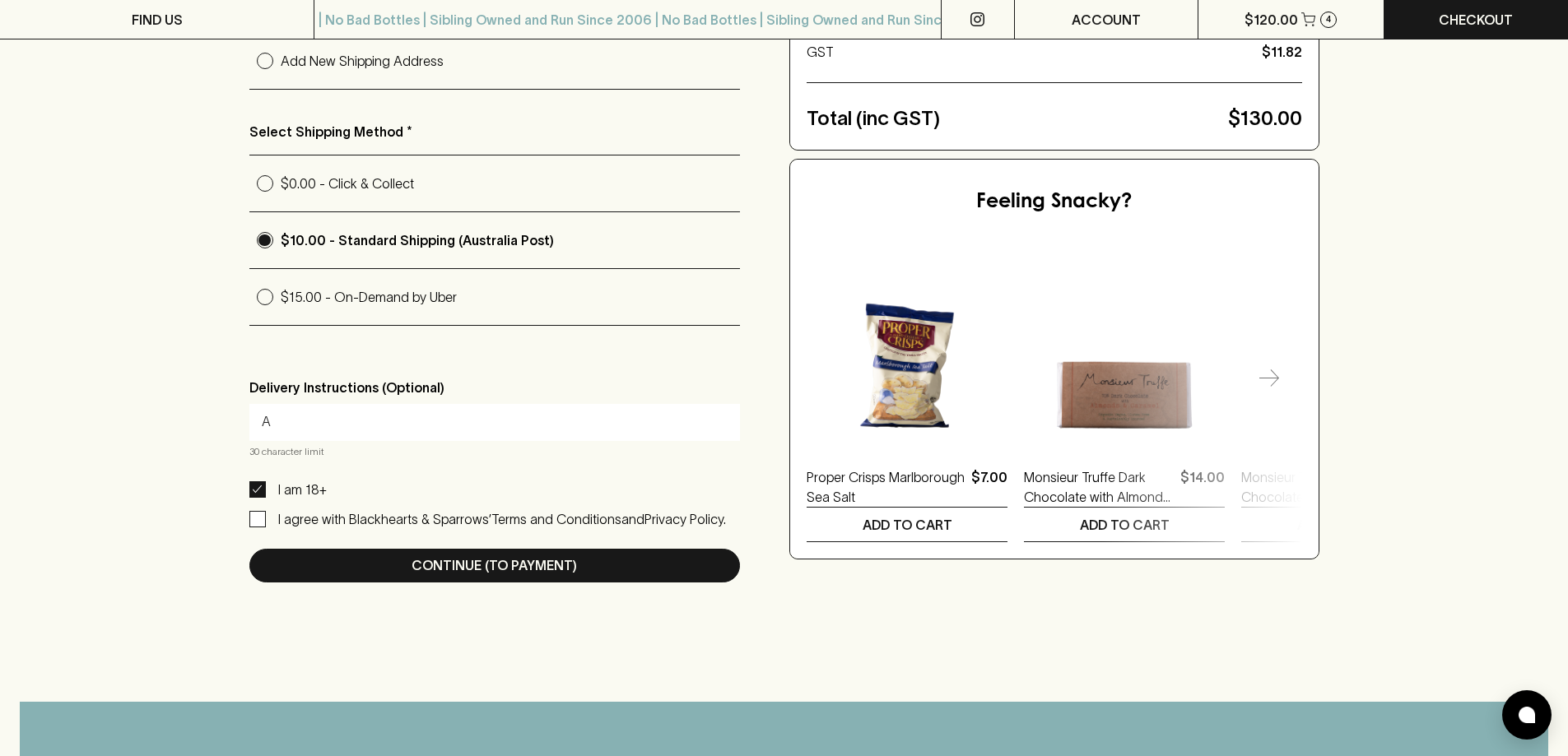type 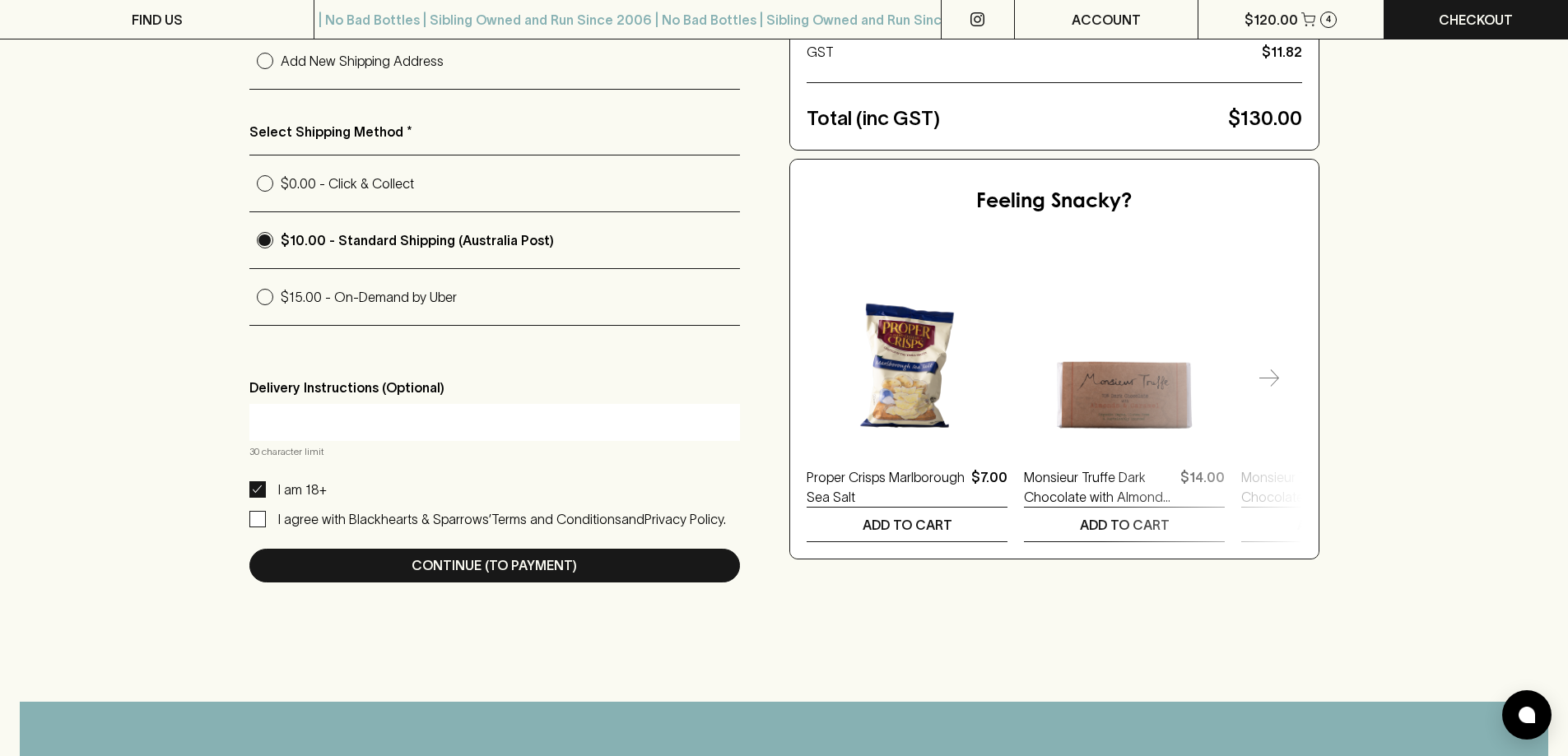 click on "I agree with Blackhearts & Sparrows’   Terms and Conditions  and  Privacy Policy." at bounding box center [258, 519] 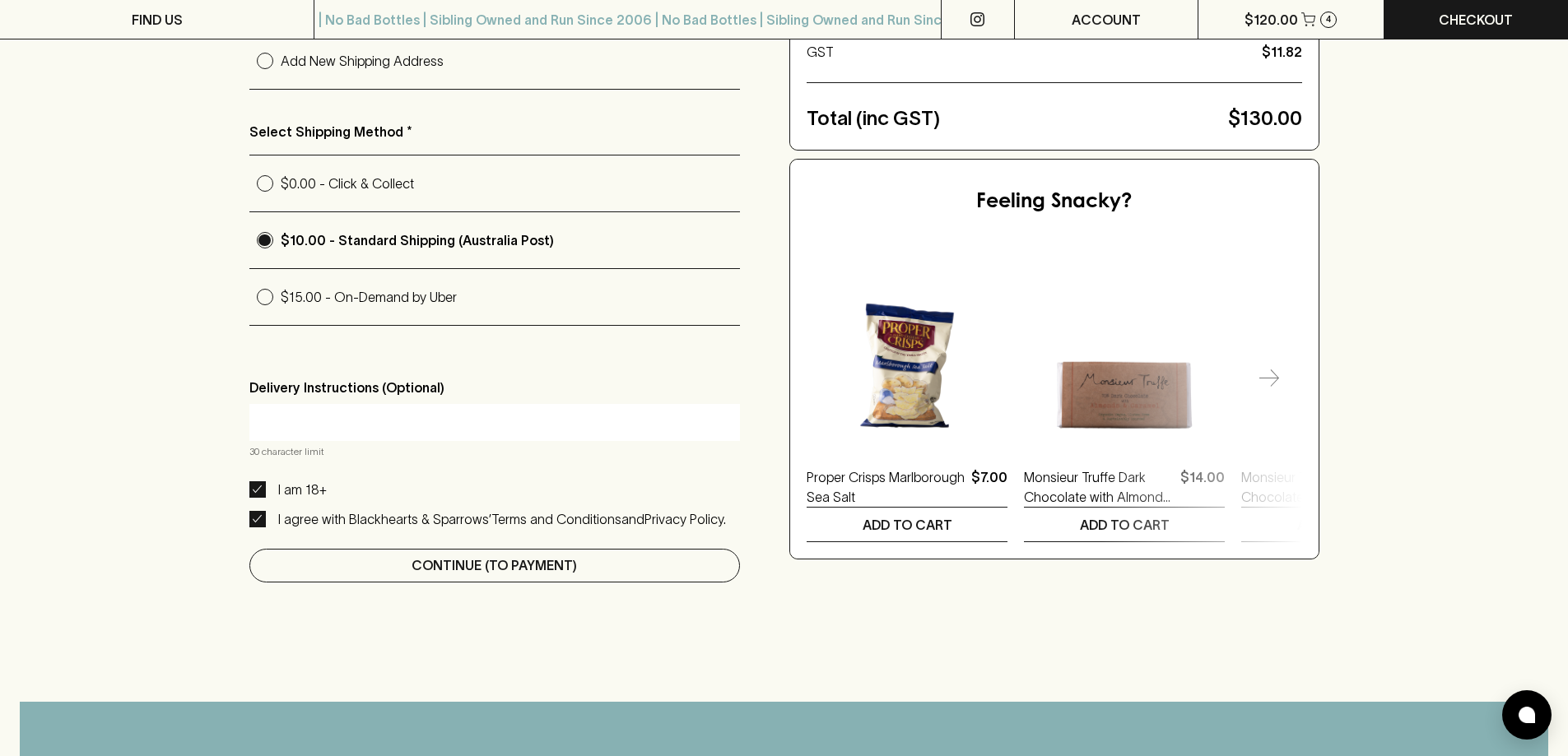 click on "Continue (To Payment)" at bounding box center (494, 565) 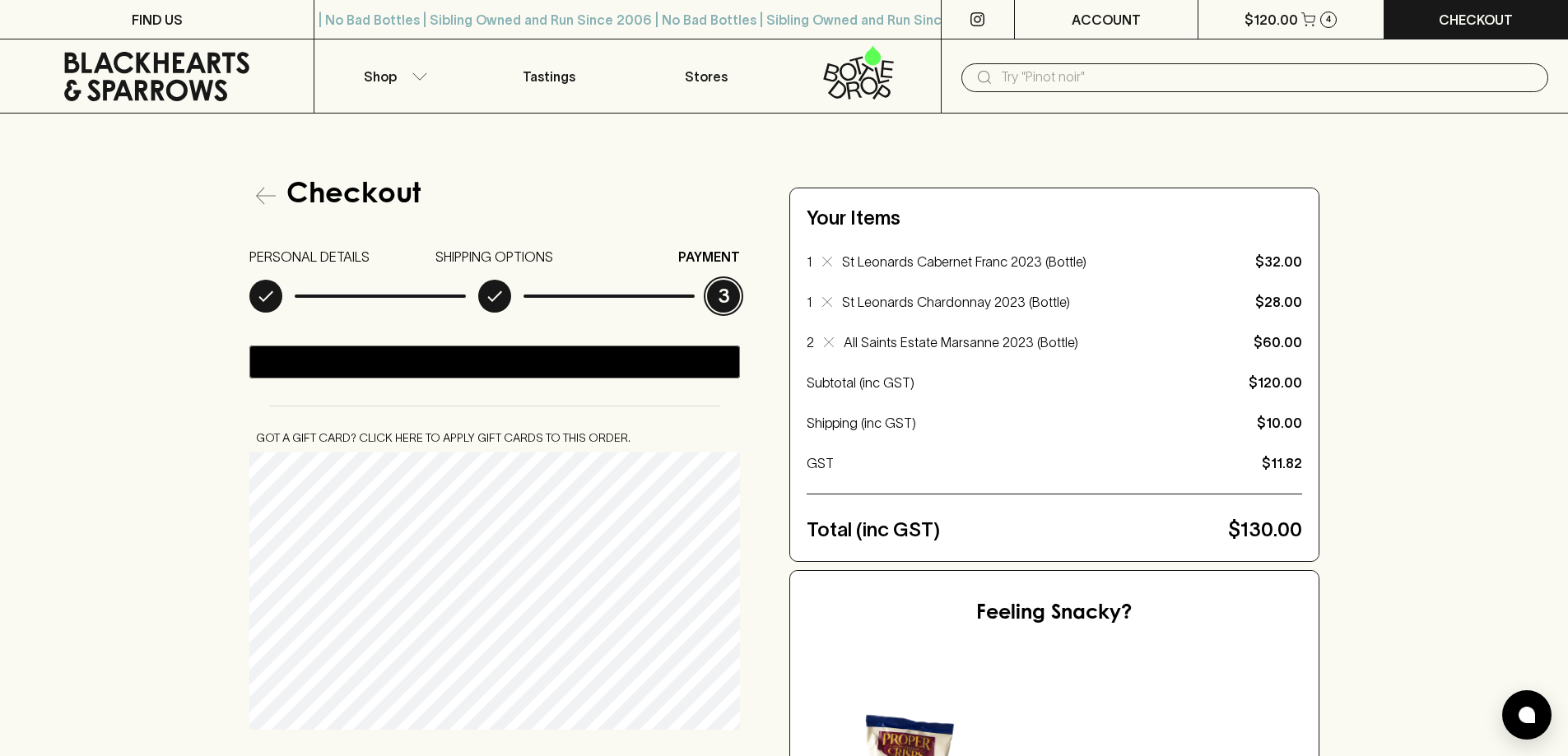scroll, scrollTop: 82, scrollLeft: 0, axis: vertical 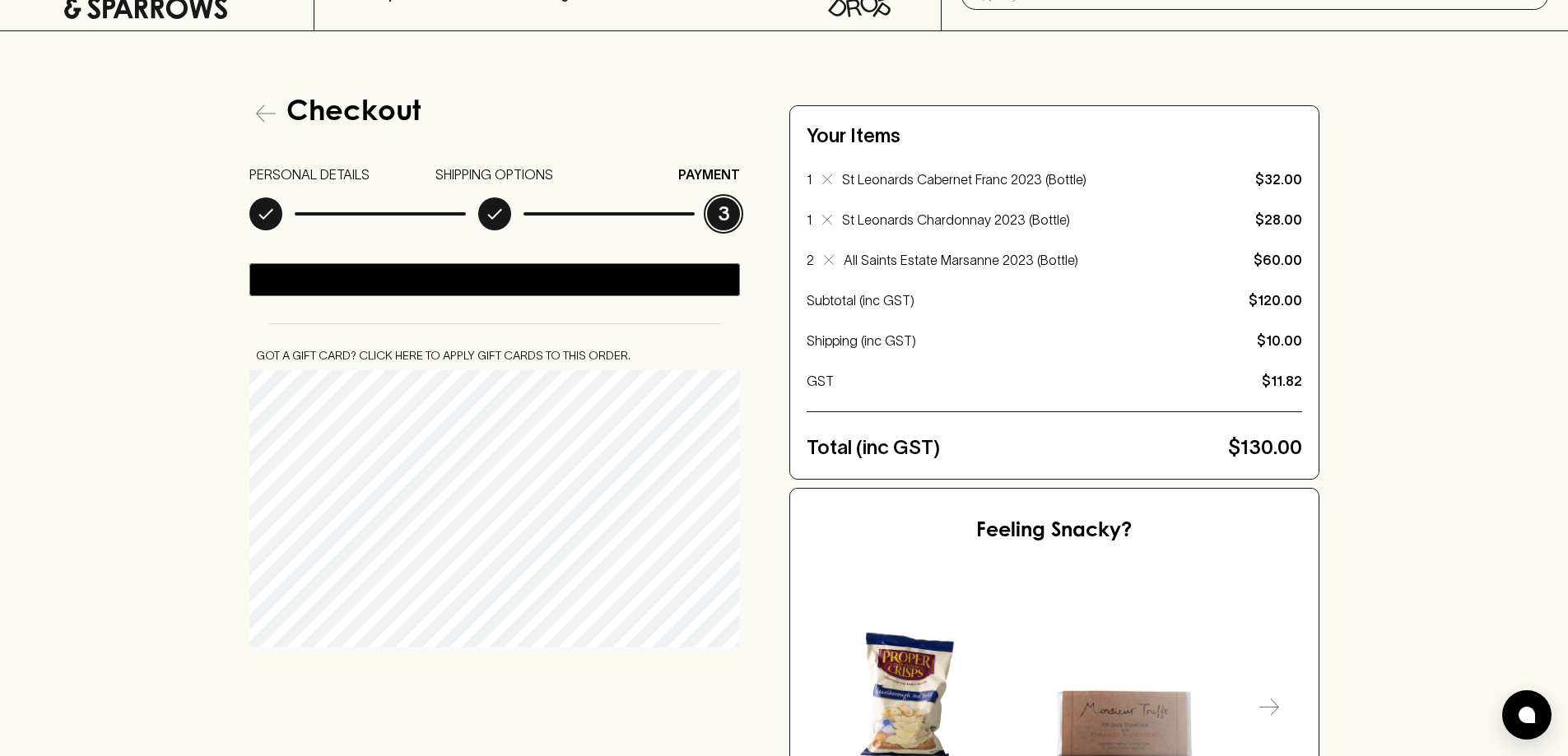 click on "Checkout PERSONAL DETAILS SHIPPING OPTIONS PAYMENT 3 @import url(//fonts.googleapis.com/css?family=Google+Sans_old:500) •••••• Got a gift card? Click here to apply gift cards to this order. Your Items 1 St Leonards Cabernet Franc 2023 (Bottle) $32.00 1 St Leonards Chardonnay 2023 (Bottle) $28.00 2 All Saints Estate Marsanne 2023 (Bottle) $60.00 Subtotal (inc GST) $120.00 Shipping (inc GST) $10.00 GST $11.82 Total (inc GST) $130.00 Feeling Snacky? Proper Crisps Marlborough Sea Salt $7.00 1 ADD TO CART Monsieur Truffe Dark Chocolate with Almonds & Caramel $14.00 1 ADD TO CART Monsieur Truffe Milk Chocolate With Honeycomb Bar $14.00 1 ADD TO CART Ortiz Anchovy Fillets in Olive Oil $16.50 1 ADD TO CART Luxardo Maraschino Cherries $28.00 1 ADD TO CART Boulder Canyon Malt Vinegar Chips $7.50 1 ADD TO CART Mount Zero Wild Olives $10.50 1 ADD TO CART Chappy's Dill Pickles Chips $7.50 1 ADD TO CART Bahen & Co Persian Wild Figs $12.00 1 ADD TO CART Chappy's Mango Habanero Chips $7.50 1 ADD TO CART $10.00 1" at bounding box center (784, 493) 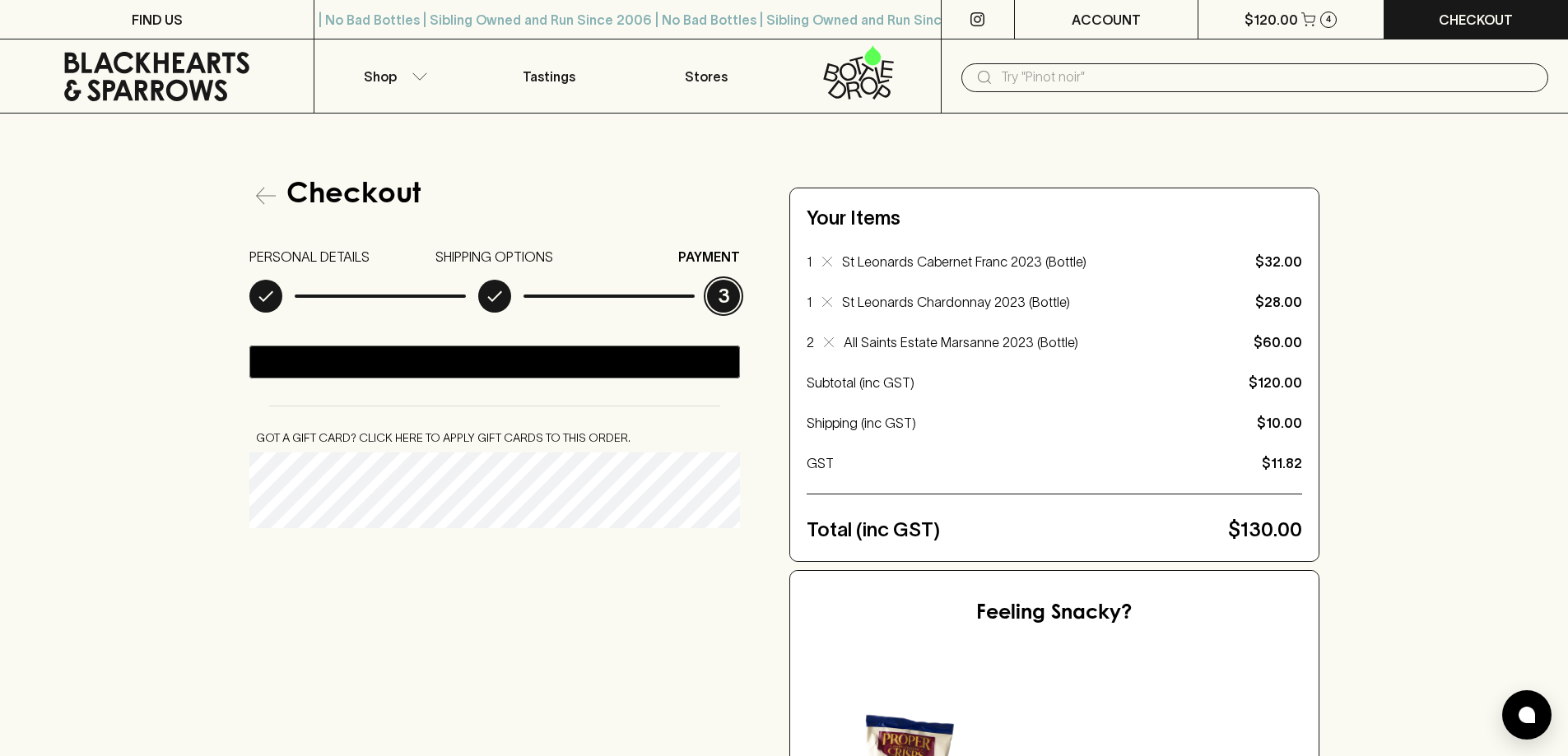 scroll, scrollTop: 165, scrollLeft: 0, axis: vertical 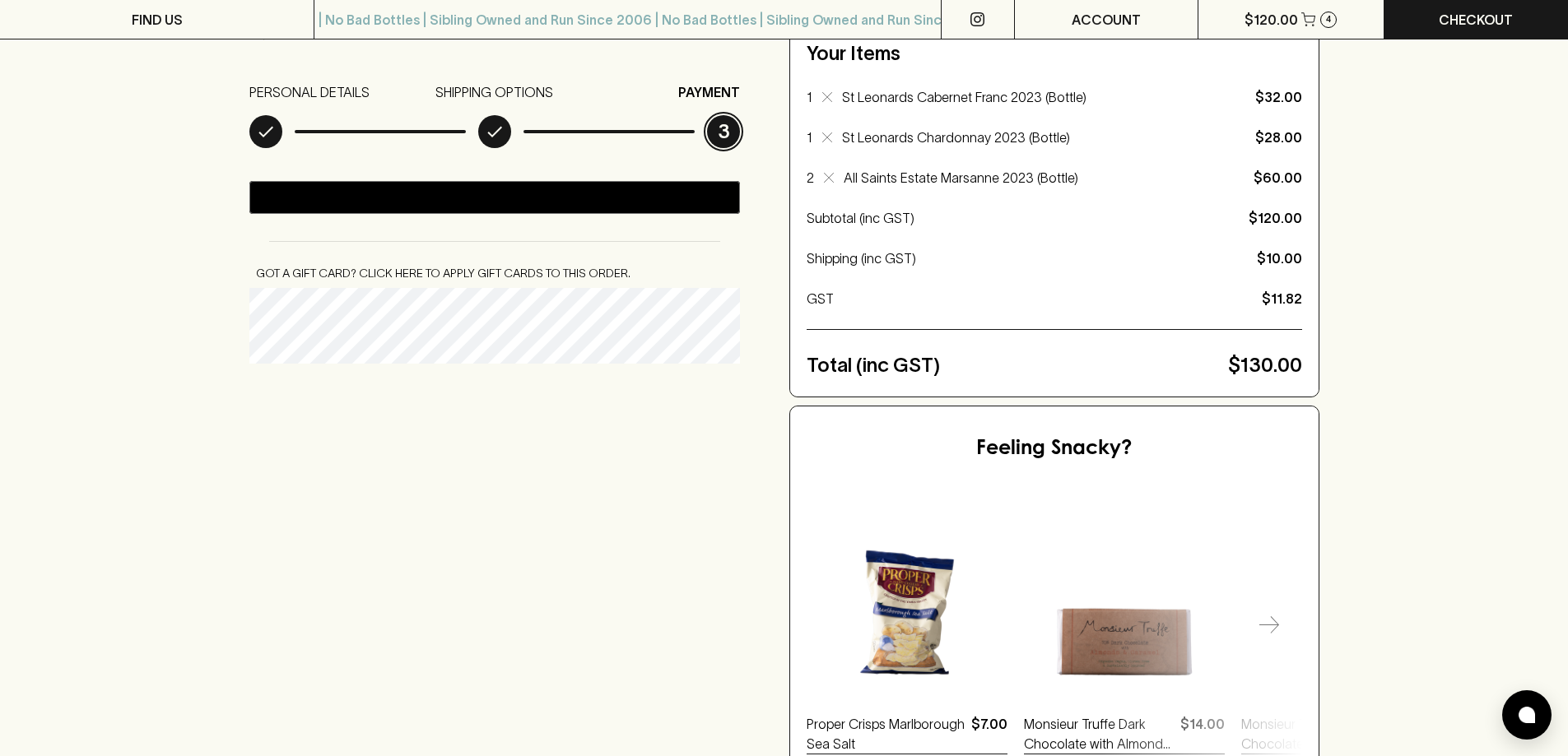 click on "Checkout PERSONAL DETAILS SHIPPING OPTIONS PAYMENT 3 @import url(//fonts.googleapis.com/css?family=Google+Sans_old:500) •••••• Got a gift card? Click here to apply gift cards to this order. Your Items 1 St Leonards Cabernet Franc 2023 (Bottle) $32.00 1 St Leonards Chardonnay 2023 (Bottle) $28.00 2 All Saints Estate Marsanne 2023 (Bottle) $60.00 Subtotal (inc GST) $120.00 Shipping (inc GST) $10.00 GST $11.82 Total (inc GST) $130.00 Feeling Snacky? Proper Crisps Marlborough Sea Salt $7.00 1 ADD TO CART Monsieur Truffe Dark Chocolate with Almonds & Caramel $14.00 1 ADD TO CART Monsieur Truffe Milk Chocolate With Honeycomb Bar $14.00 1 ADD TO CART Ortiz Anchovy Fillets in Olive Oil $16.50 1 ADD TO CART Luxardo Maraschino Cherries $28.00 1 ADD TO CART Boulder Canyon Malt Vinegar Chips $7.50 1 ADD TO CART Mount Zero Wild Olives $10.50 1 ADD TO CART Chappy's Dill Pickles Chips $7.50 1 ADD TO CART Bahen & Co Persian Wild Figs $12.00 1 ADD TO CART Chappy's Mango Habanero Chips $7.50 1 ADD TO CART $10.00 1" at bounding box center (784, 410) 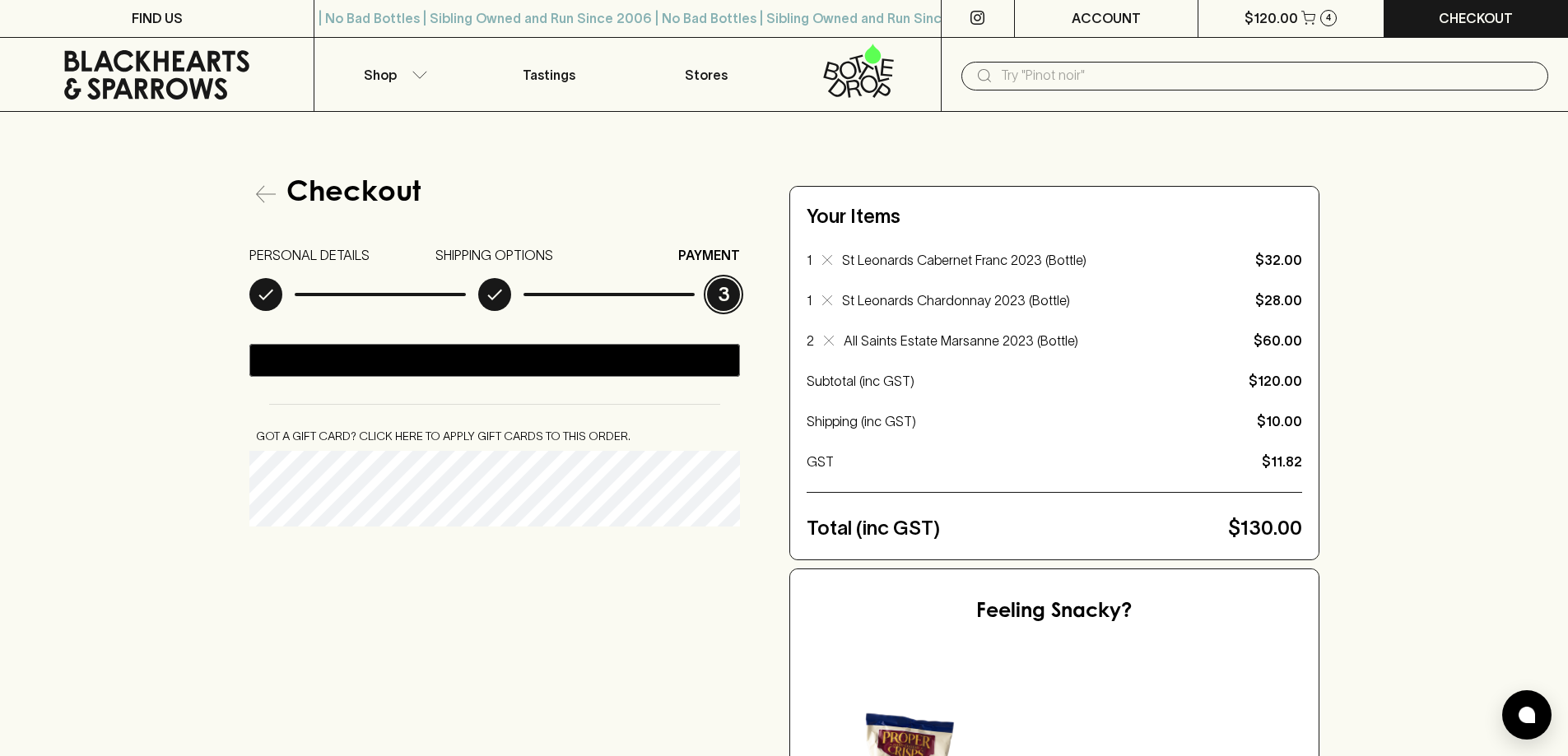 scroll, scrollTop: 0, scrollLeft: 0, axis: both 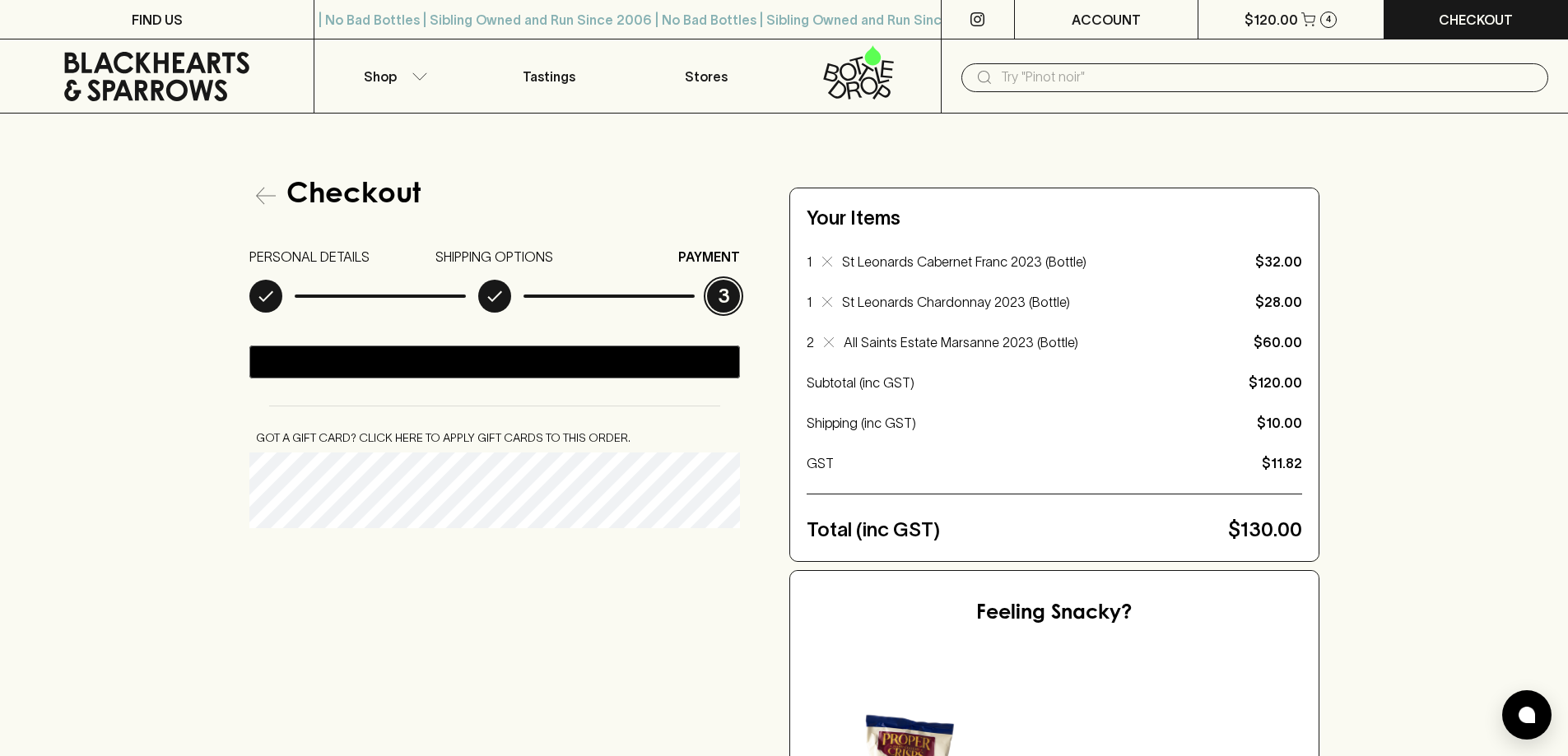 click on "Checkout PERSONAL DETAILS SHIPPING OPTIONS PAYMENT 3 @import url(//fonts.googleapis.com/css?family=Google+Sans_old:500) •••••• Got a gift card? Click here to apply gift cards to this order. Your Items 1 St Leonards Cabernet Franc 2023 (Bottle) $32.00 1 St Leonards Chardonnay 2023 (Bottle) $28.00 2 All Saints Estate Marsanne 2023 (Bottle) $60.00 Subtotal (inc GST) $120.00 Shipping (inc GST) $10.00 GST $11.82 Total (inc GST) $130.00 Feeling Snacky? Proper Crisps Marlborough Sea Salt $7.00 1 ADD TO CART Monsieur Truffe Dark Chocolate with Almonds & Caramel $14.00 1 ADD TO CART Monsieur Truffe Milk Chocolate With Honeycomb Bar $14.00 1 ADD TO CART Ortiz Anchovy Fillets in Olive Oil $16.50 1 ADD TO CART Luxardo Maraschino Cherries $28.00 1 ADD TO CART Boulder Canyon Malt Vinegar Chips $7.50 1 ADD TO CART Mount Zero Wild Olives $10.50 1 ADD TO CART Chappy's Dill Pickles Chips $7.50 1 ADD TO CART Bahen & Co Persian Wild Figs $12.00 1 ADD TO CART Chappy's Mango Habanero Chips $7.50 1 ADD TO CART $10.00 1" at bounding box center [784, 575] 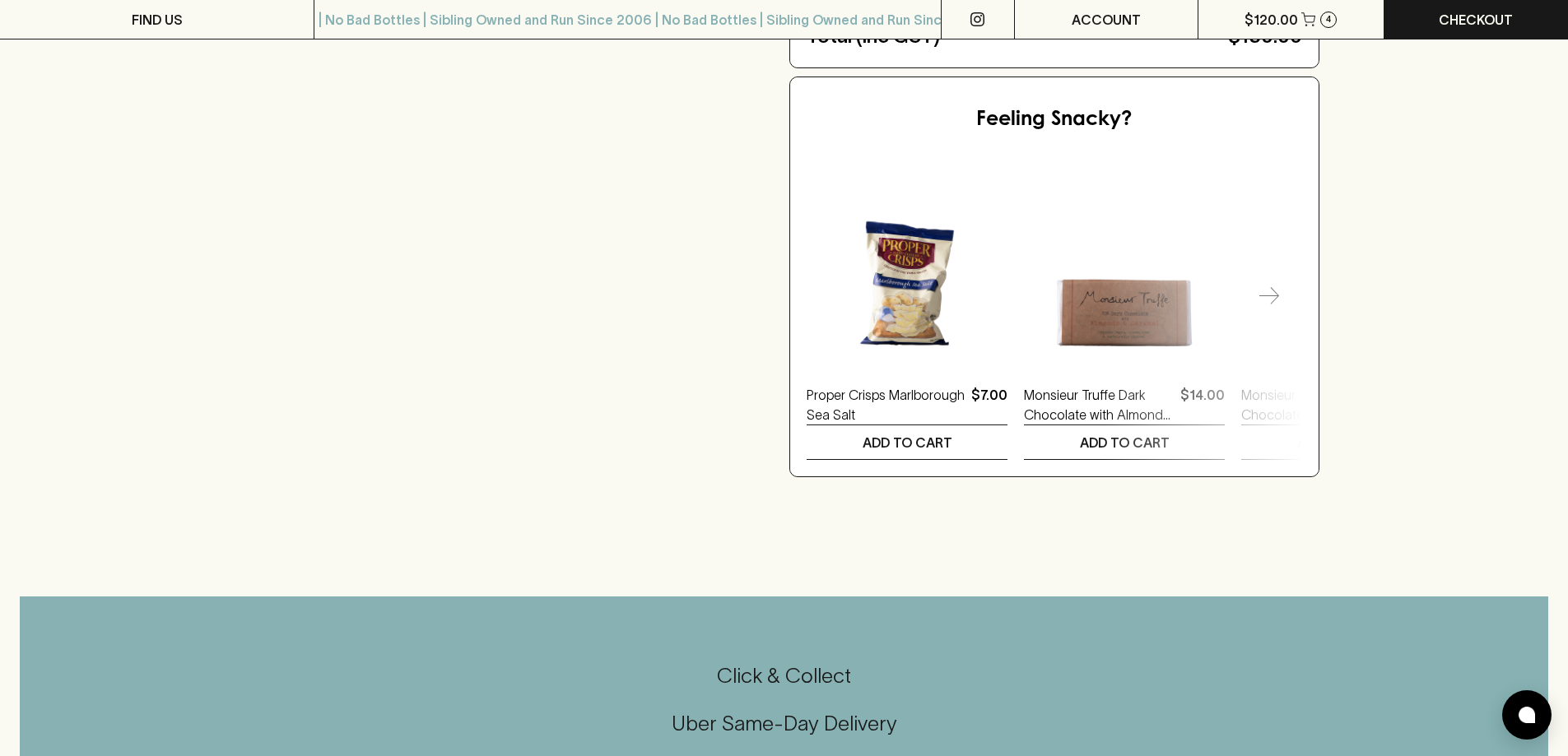 scroll, scrollTop: 0, scrollLeft: 0, axis: both 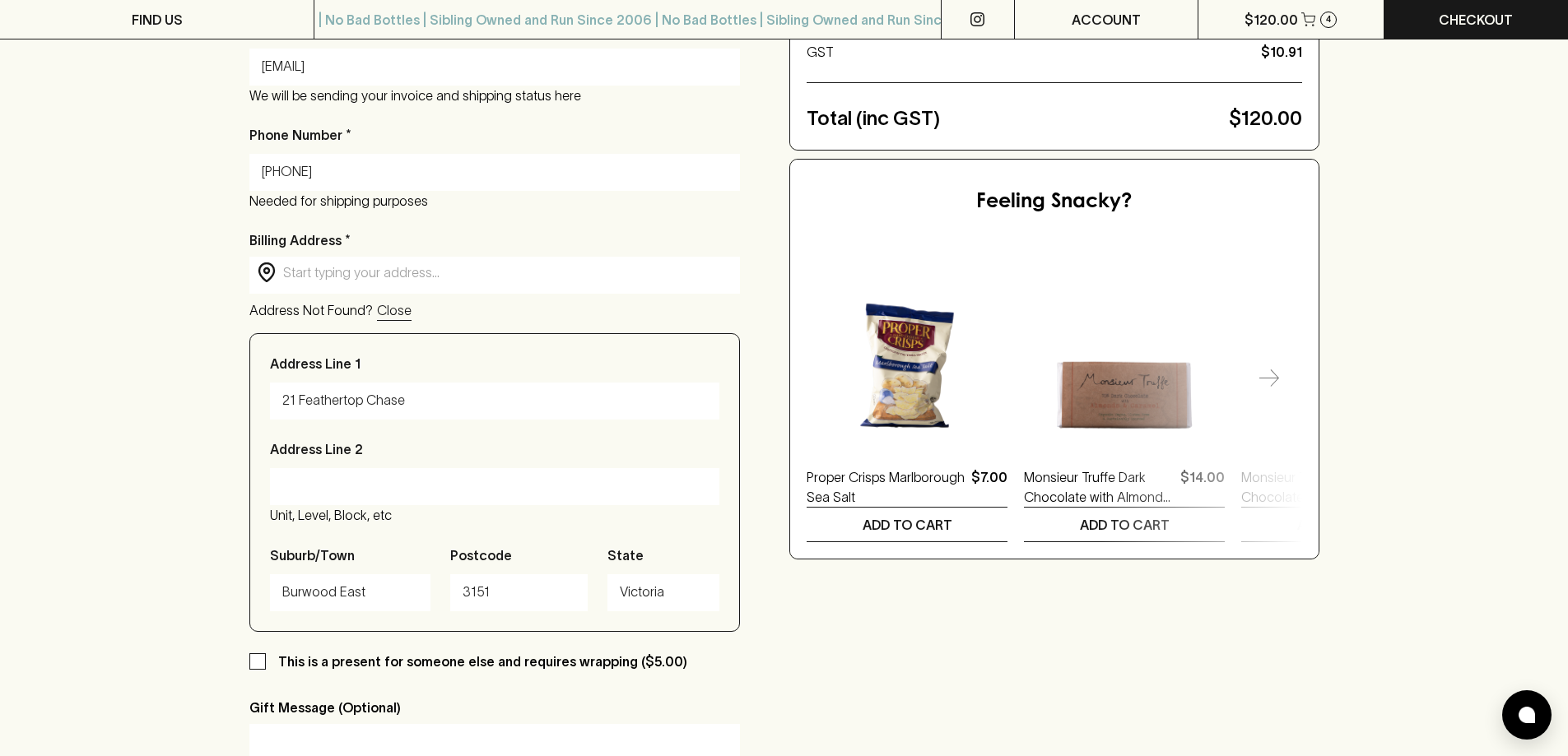 click on "[NUMBER] [STREET]" at bounding box center (495, 401) 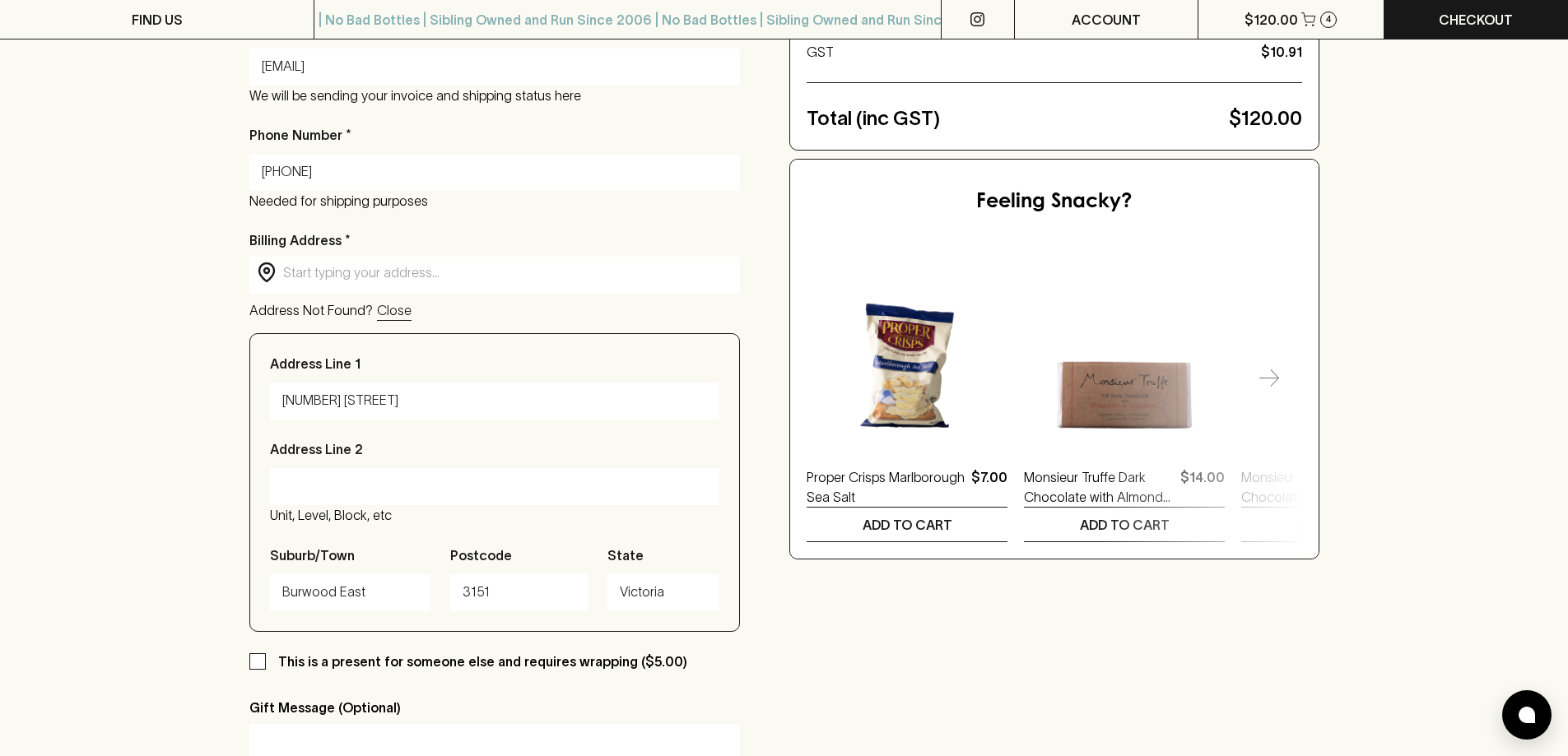 type on "[NUMBER] [STREET]" 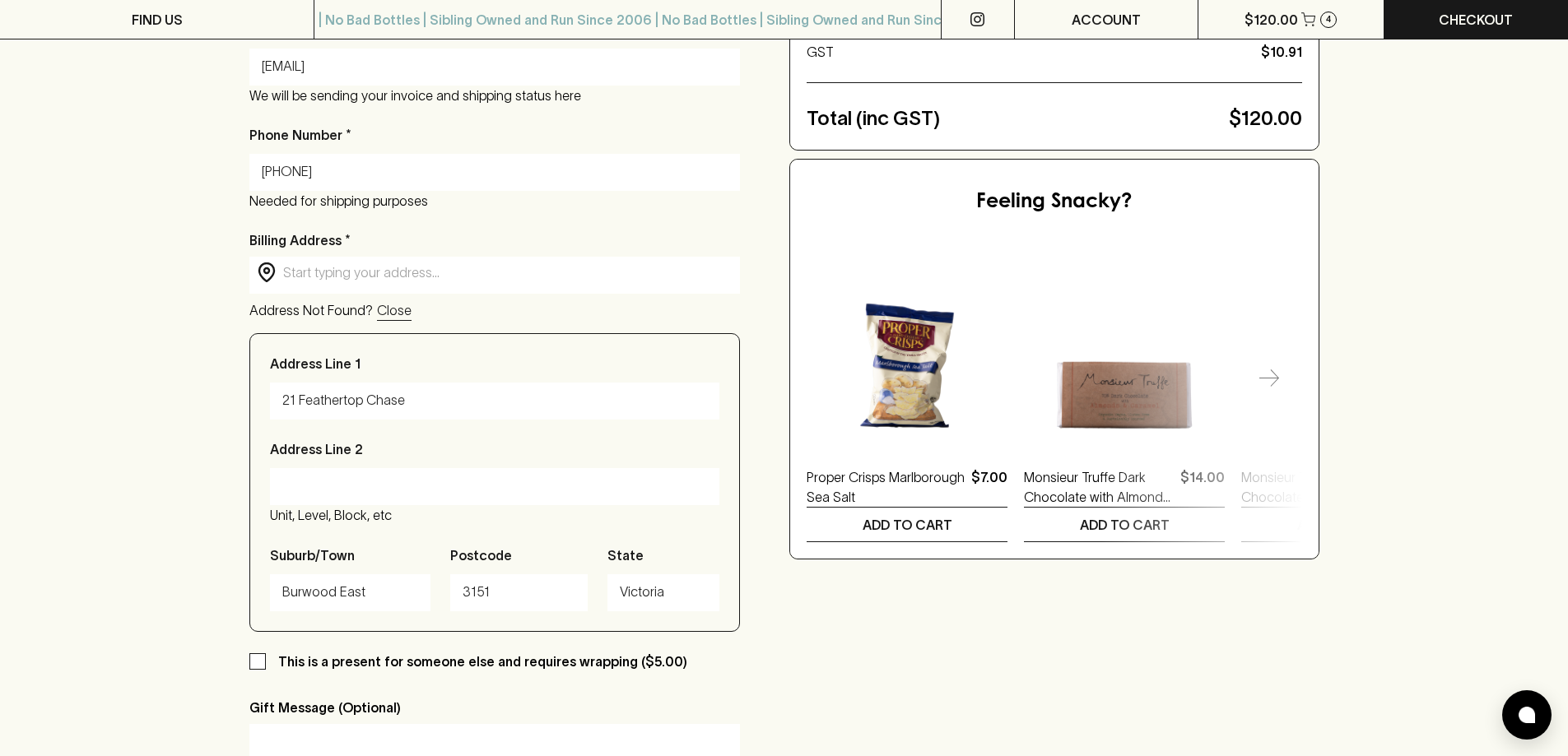 click at bounding box center [508, 272] 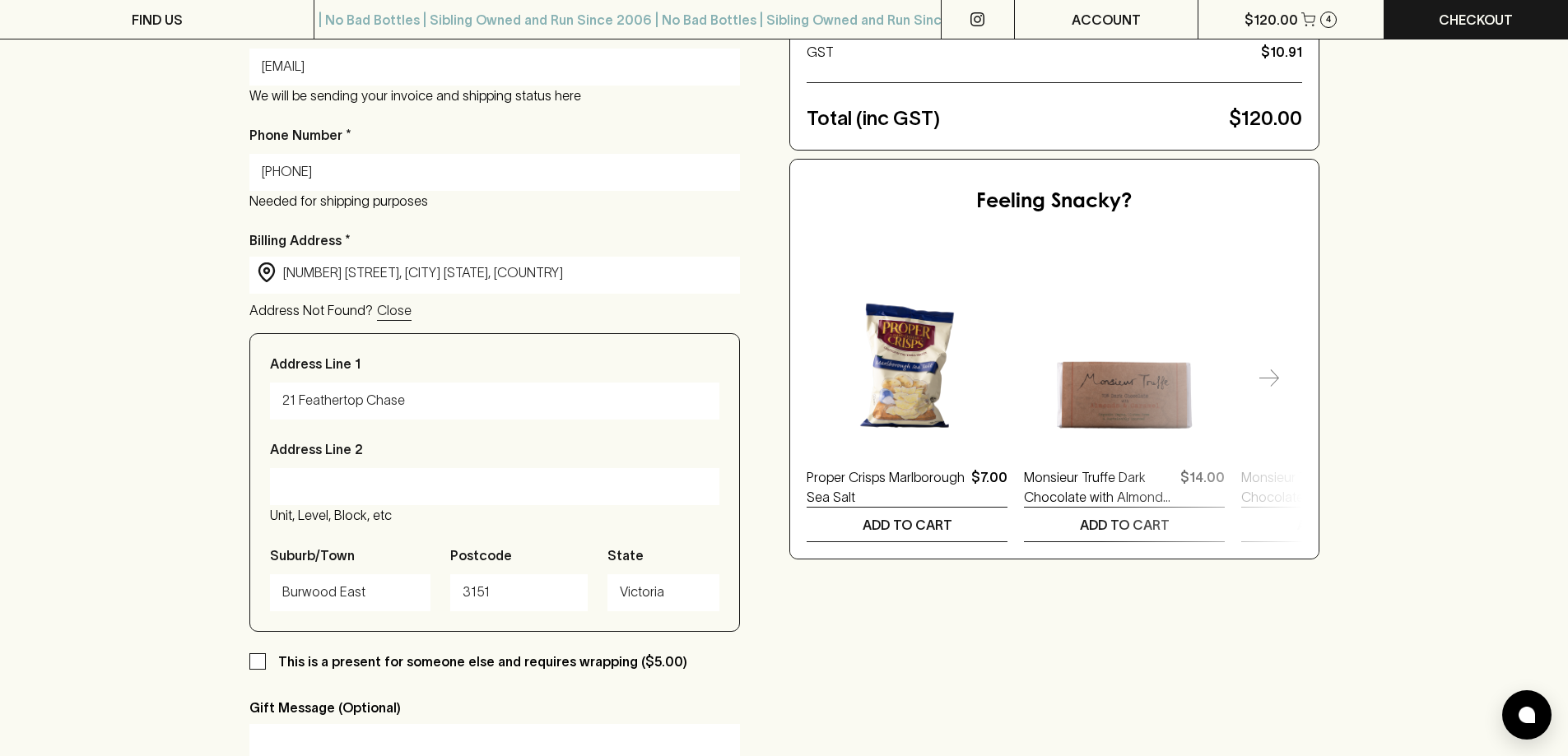 type on "[NUMBER] [STREET], [CITY] [STATE], [COUNTRY]" 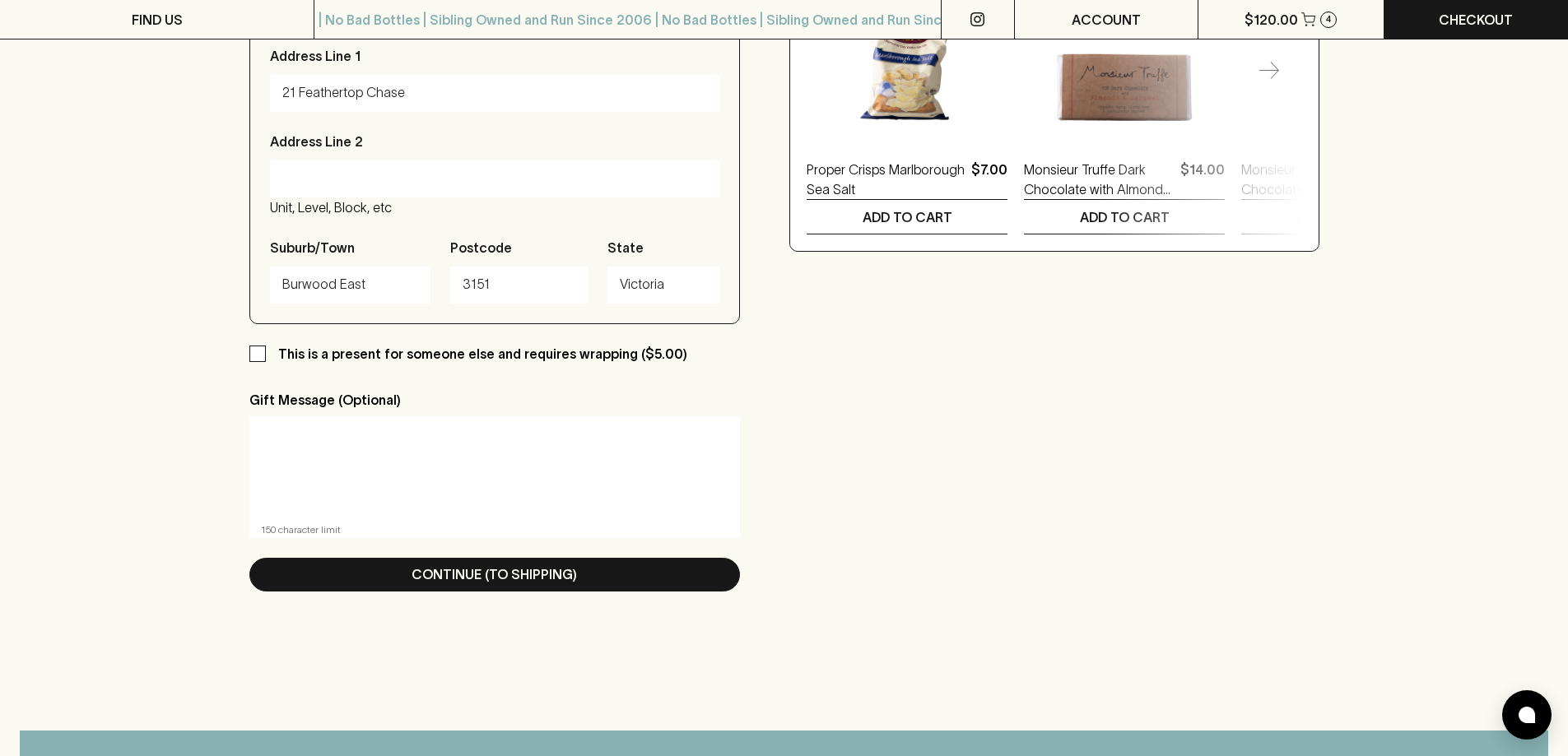 scroll, scrollTop: 740, scrollLeft: 0, axis: vertical 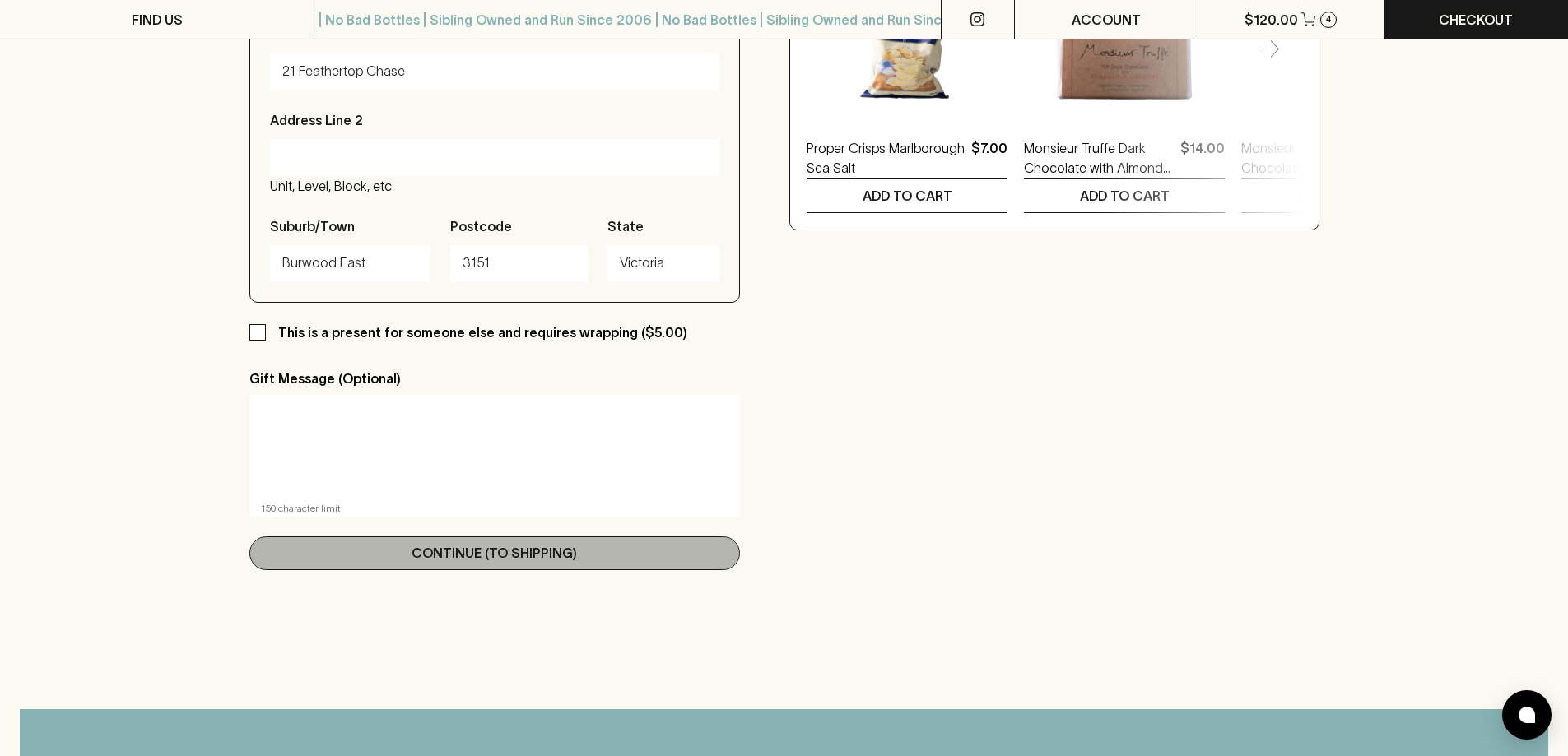 click on "Continue (To Shipping)" at bounding box center (494, 553) 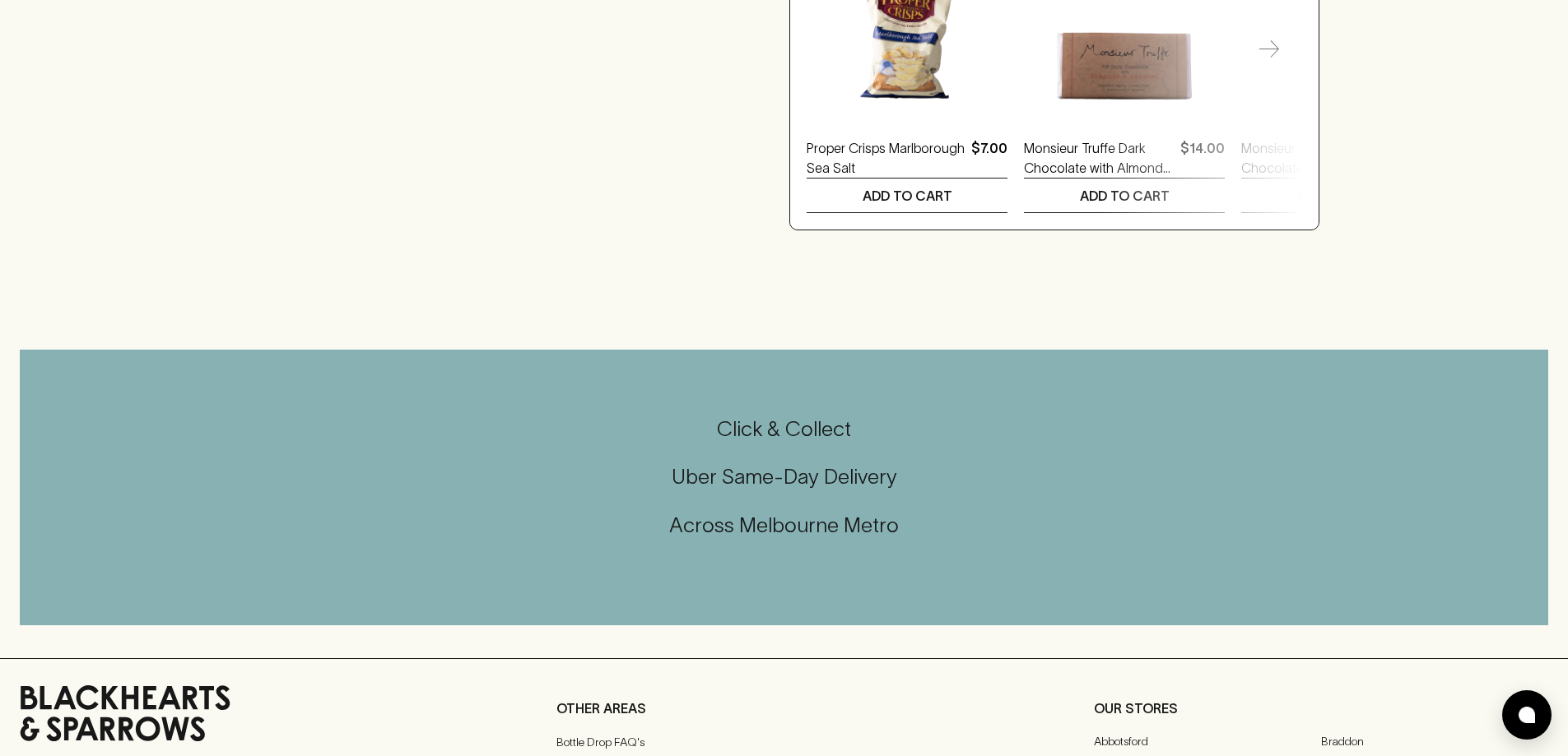 scroll, scrollTop: 0, scrollLeft: 0, axis: both 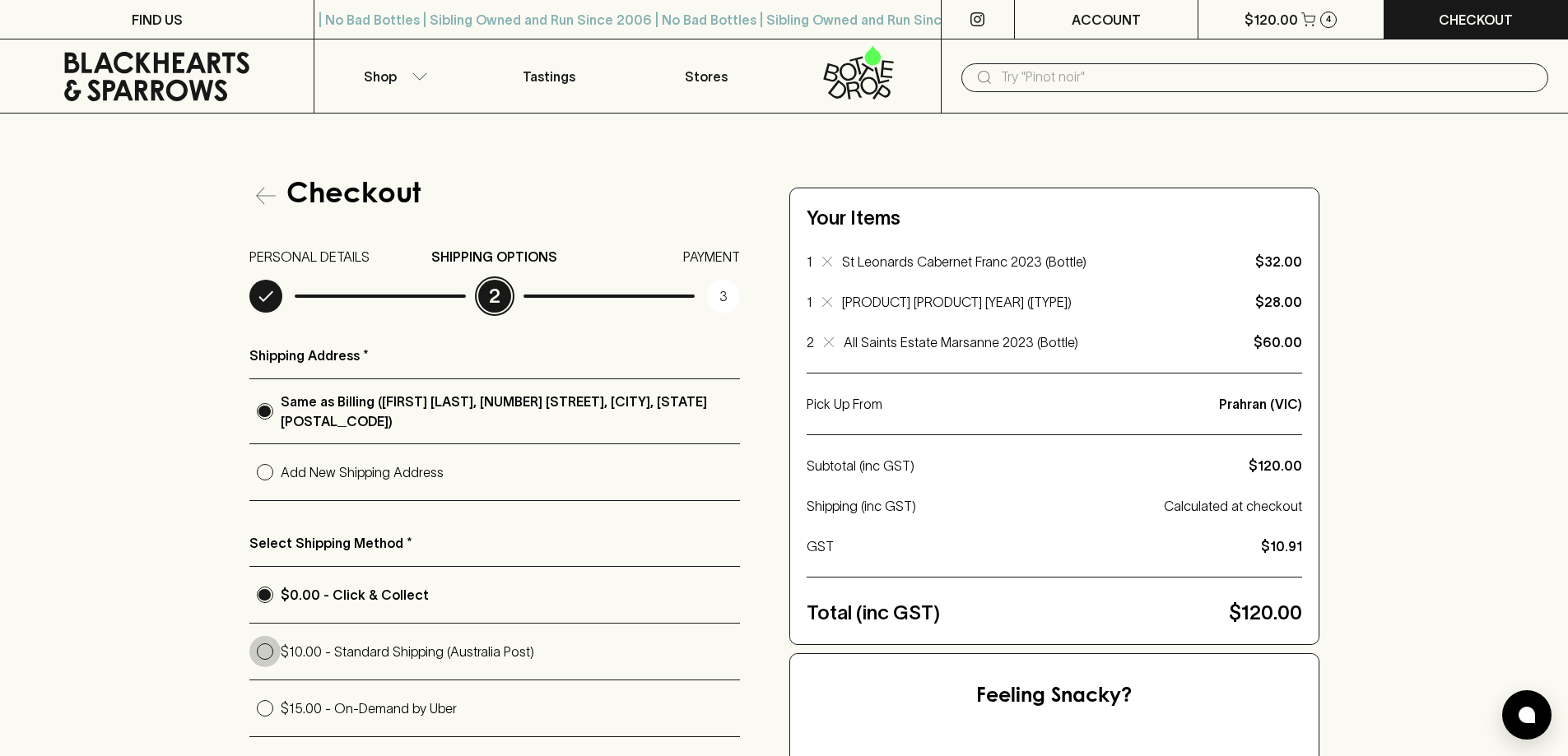 click on "$10.00 - Standard Shipping (Australia Post)" at bounding box center [265, 652] 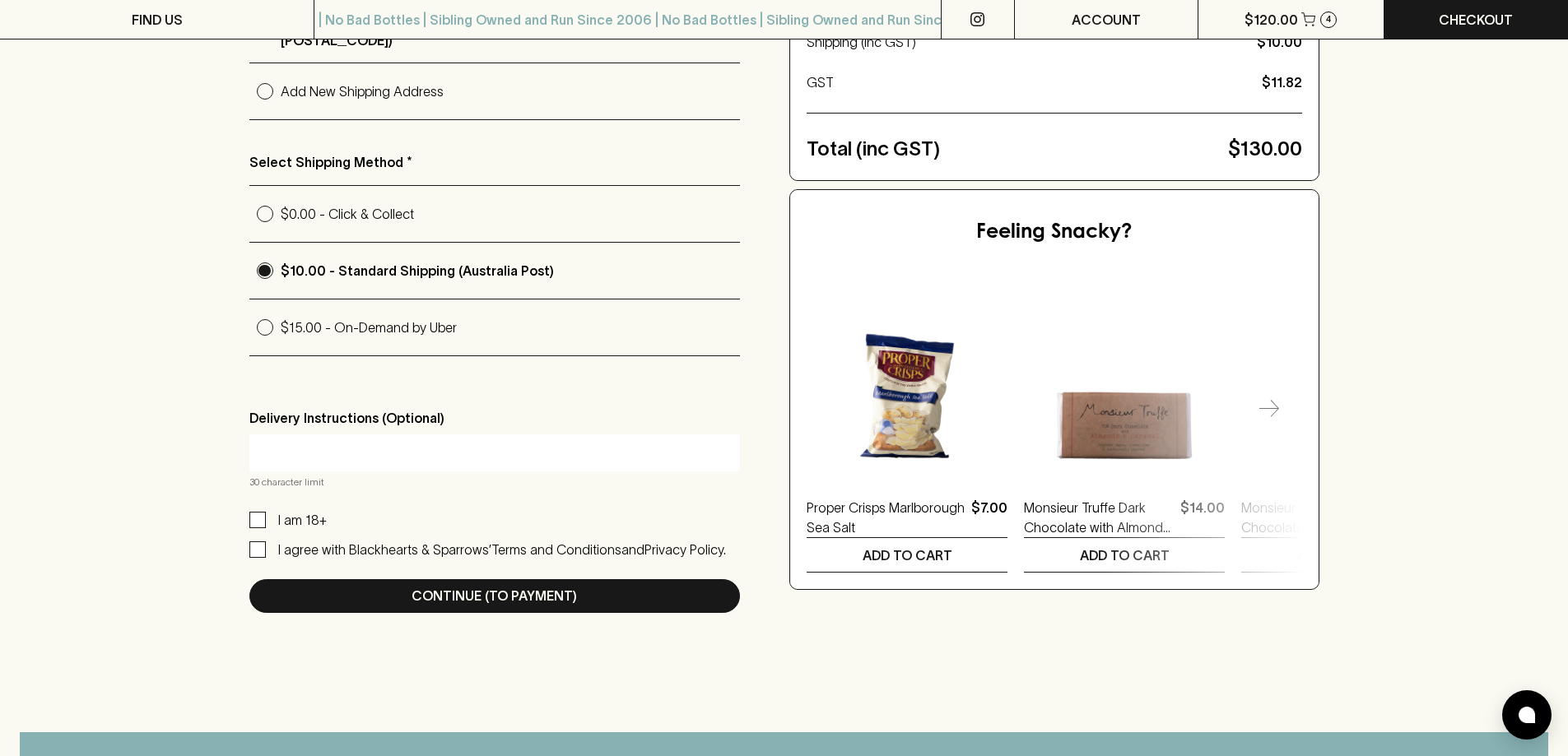 scroll, scrollTop: 411, scrollLeft: 0, axis: vertical 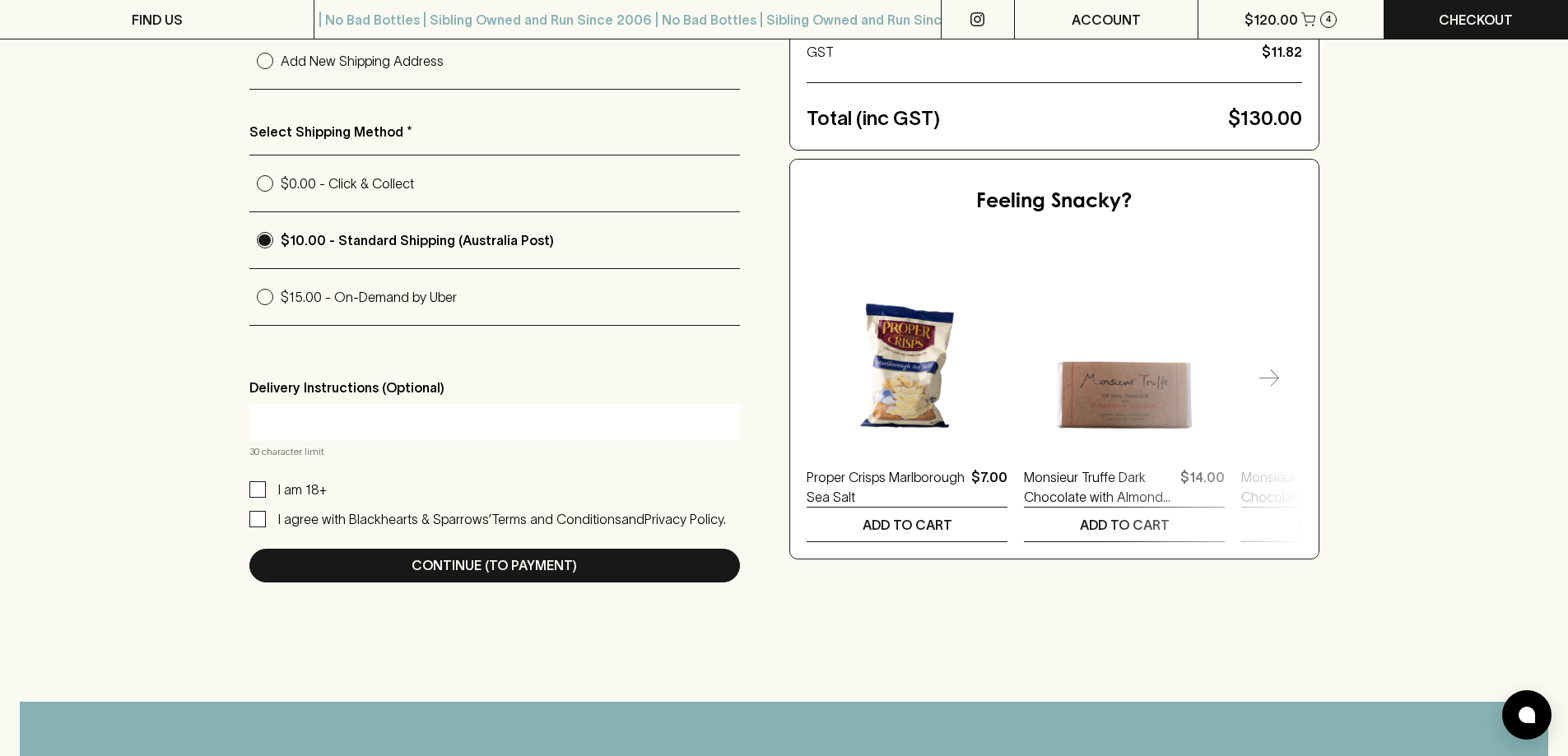 click on "I am 18+" at bounding box center [258, 489] 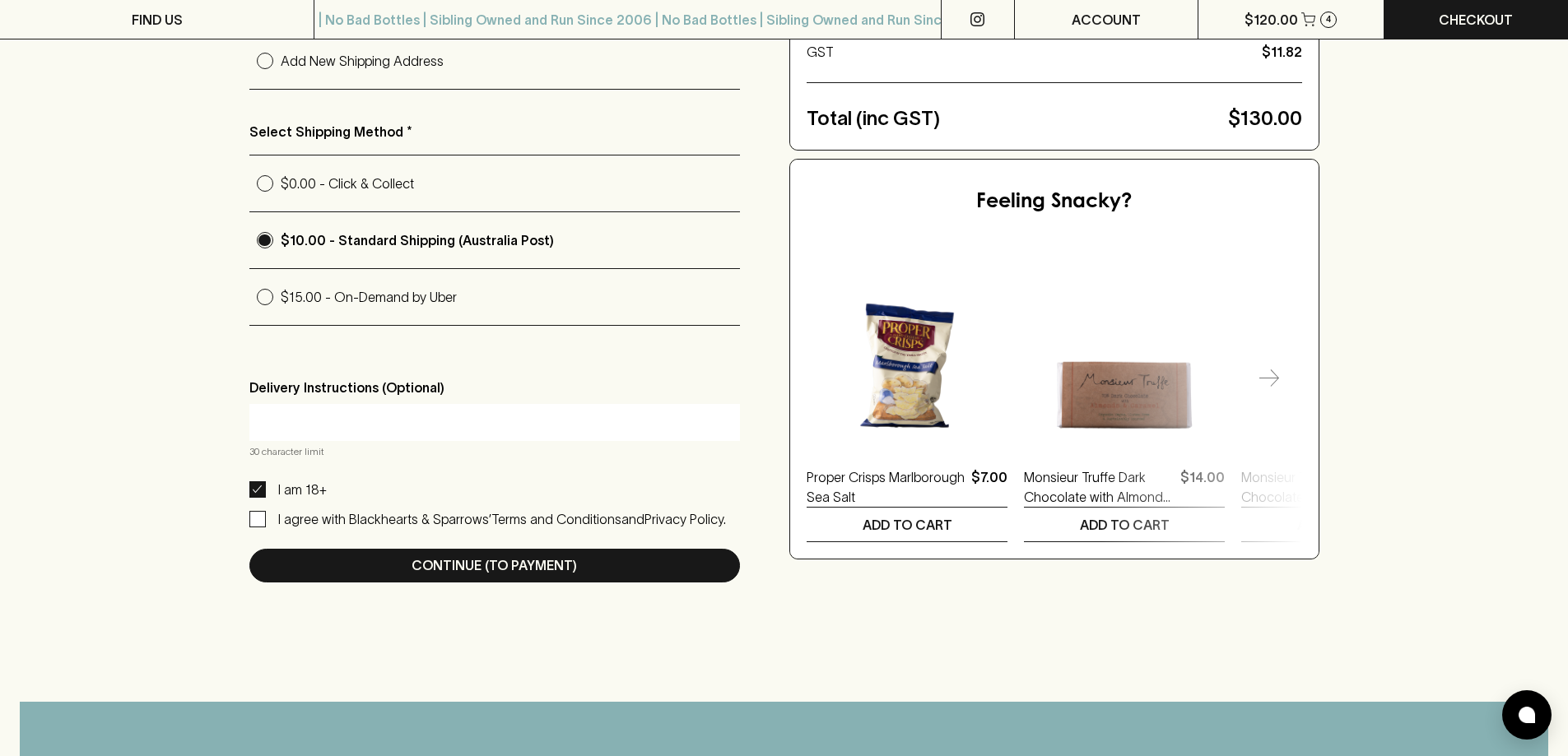 click on "I agree with Blackhearts & Sparrows’   Terms and Conditions  and  Privacy Policy." at bounding box center (258, 519) 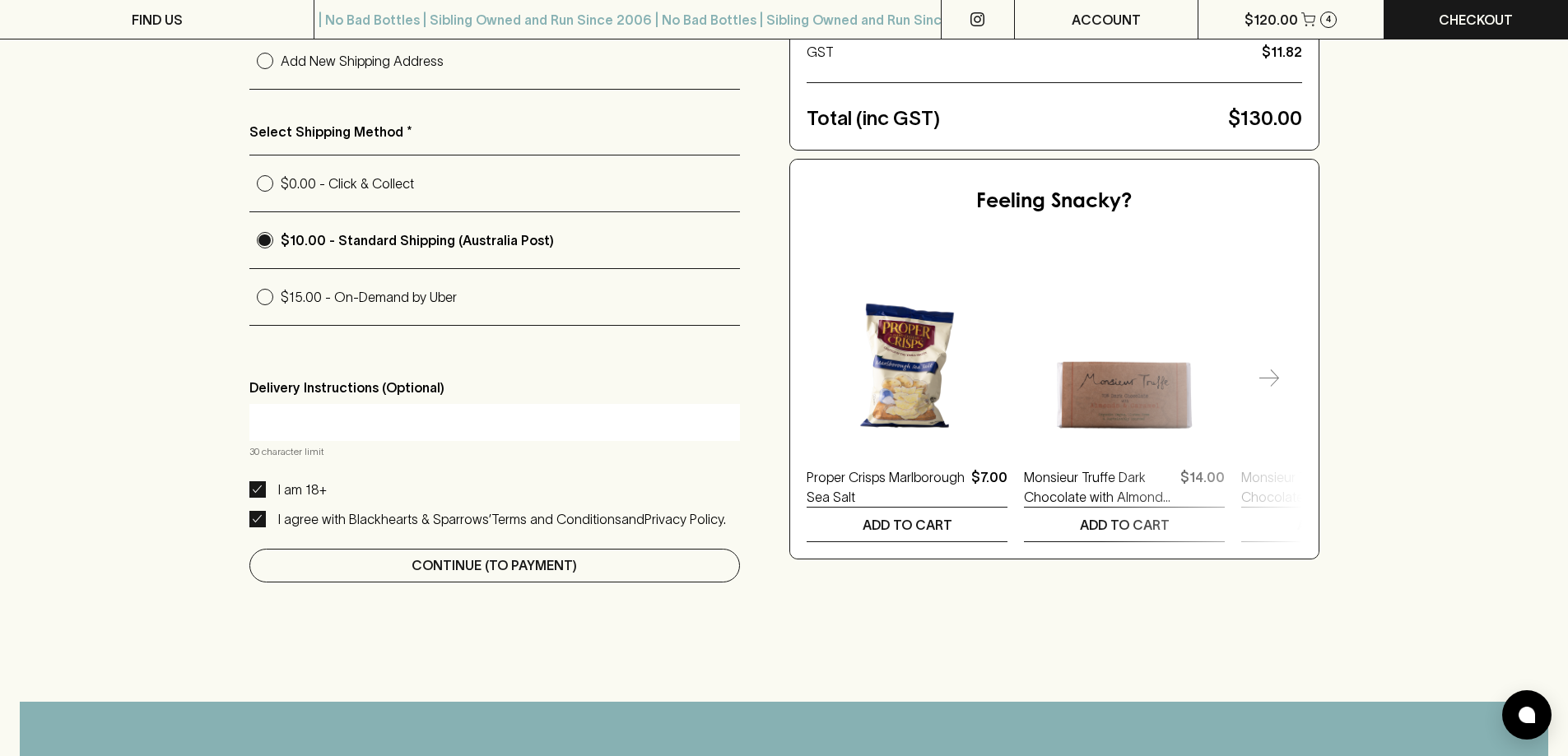 click on "Continue (To Payment)" at bounding box center [495, 565] 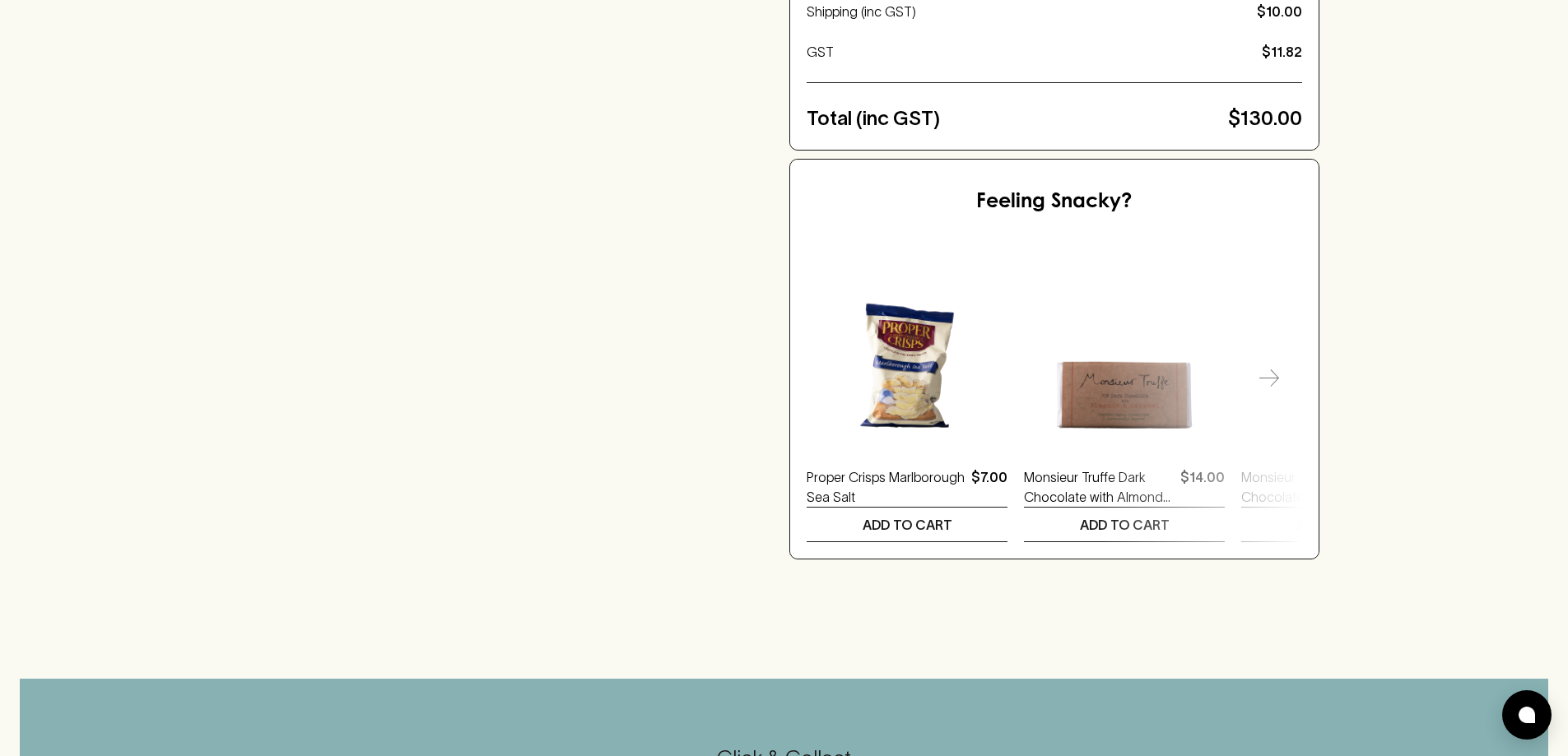 scroll, scrollTop: 0, scrollLeft: 0, axis: both 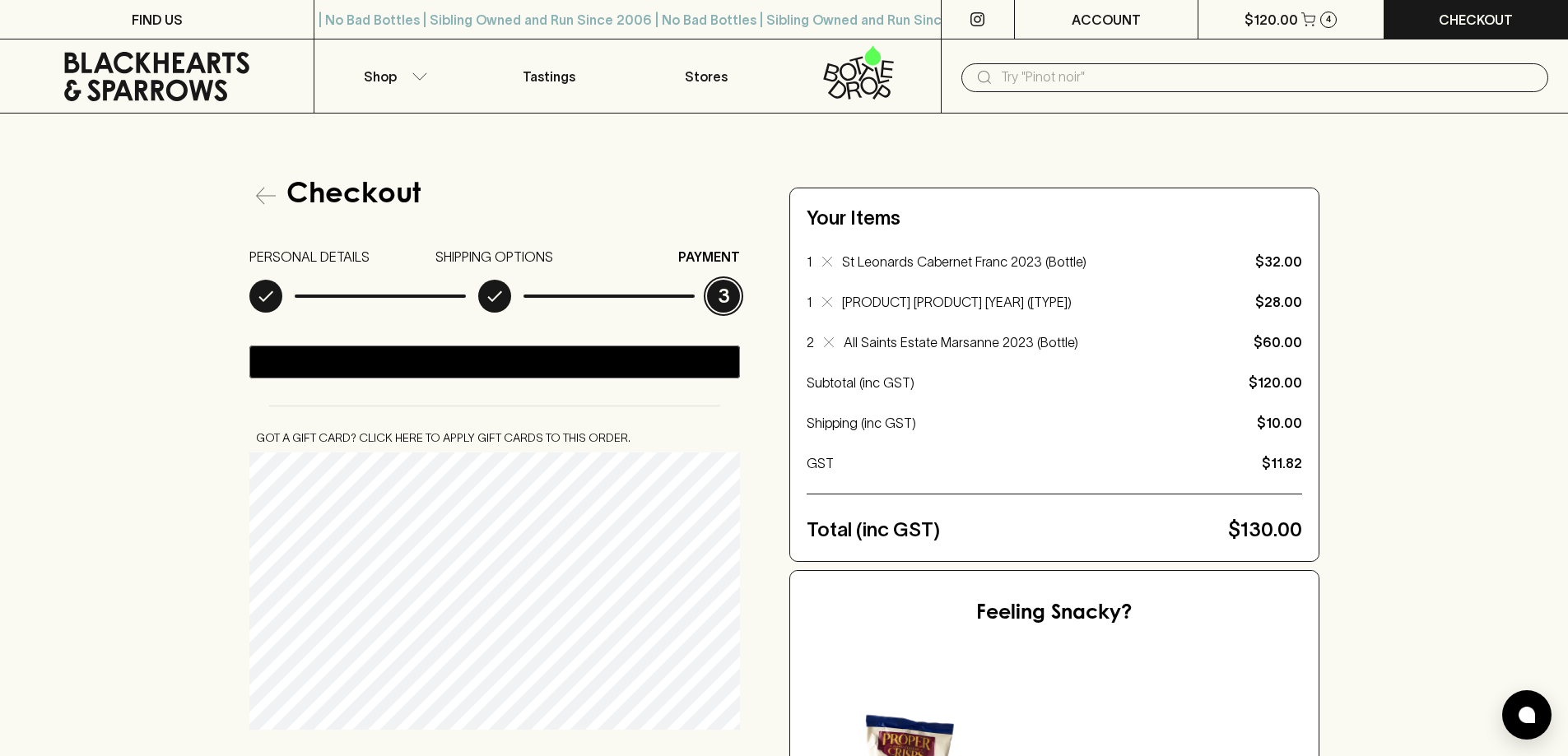 click on "Checkout PERSONAL DETAILS SHIPPING OPTIONS PAYMENT 3 @import url(//fonts.googleapis.com/css?family=Google+Sans_old:500) •••••• Got a gift card? Click here to apply gift cards to this order. Your Items 1 St Leonards Cabernet Franc 2023 (Bottle) $32.00 1 St Leonards Chardonnay 2023 (Bottle) $28.00 2 All Saints Estate Marsanne 2023 (Bottle) $60.00 Subtotal (inc GST) $120.00 Shipping (inc GST) $10.00 GST $11.82 Total (inc GST) $130.00 Feeling Snacky? Proper Crisps Marlborough Sea Salt $7.00 1 ADD TO CART Monsieur Truffe Dark Chocolate with Almonds & Caramel $14.00 1 ADD TO CART Monsieur Truffe Milk Chocolate With Honeycomb Bar $14.00 1 ADD TO CART Ortiz Anchovy Fillets in Olive Oil $16.50 1 ADD TO CART Luxardo Maraschino Cherries $28.00 1 ADD TO CART Boulder Canyon Malt Vinegar Chips $7.50 1 ADD TO CART Mount Zero Wild Olives $10.50 1 ADD TO CART Chappy's Dill Pickles Chips $7.50 1 ADD TO CART Bahen & Co Persian Wild Figs $12.00 1 ADD TO CART Chappy's Mango Habanero Chips $7.50 1 ADD TO CART $10.00 1" at bounding box center (784, 575) 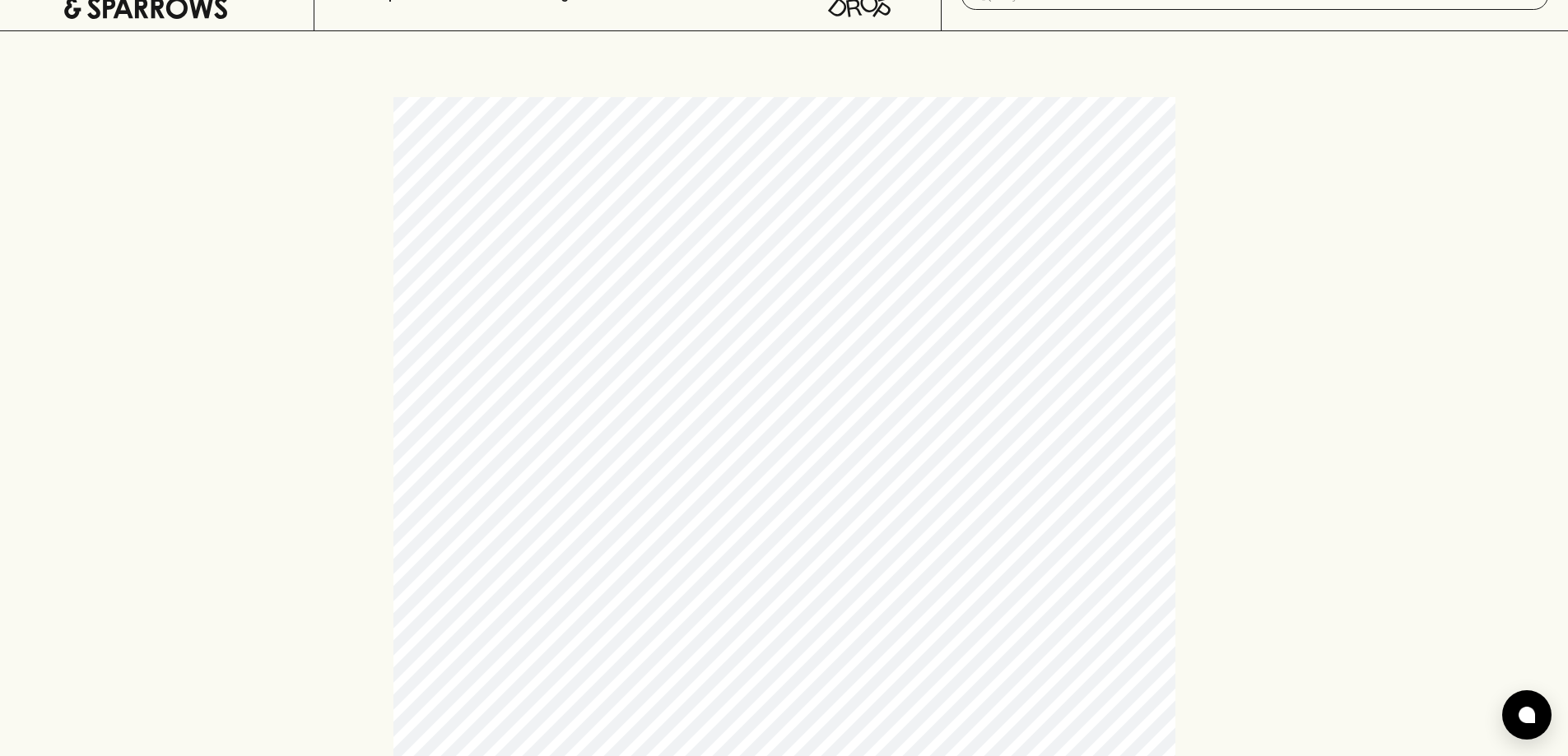 scroll, scrollTop: 0, scrollLeft: 0, axis: both 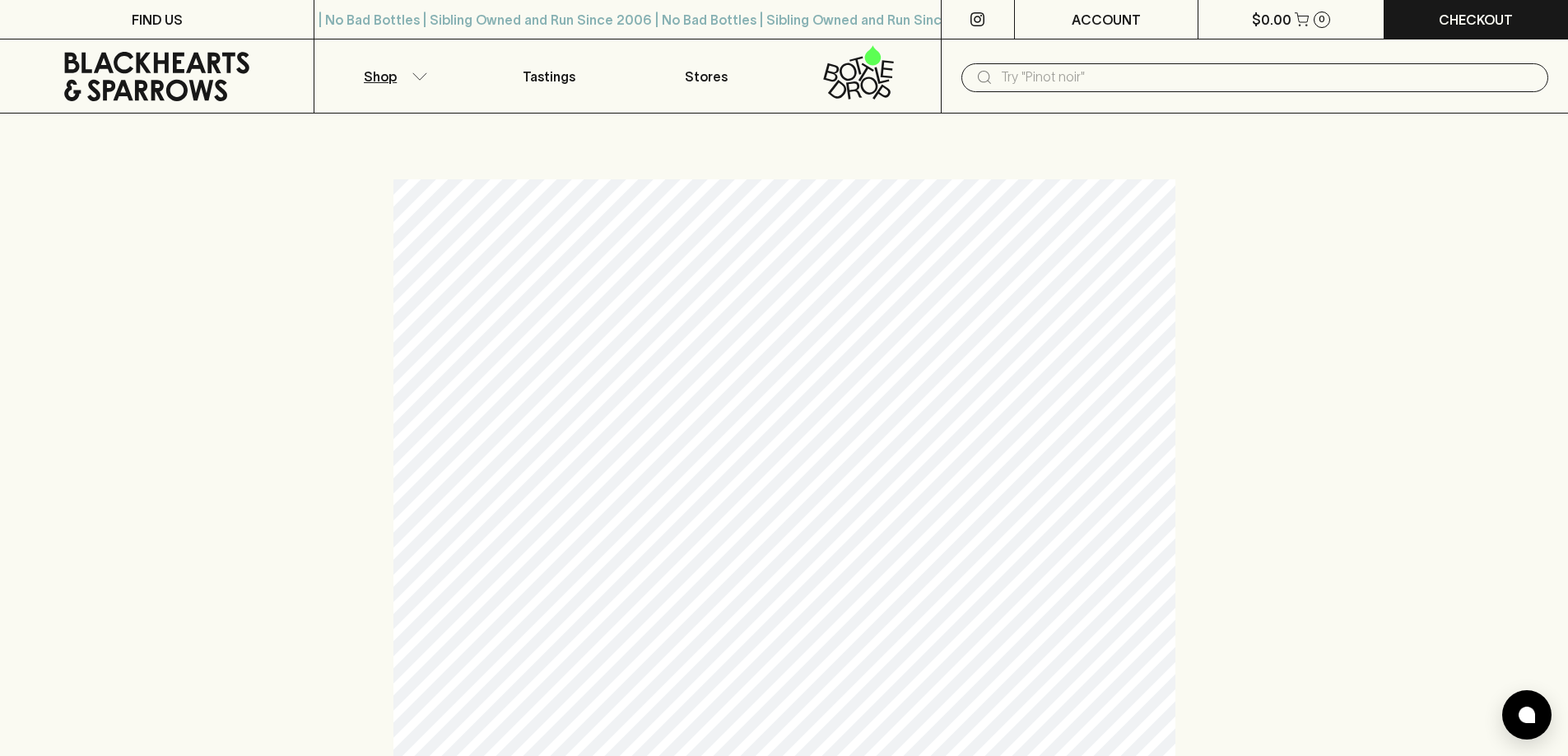 click on "Shop" at bounding box center (380, 77) 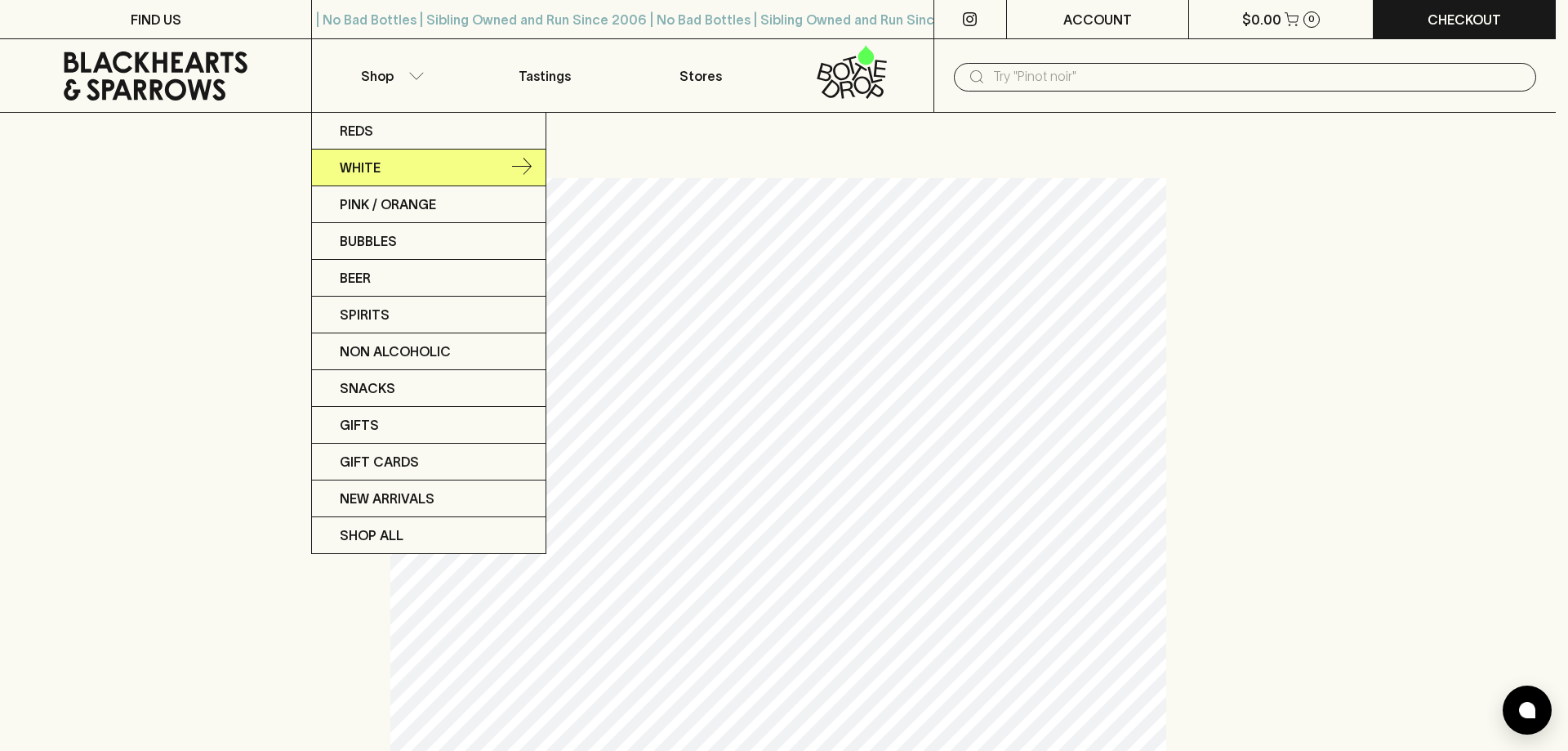 click on "White" at bounding box center [360, 168] 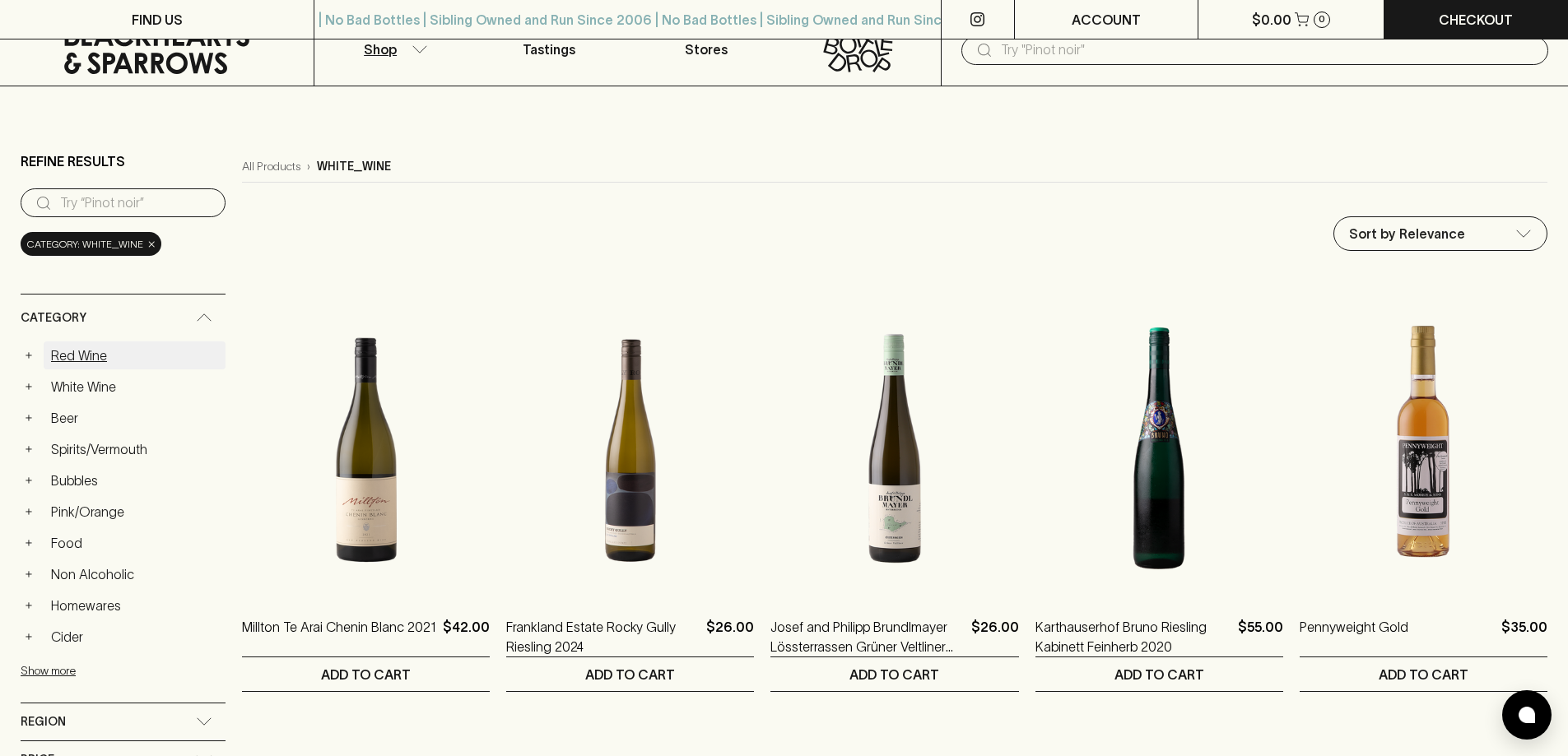 scroll, scrollTop: 0, scrollLeft: 0, axis: both 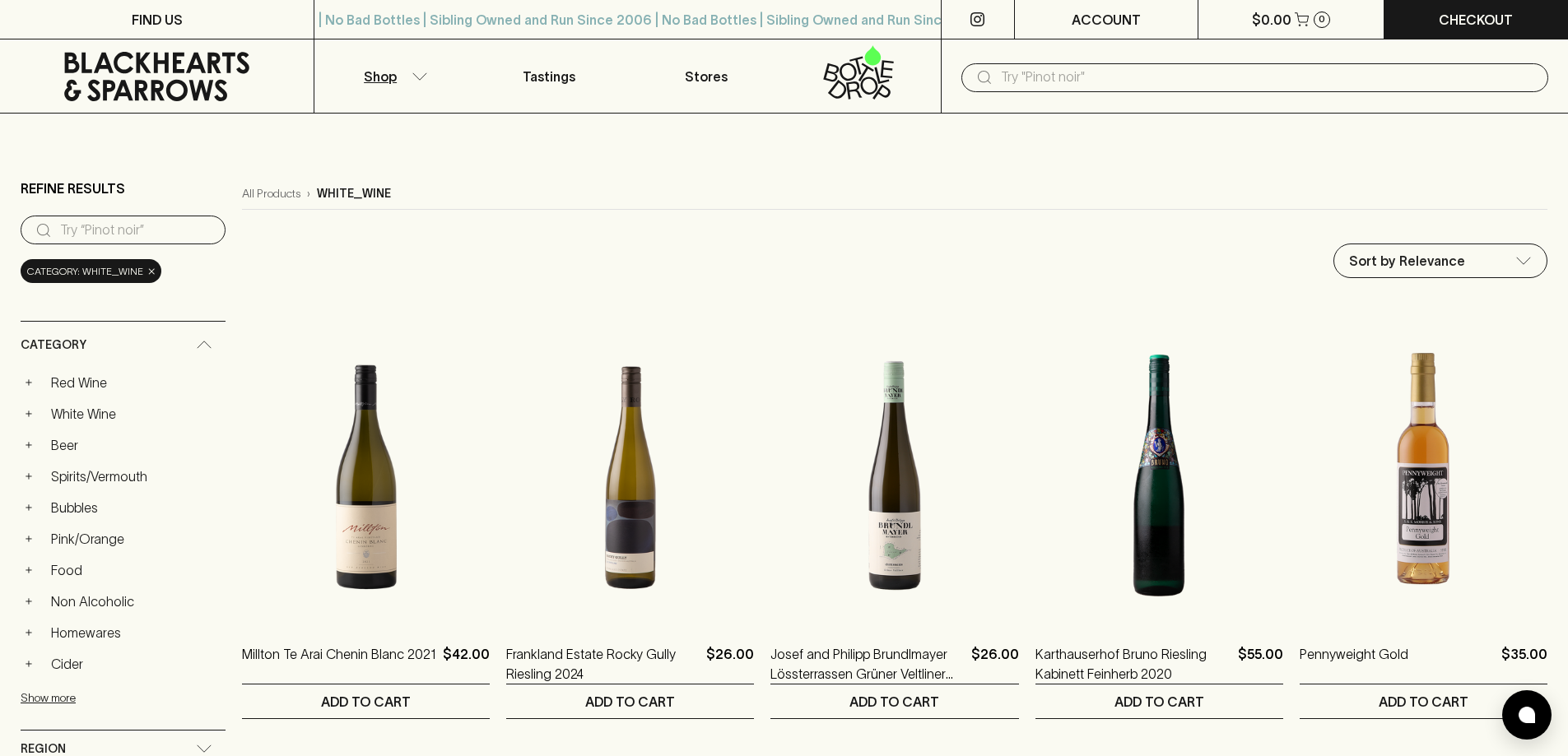 click at bounding box center [1268, 77] 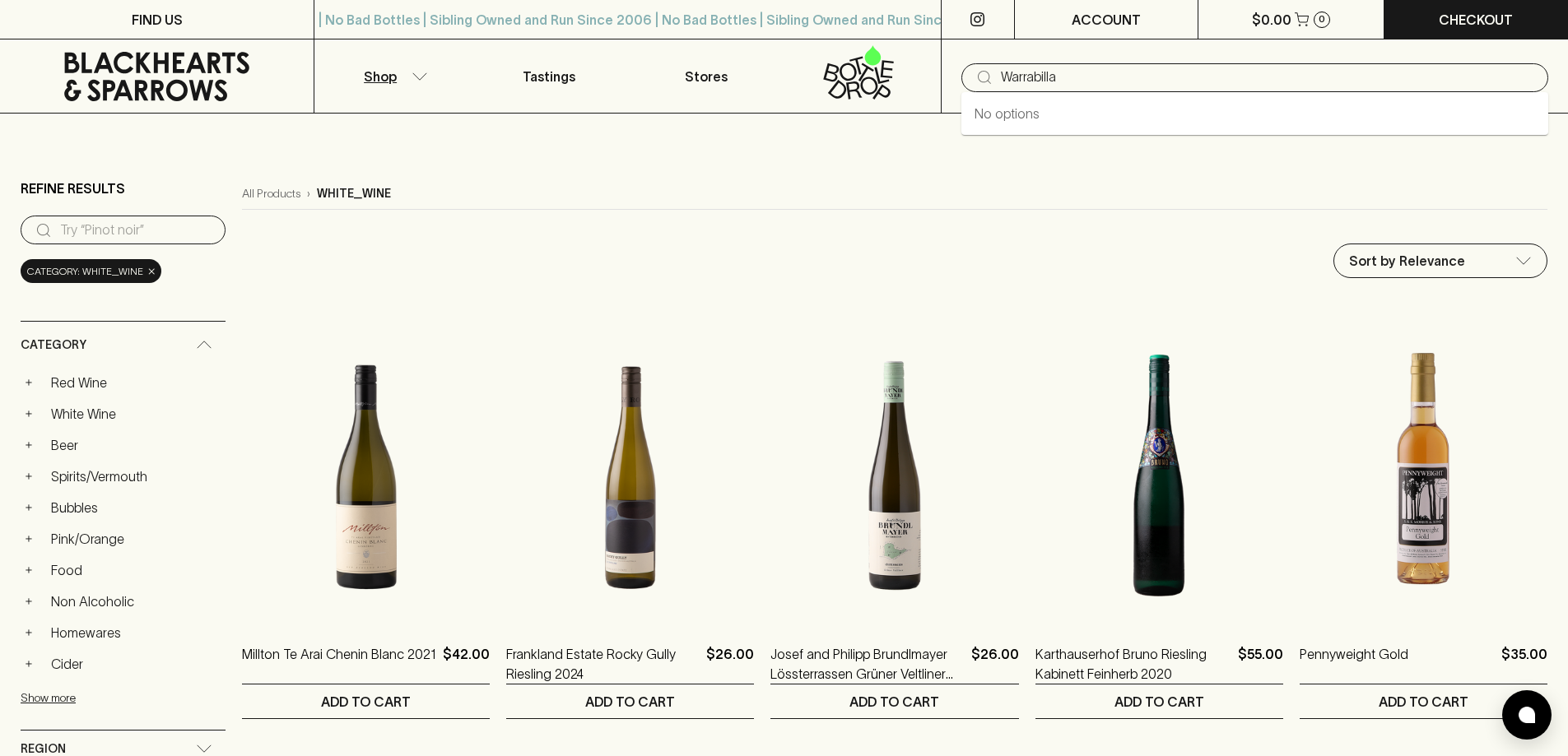 type on "Warrabilla" 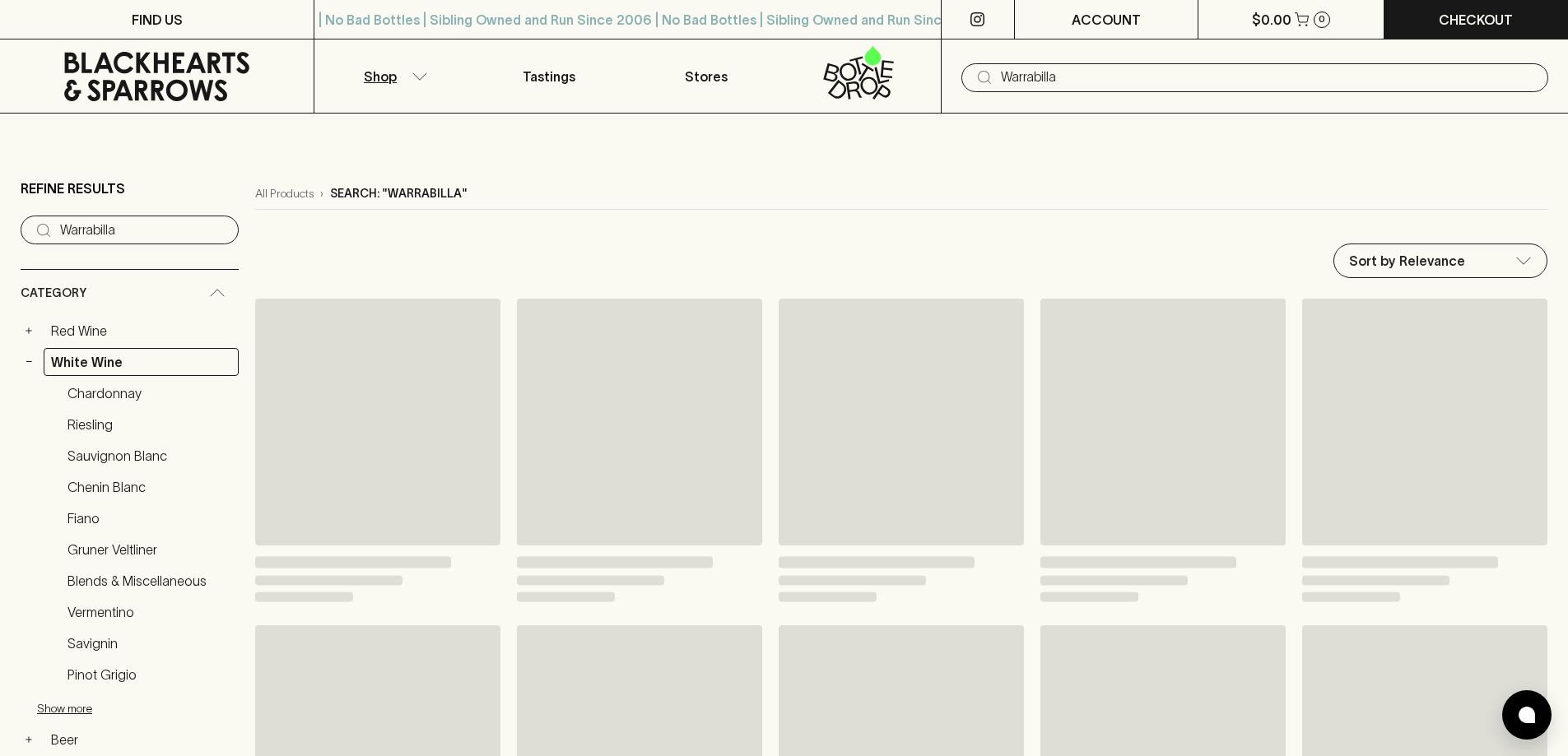 type on "Warrabilla" 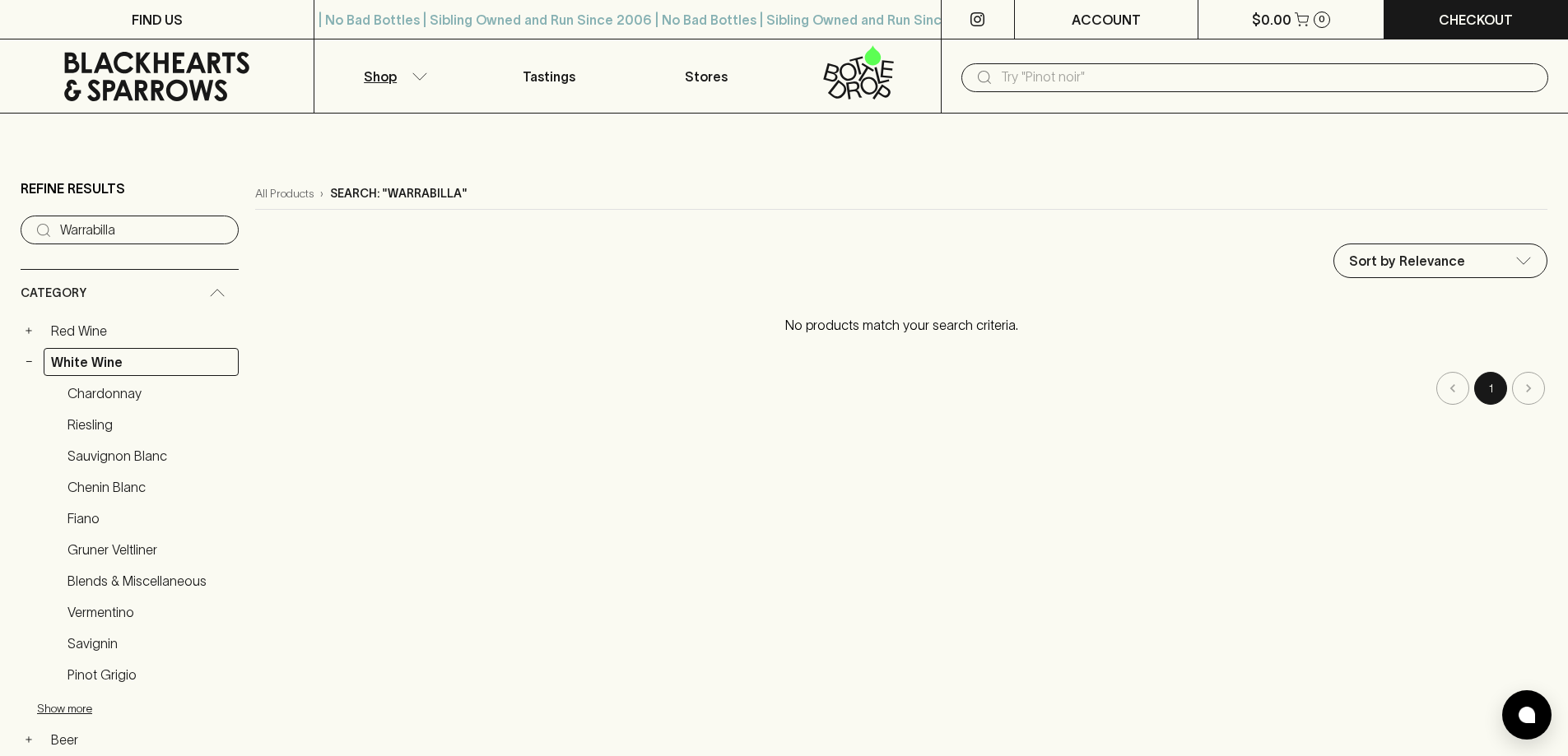 click at bounding box center [1268, 77] 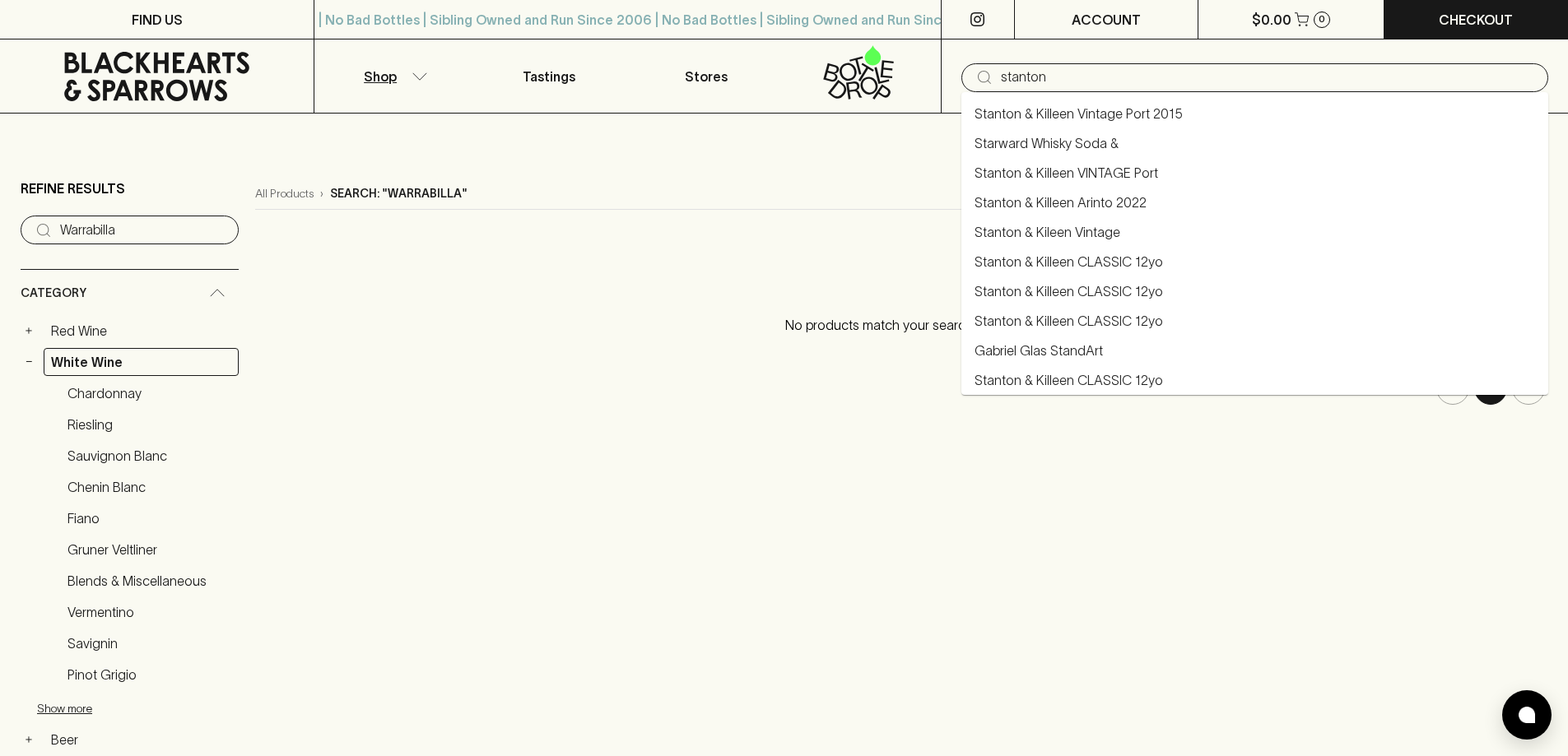 type on "stanton" 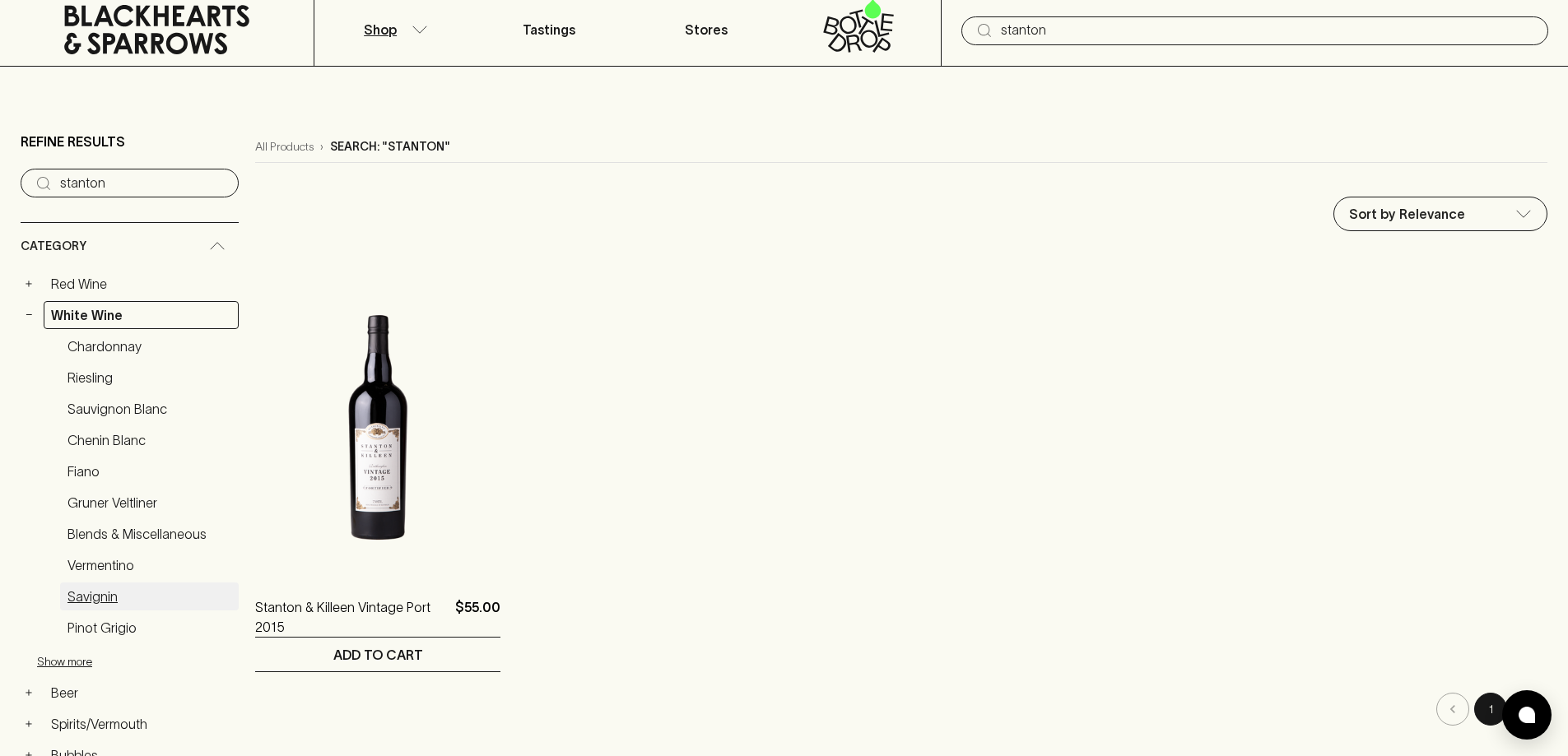scroll, scrollTop: 0, scrollLeft: 0, axis: both 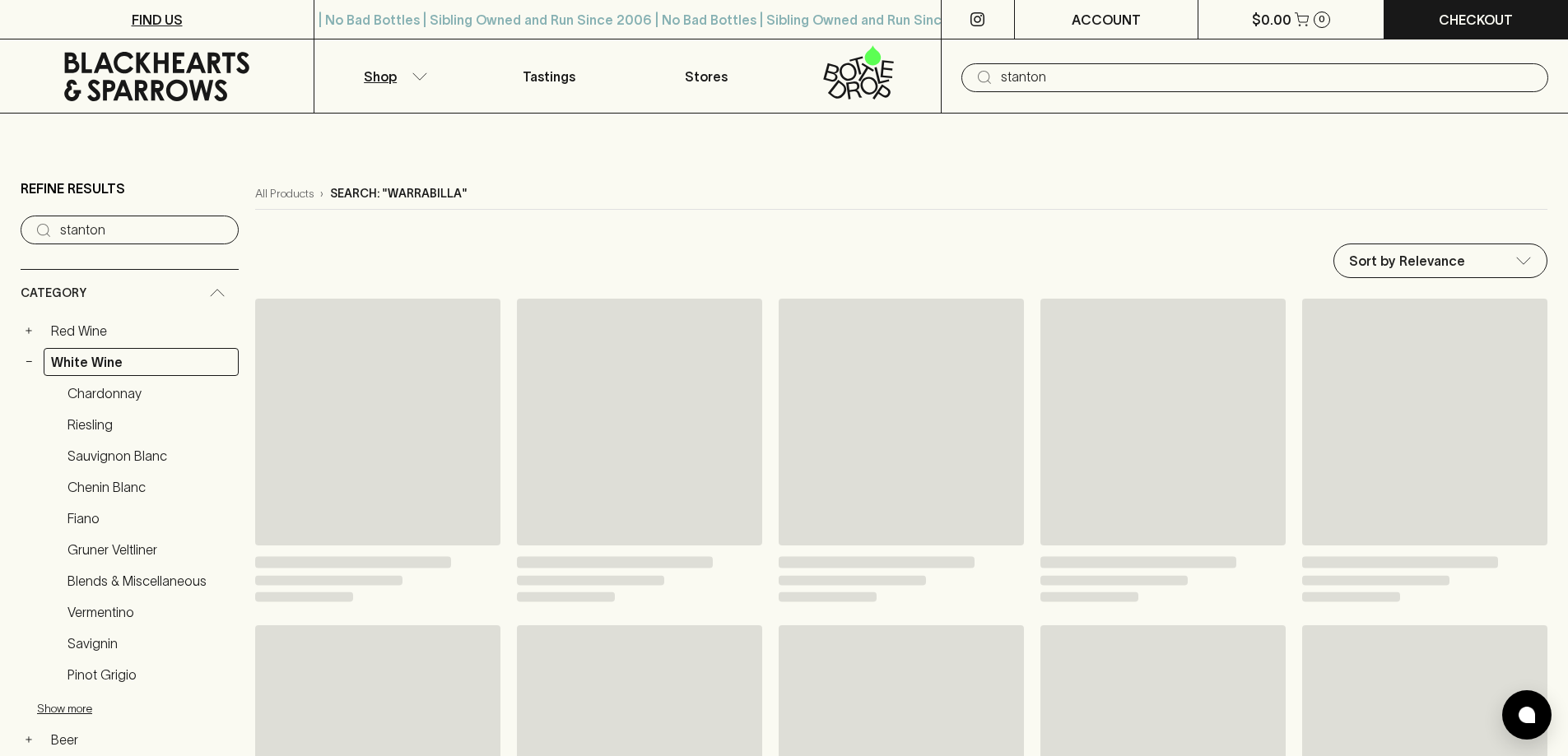 type on "Warrabilla" 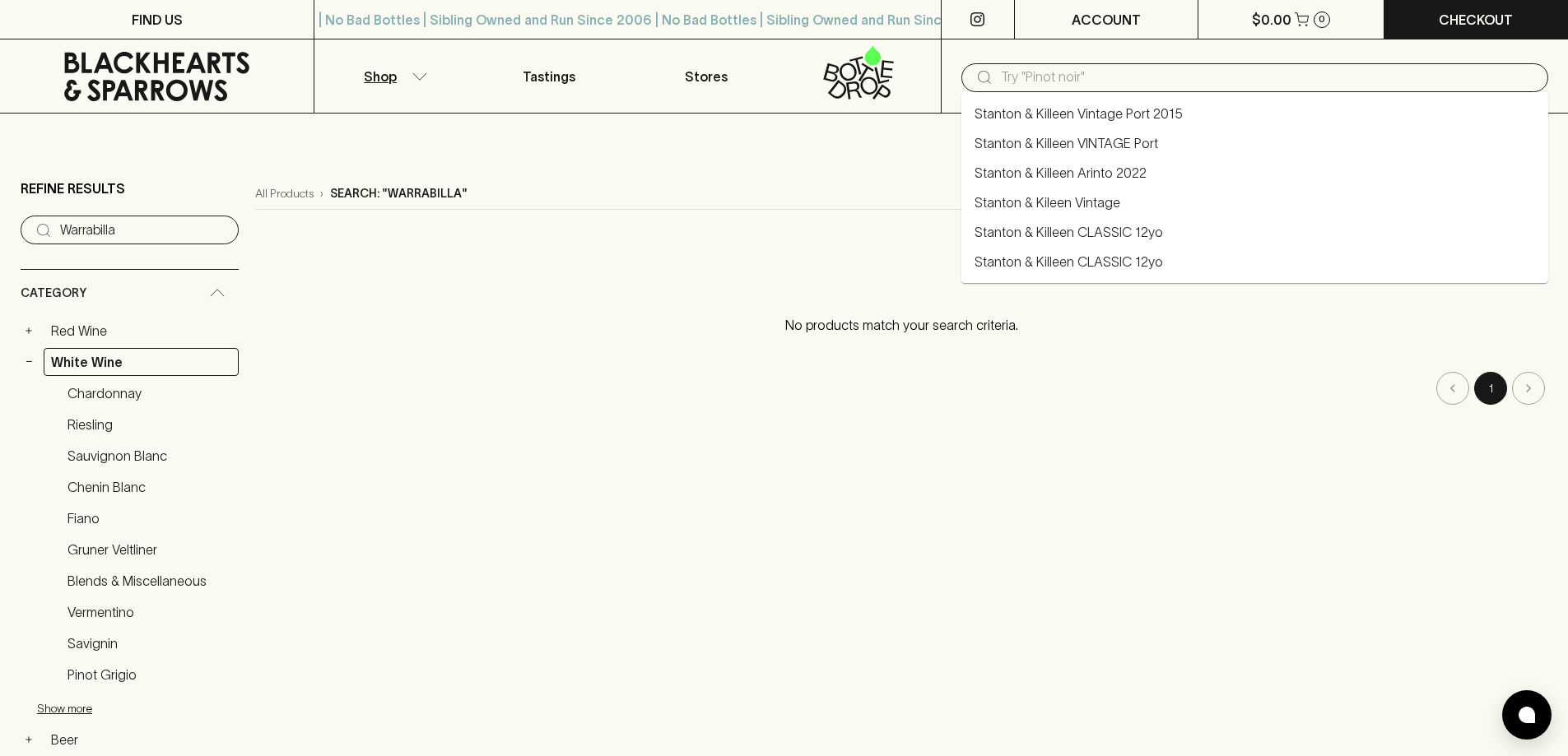 click at bounding box center [1268, 77] 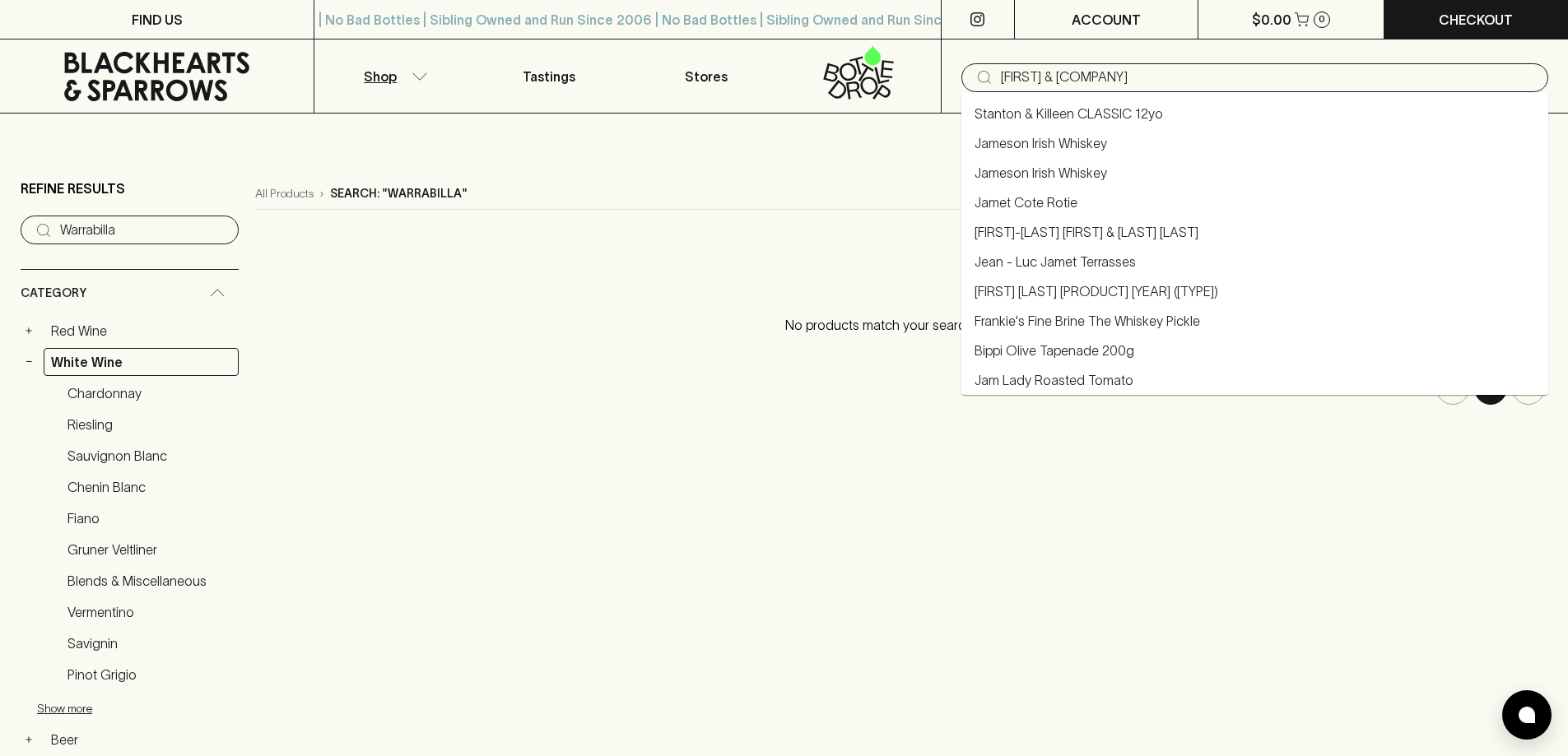 type on "james & co" 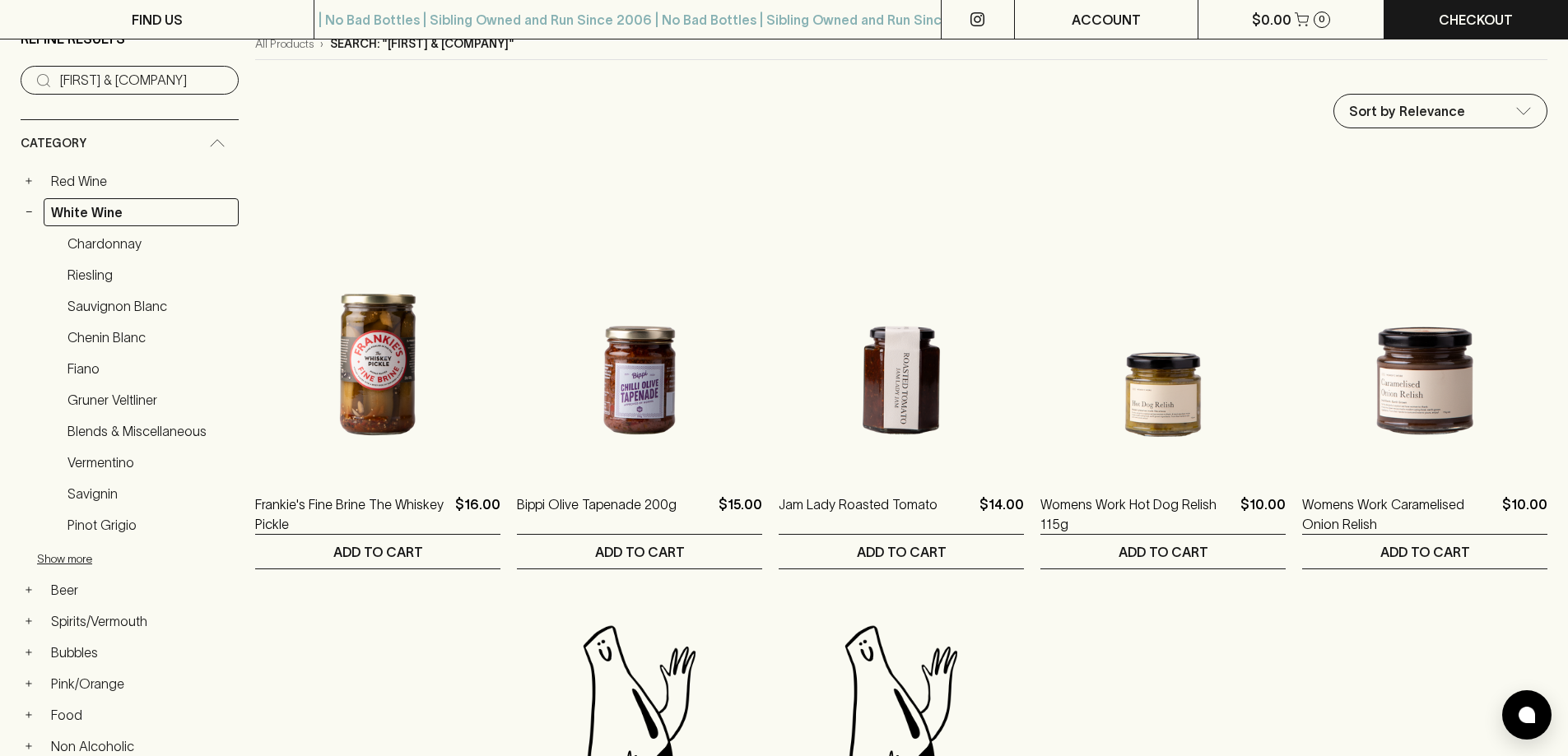 scroll, scrollTop: 82, scrollLeft: 0, axis: vertical 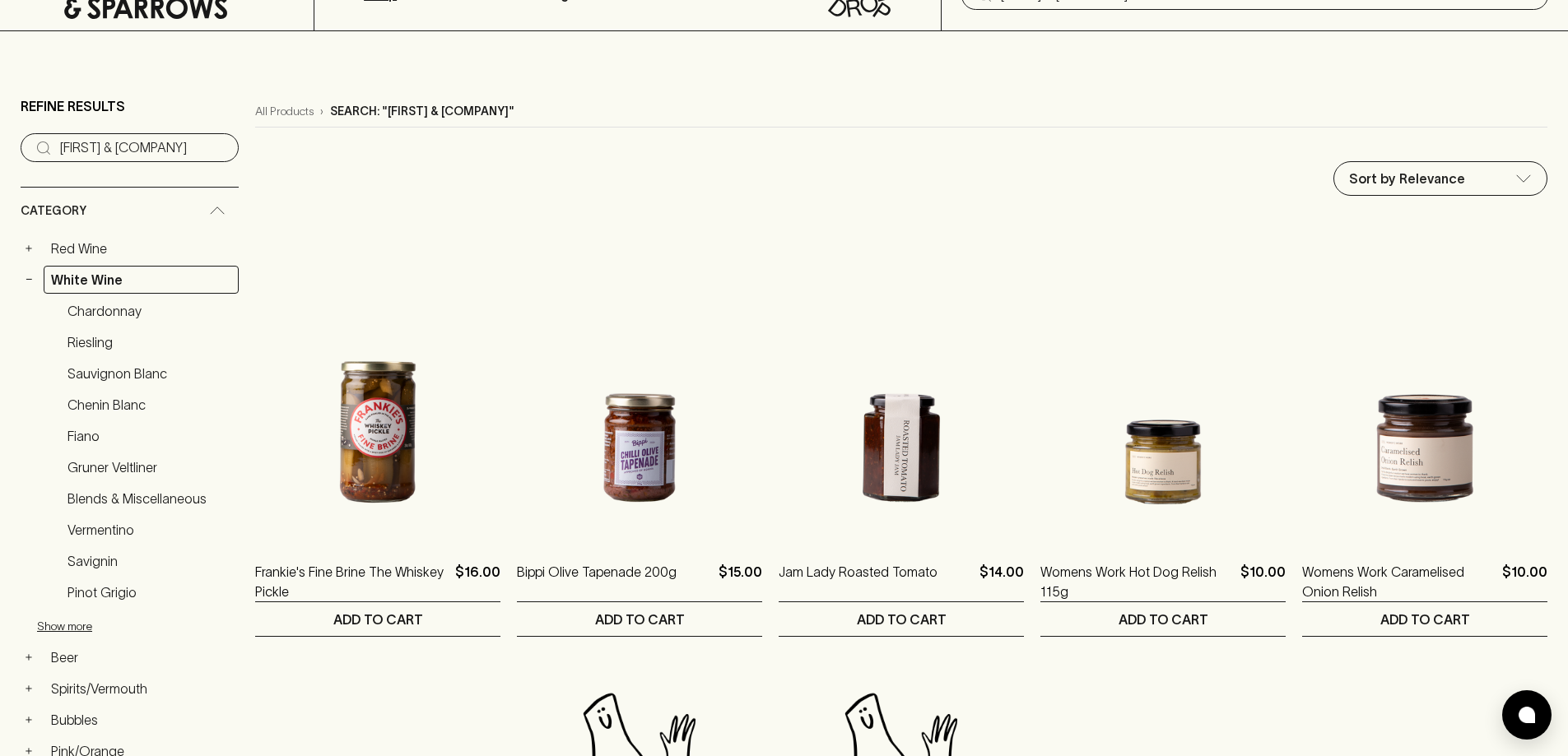 type 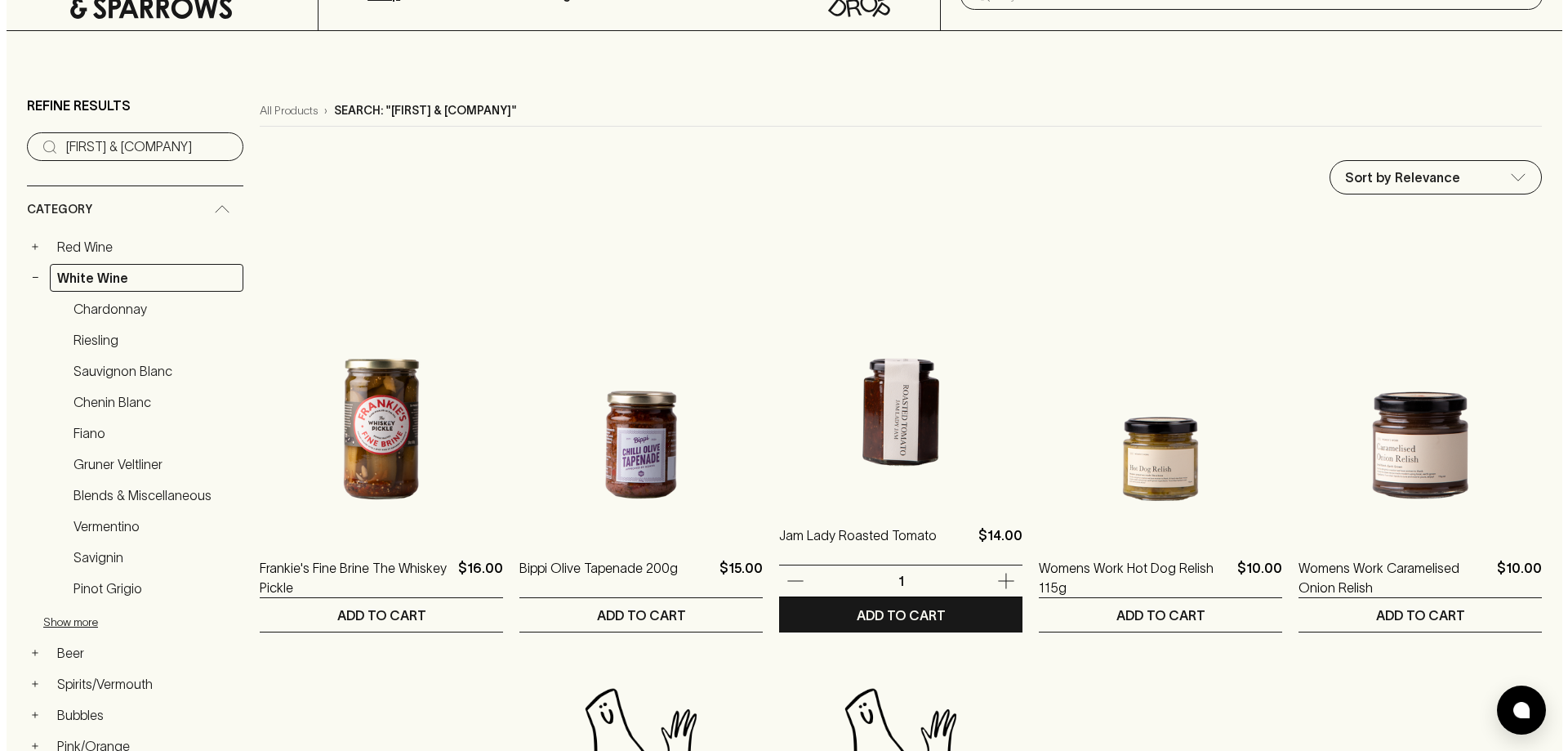 scroll, scrollTop: 0, scrollLeft: 0, axis: both 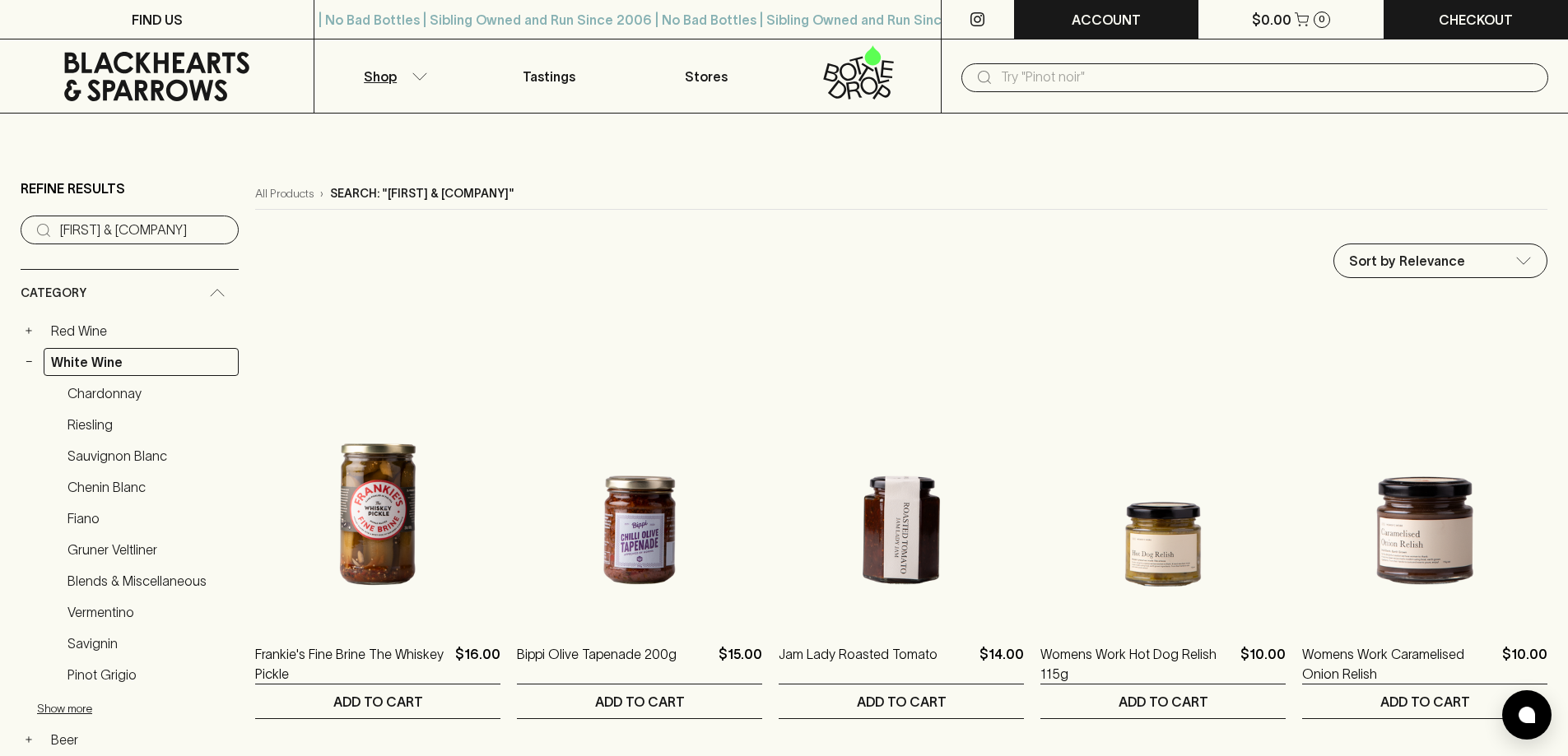 click on "ACCOUNT" at bounding box center [1106, 20] 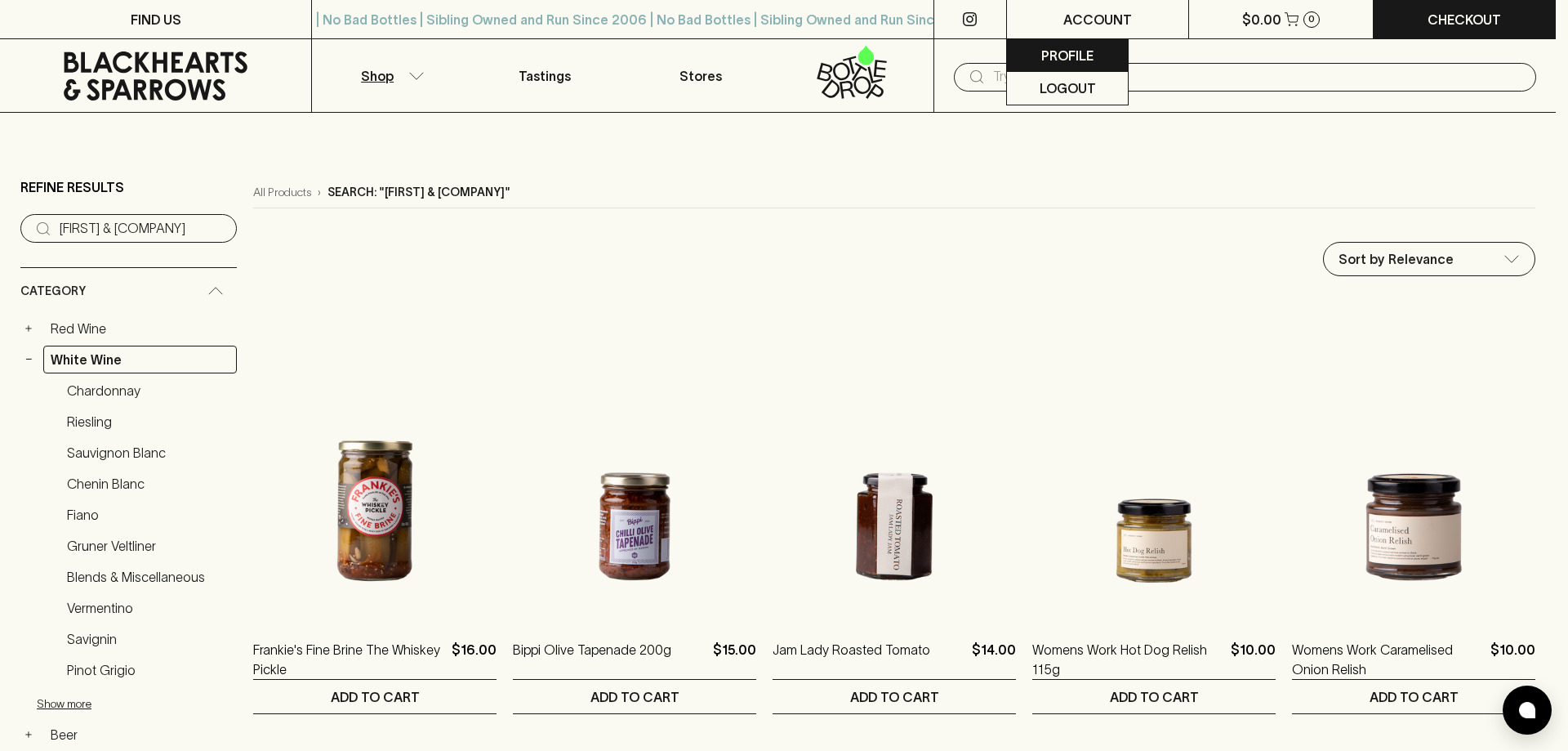 click on "Profile" at bounding box center (1067, 56) 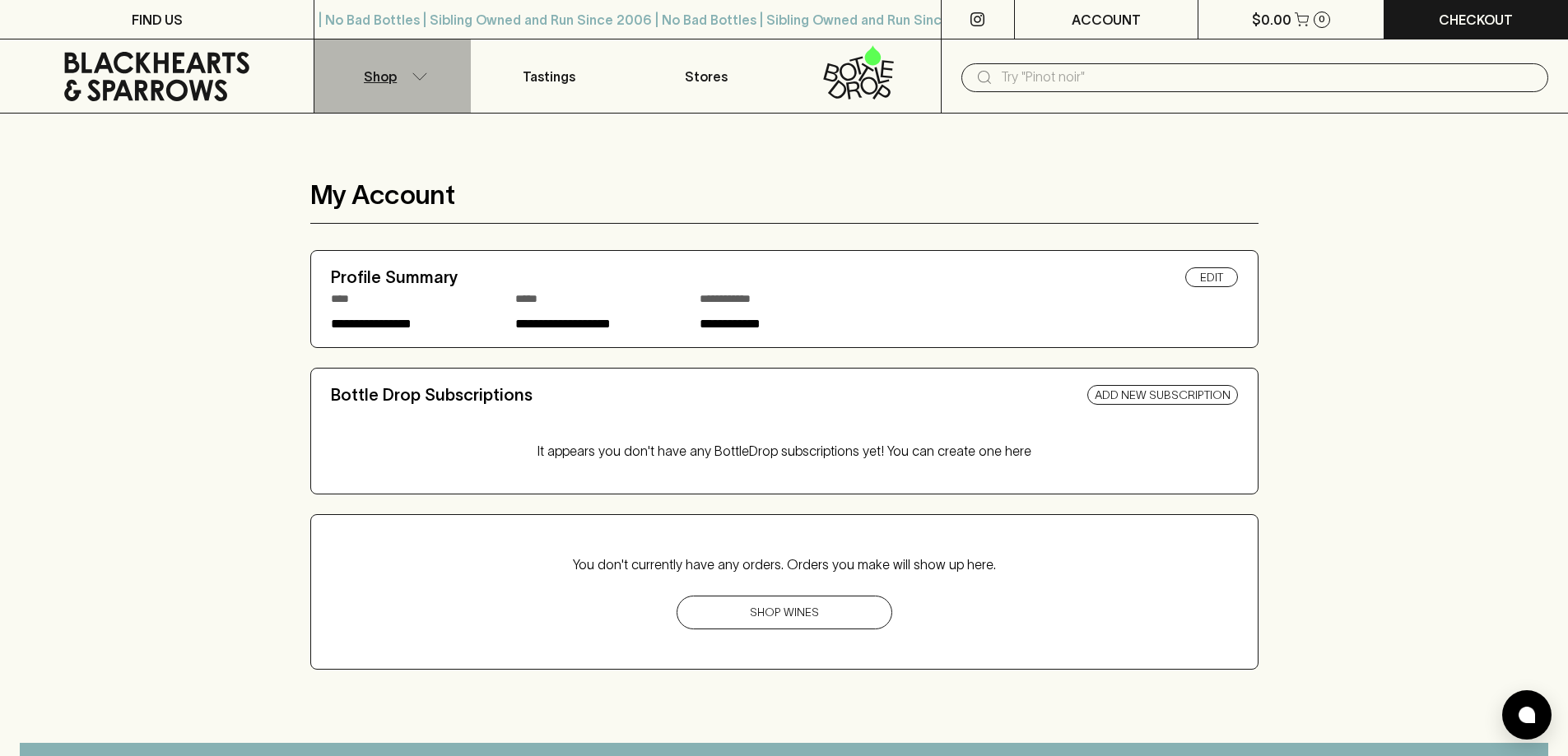 click on "Shop" at bounding box center [393, 76] 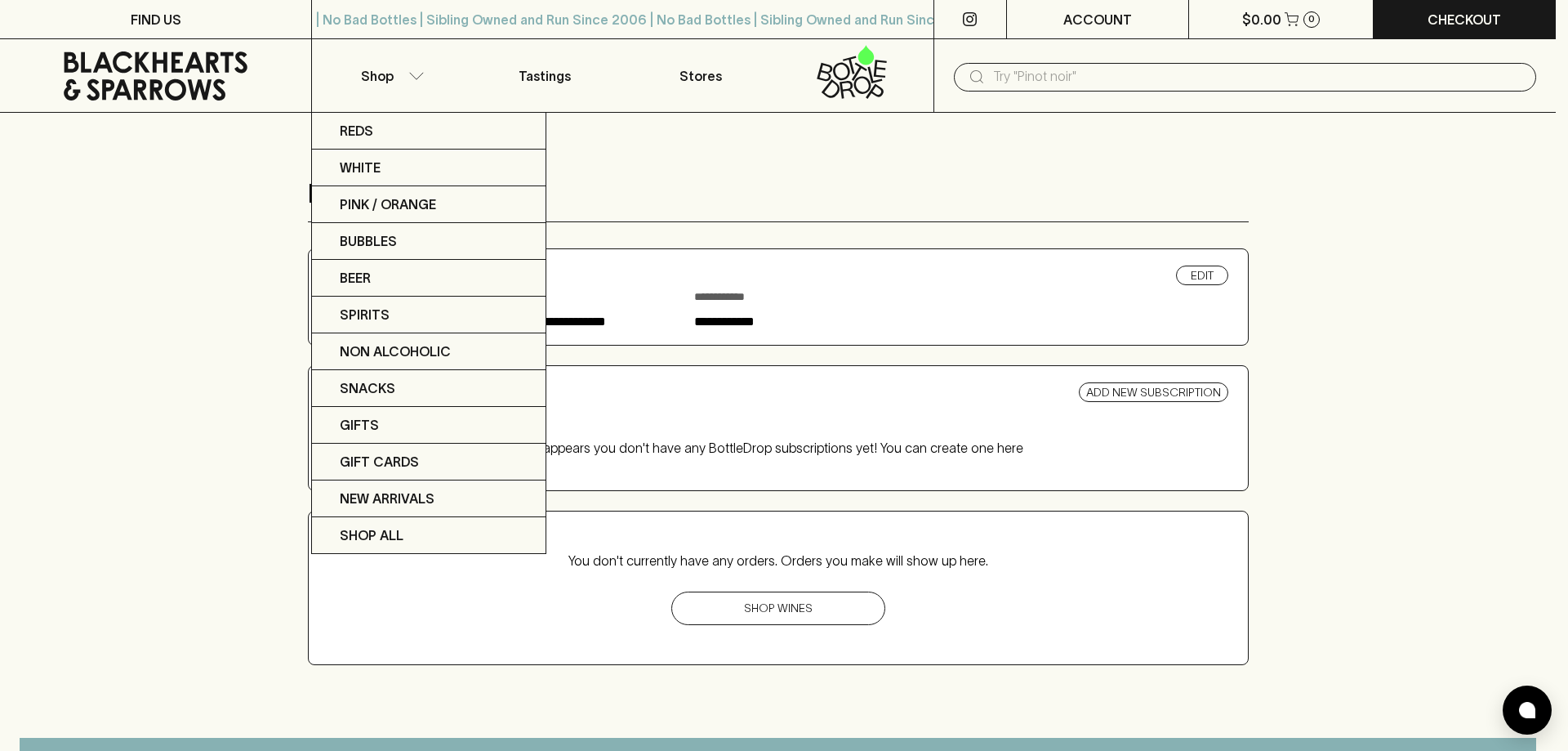 click at bounding box center (784, 375) 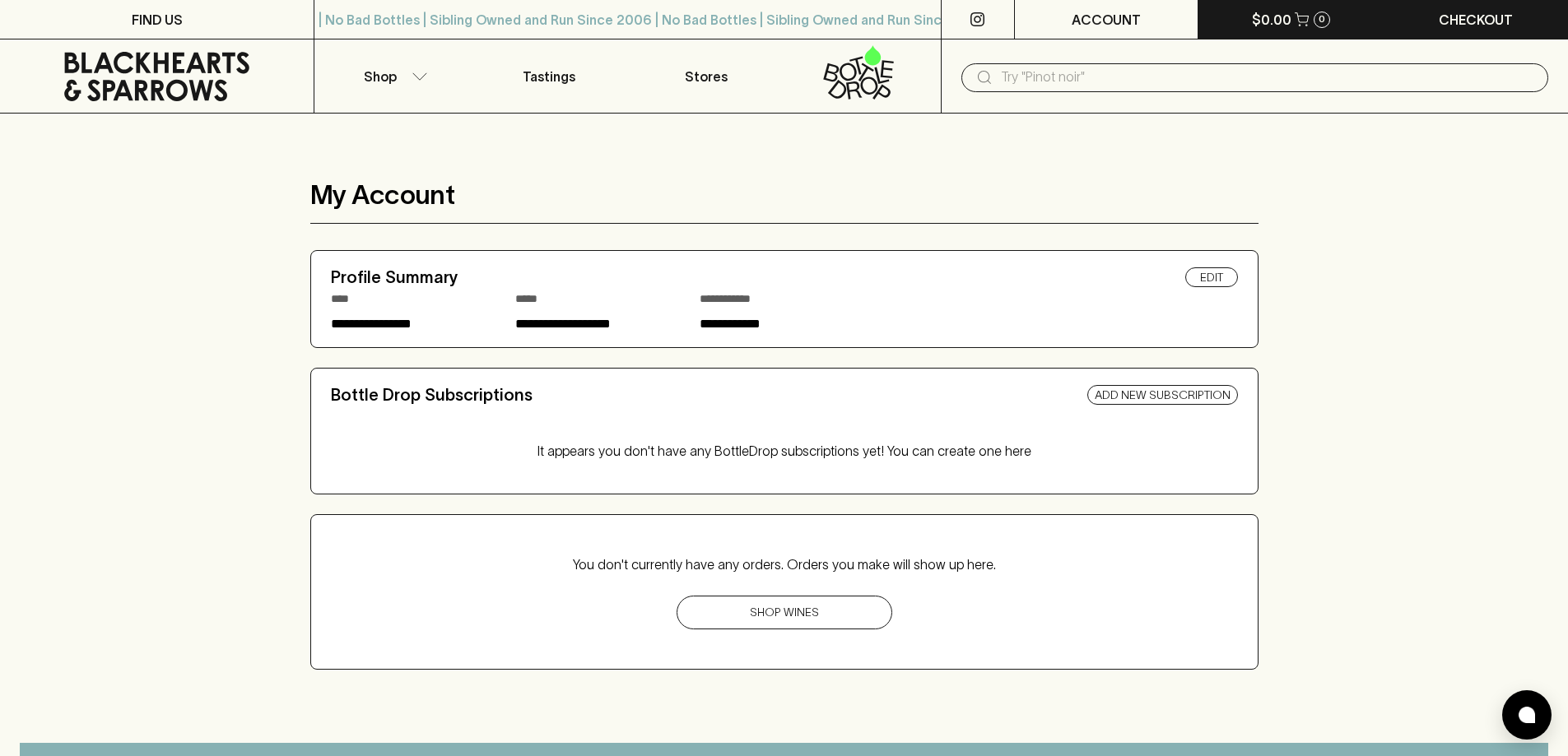 click on "$0.00" at bounding box center (1272, 20) 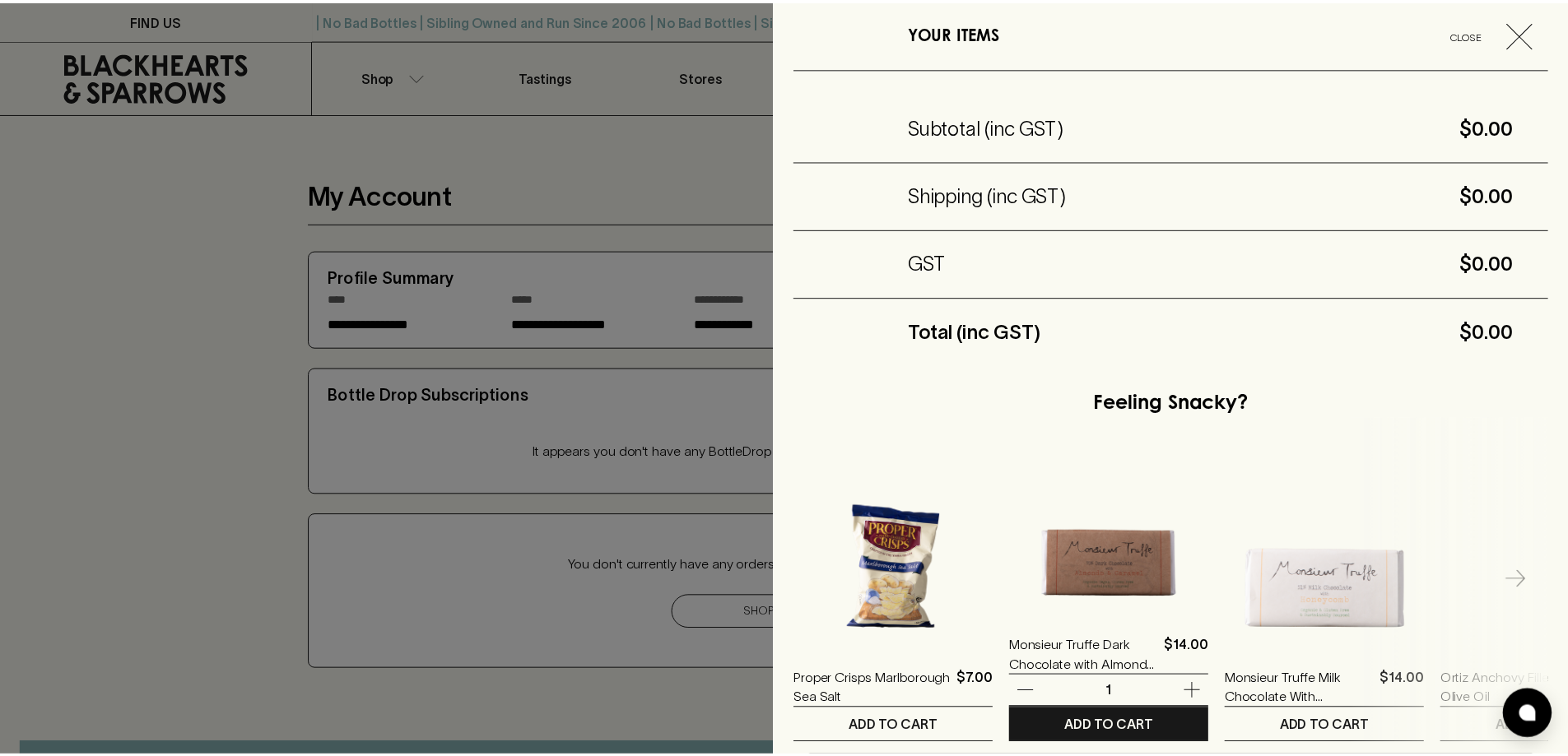 scroll, scrollTop: 121, scrollLeft: 0, axis: vertical 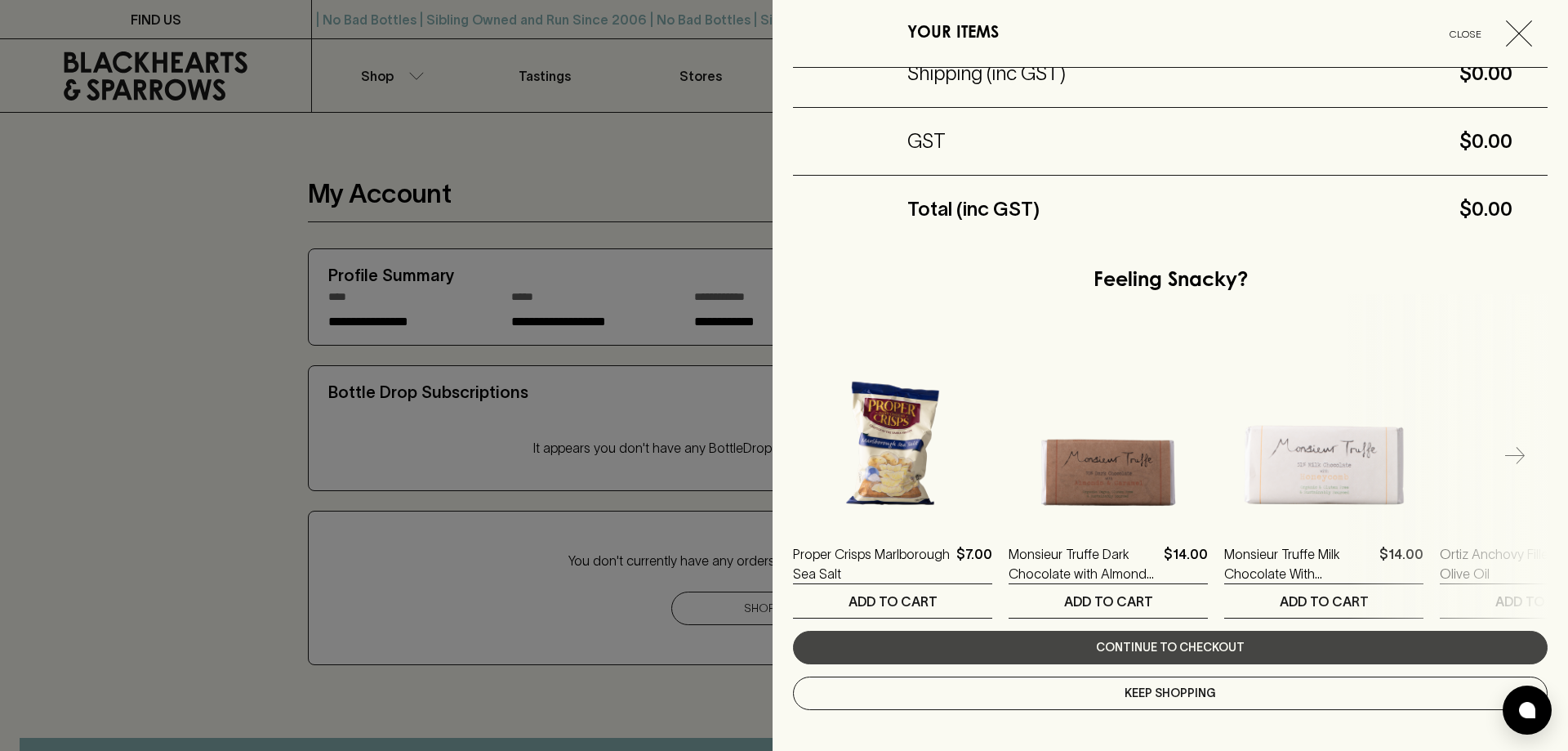 click at bounding box center [784, 375] 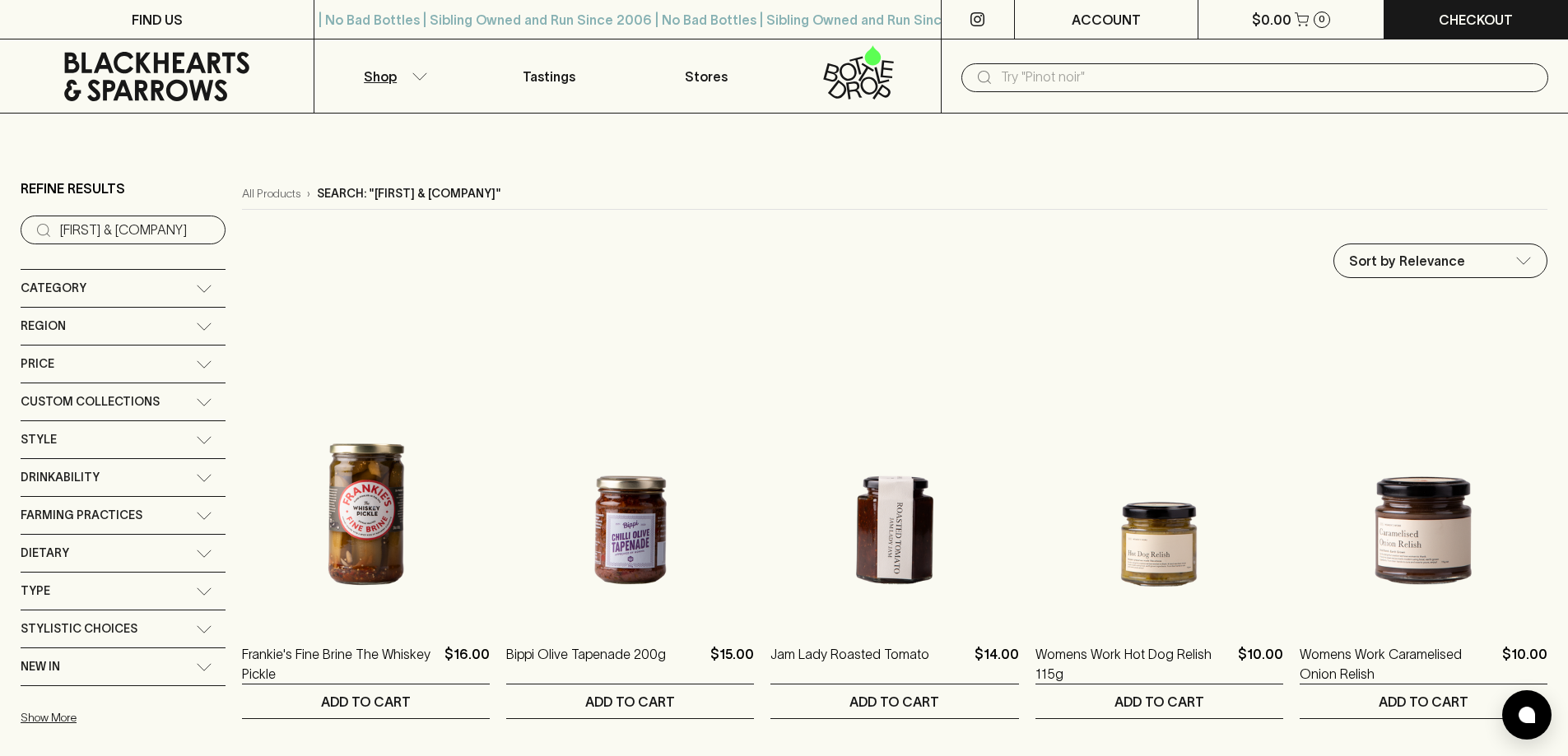 type on "Warrabilla" 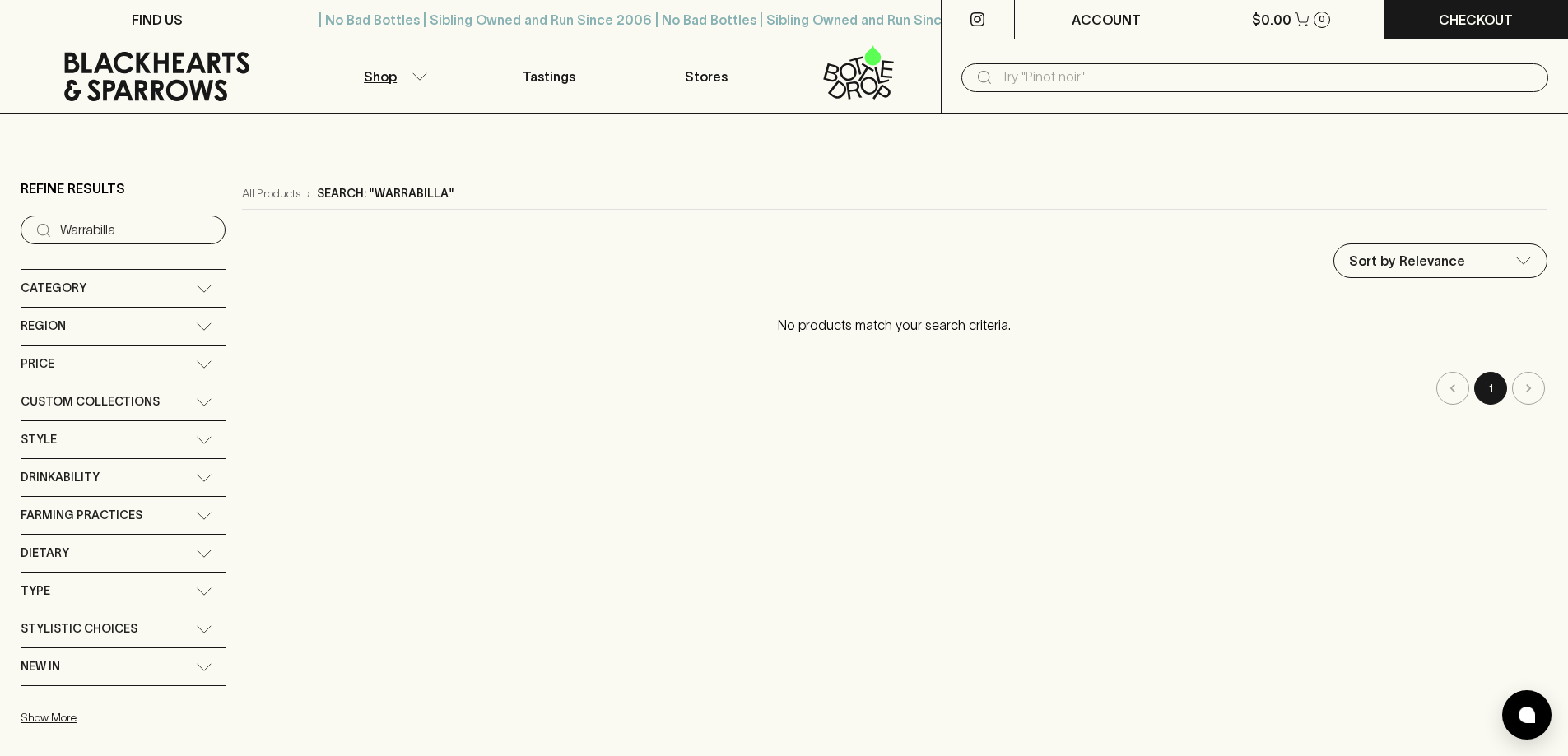type 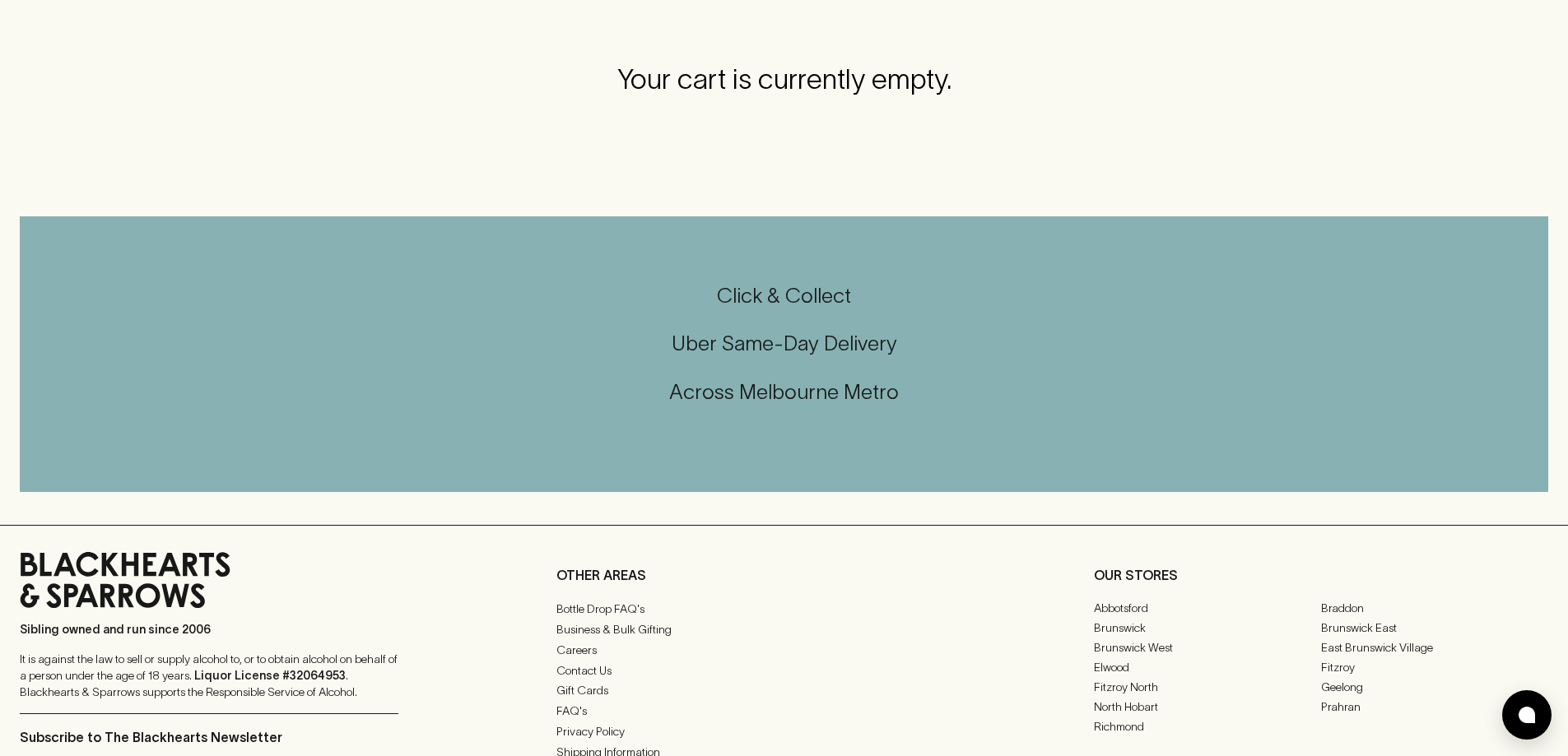 scroll, scrollTop: 0, scrollLeft: 0, axis: both 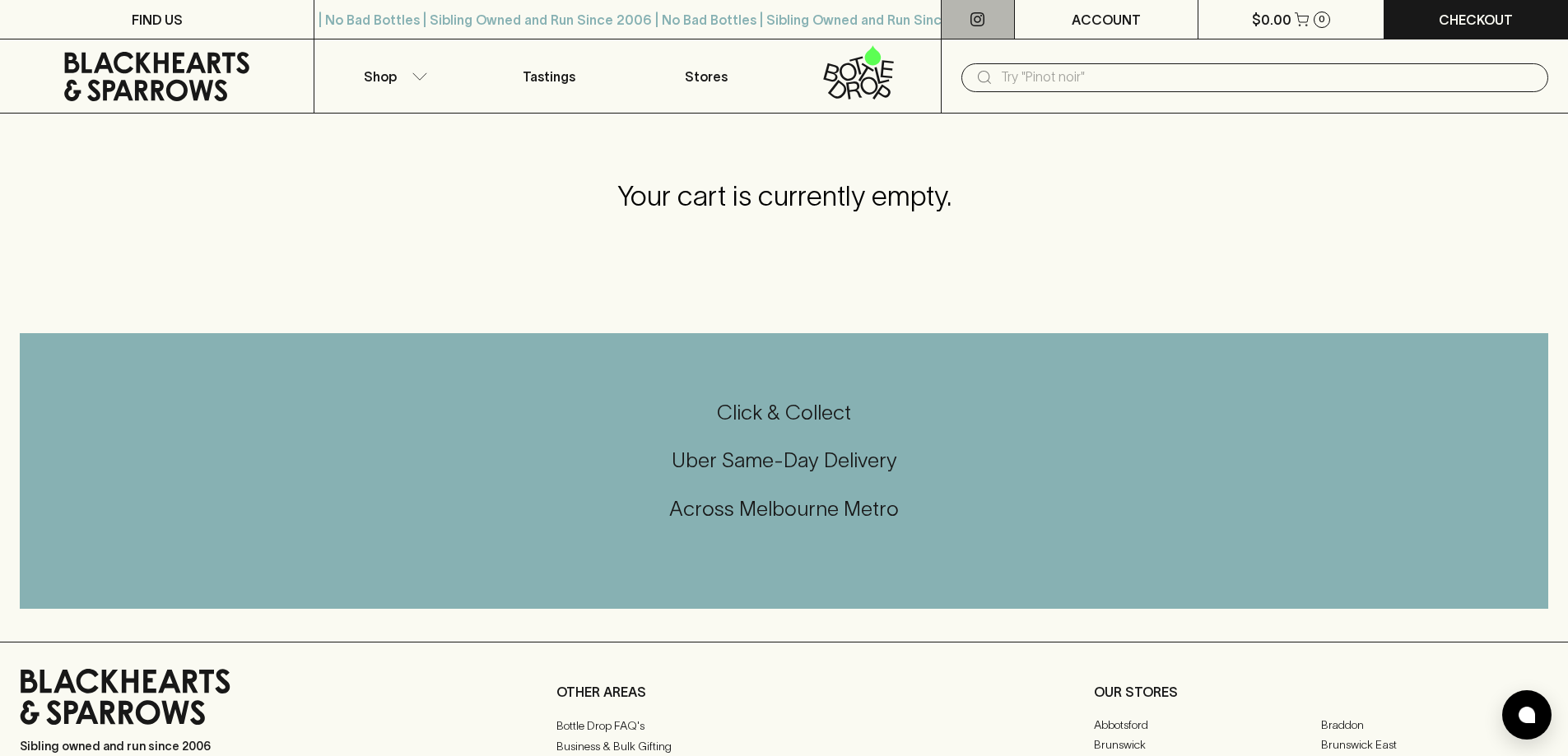 click 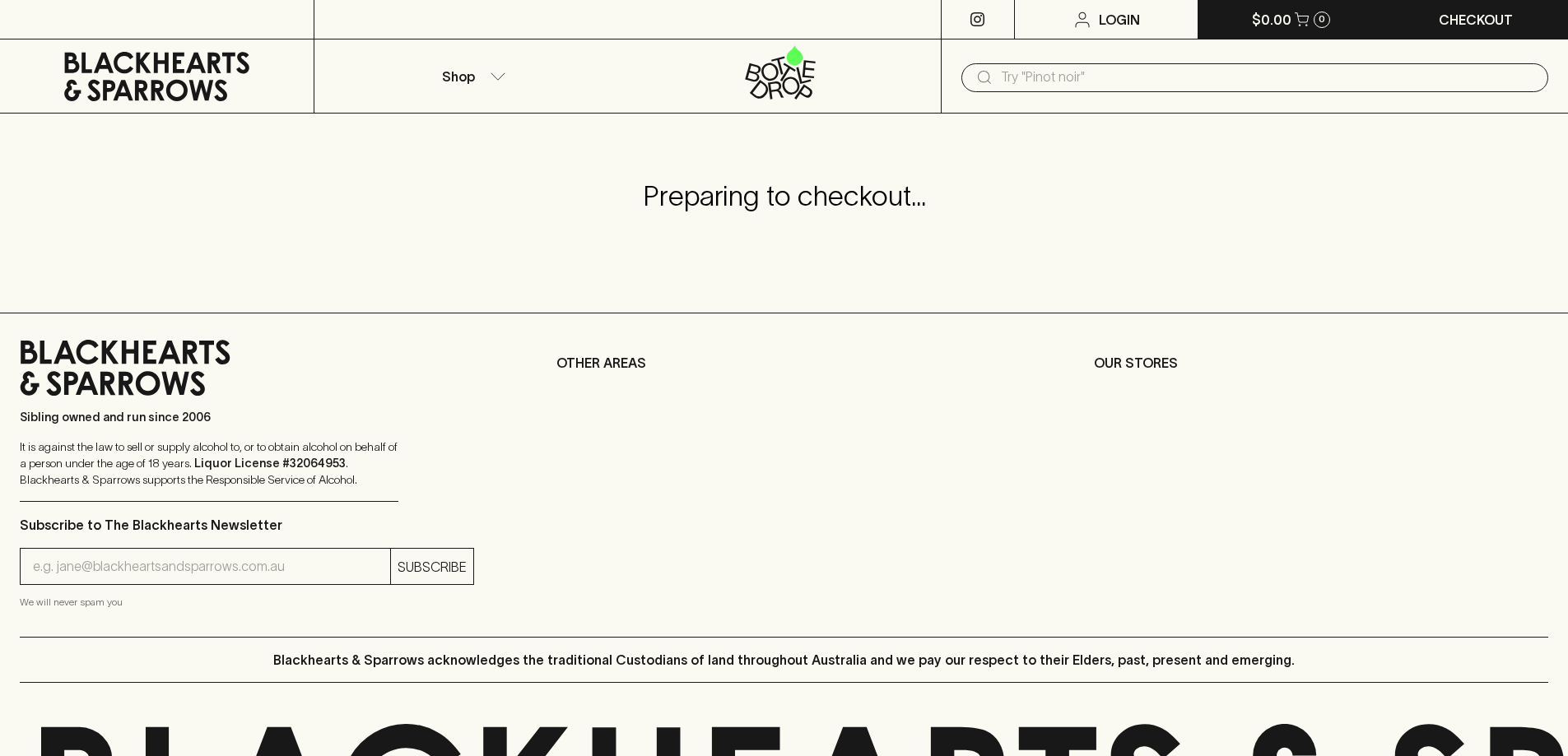 scroll, scrollTop: 0, scrollLeft: 0, axis: both 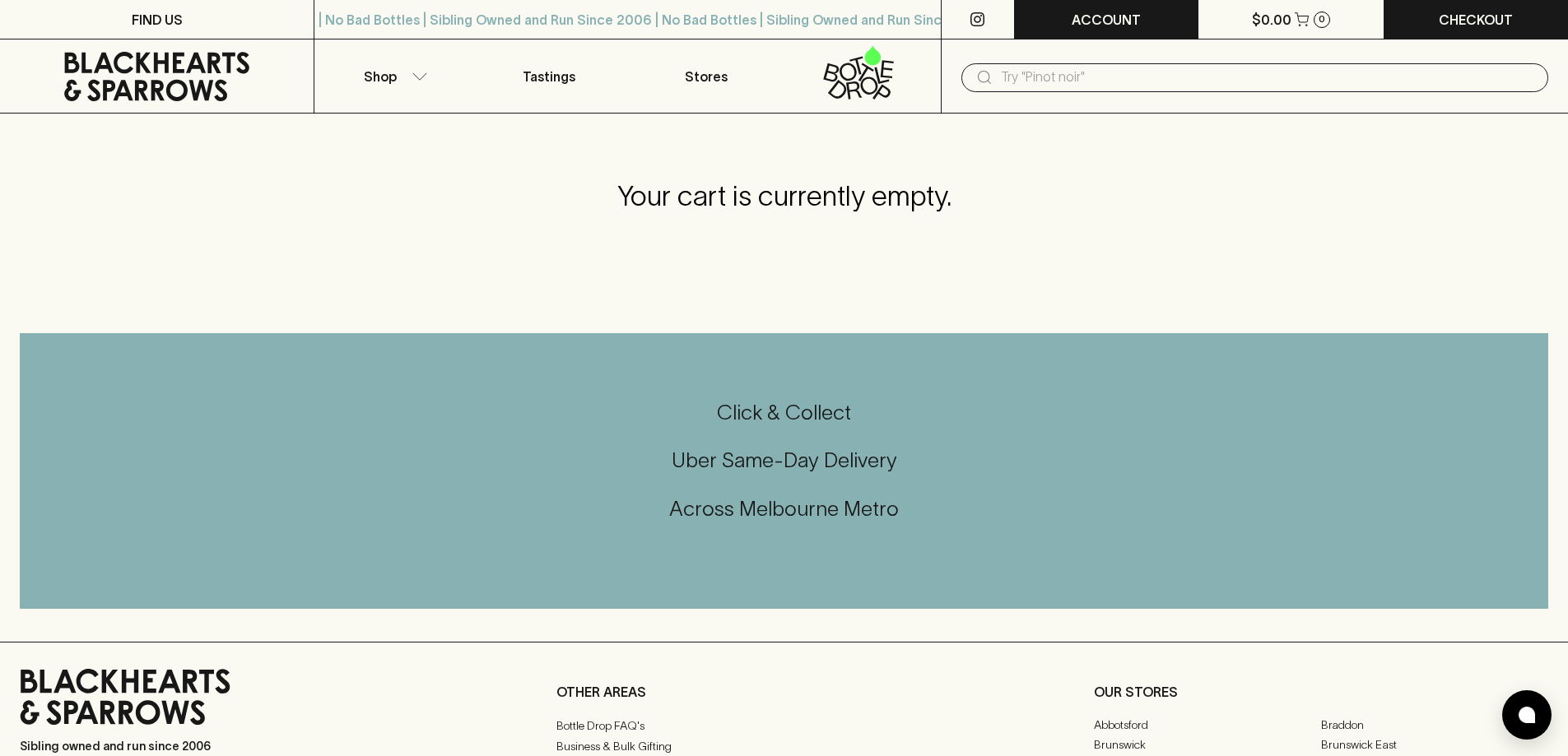 click on "ACCOUNT" at bounding box center [1106, 20] 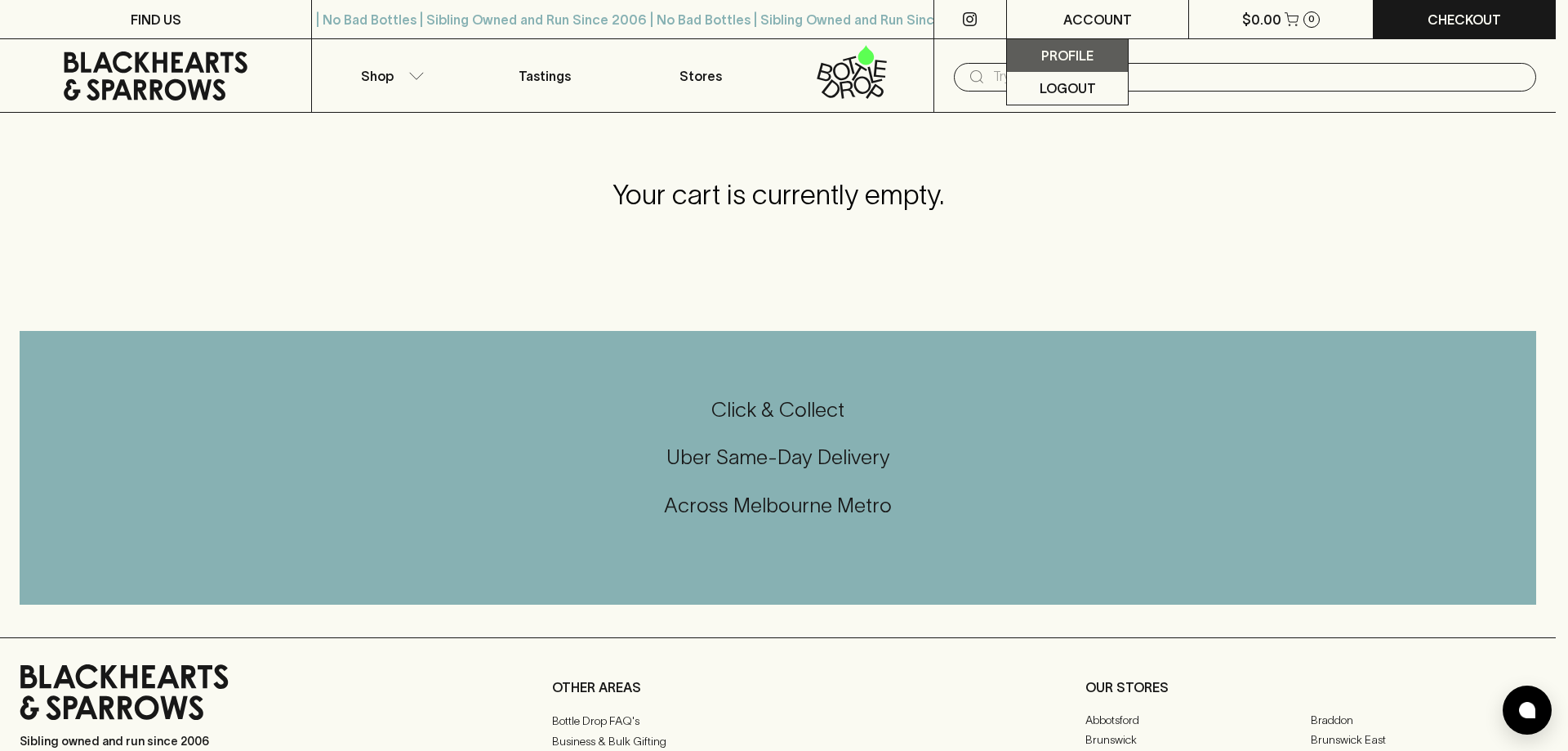 click on "Profile" at bounding box center (1067, 56) 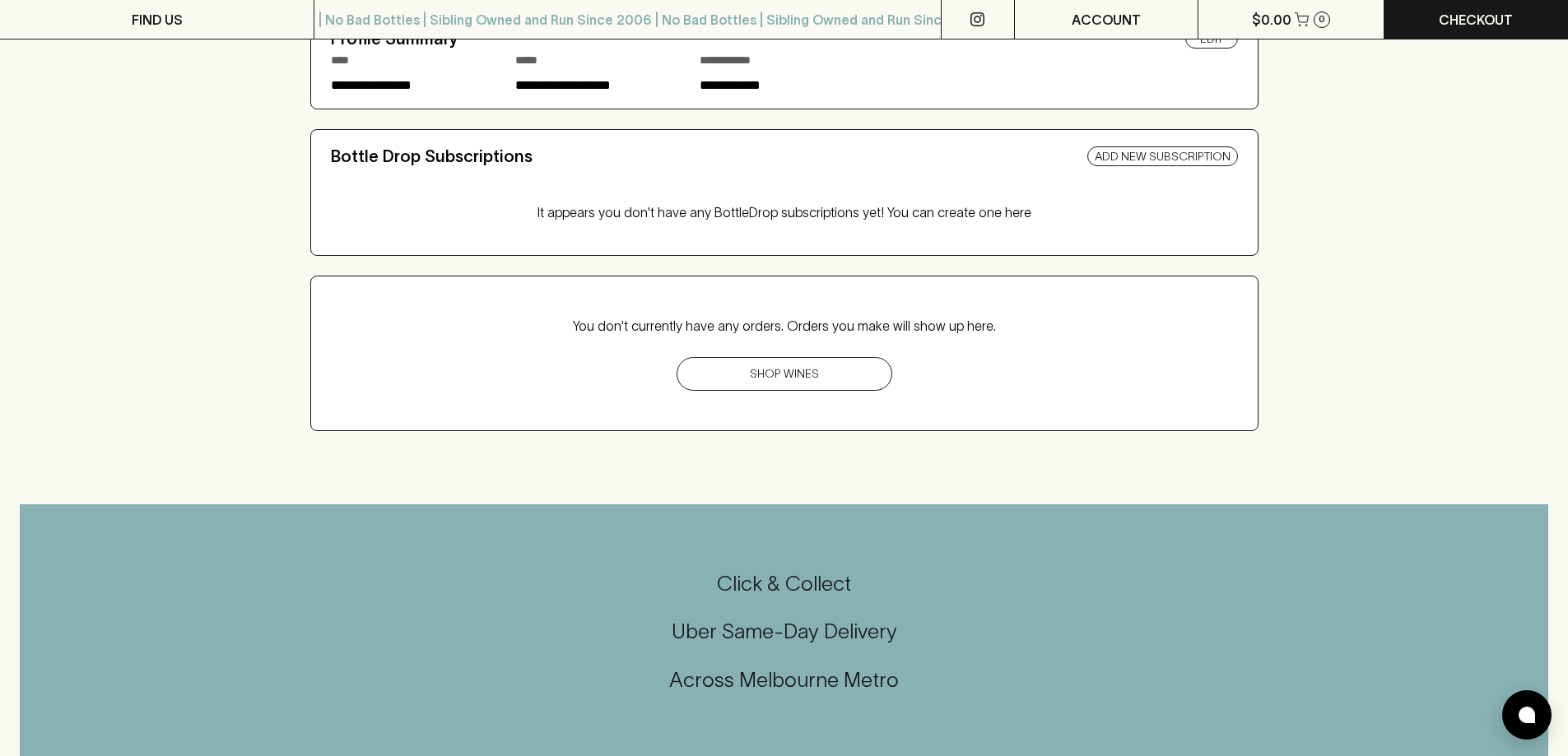 scroll, scrollTop: 247, scrollLeft: 0, axis: vertical 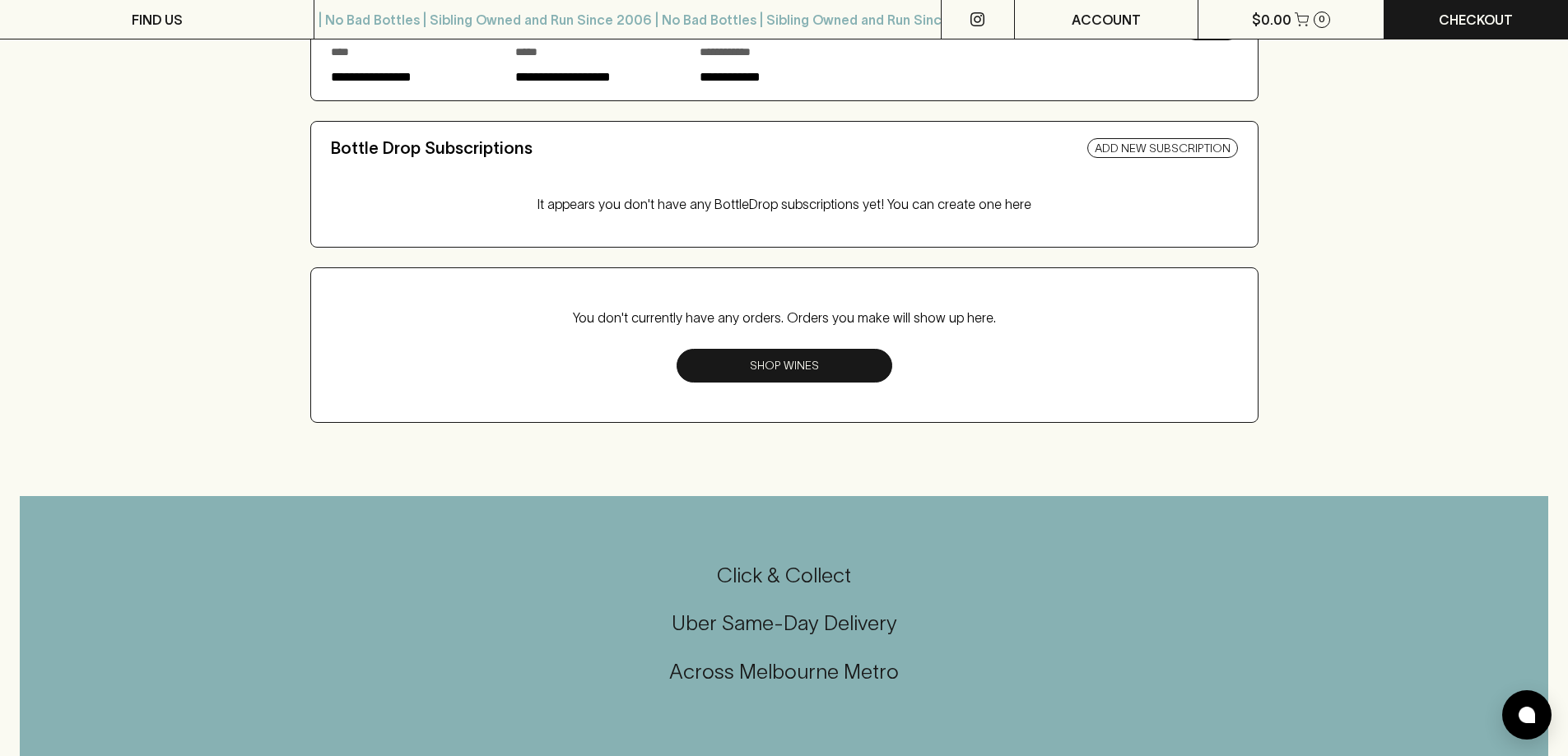 click on "Shop Wines" at bounding box center (784, 365) 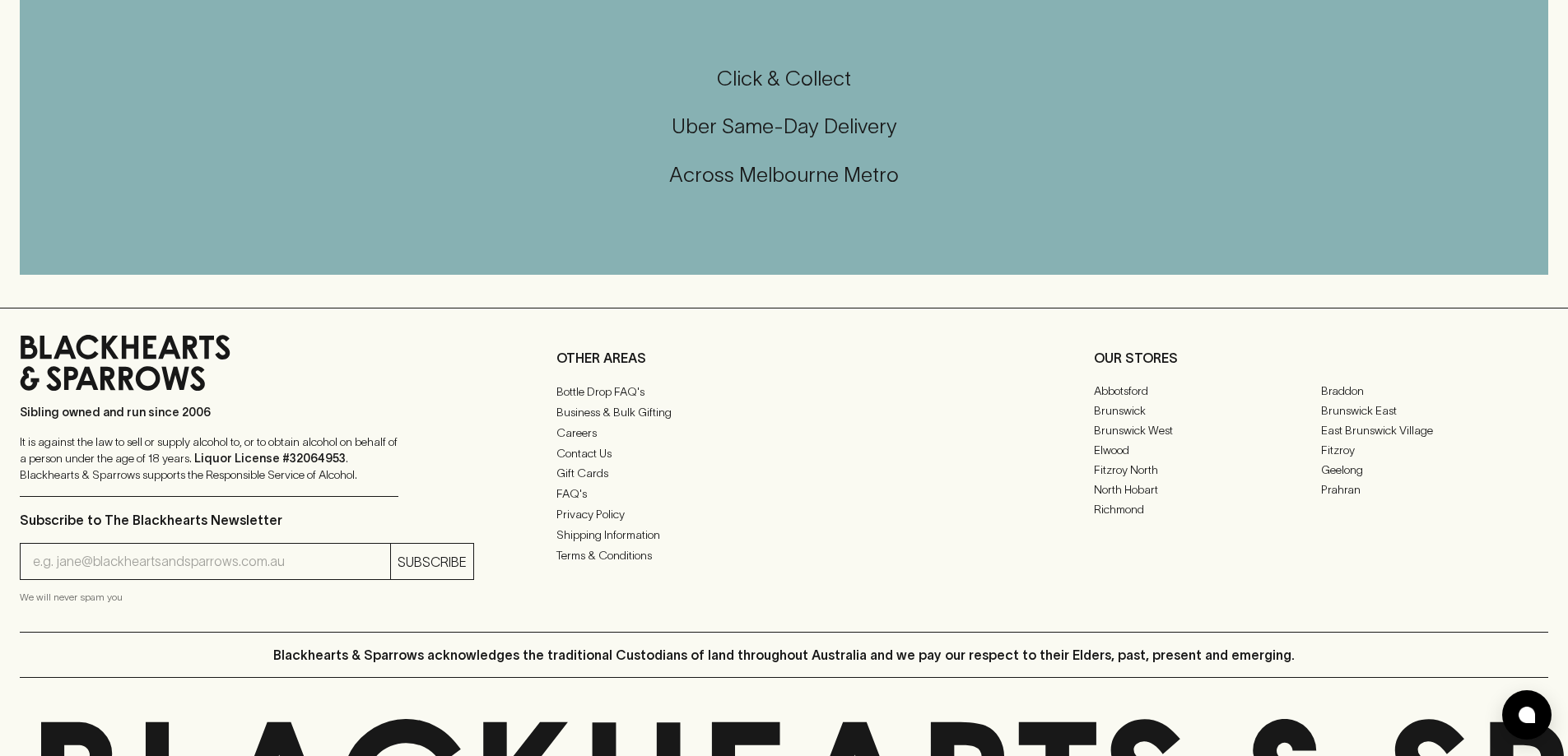 scroll, scrollTop: 0, scrollLeft: 0, axis: both 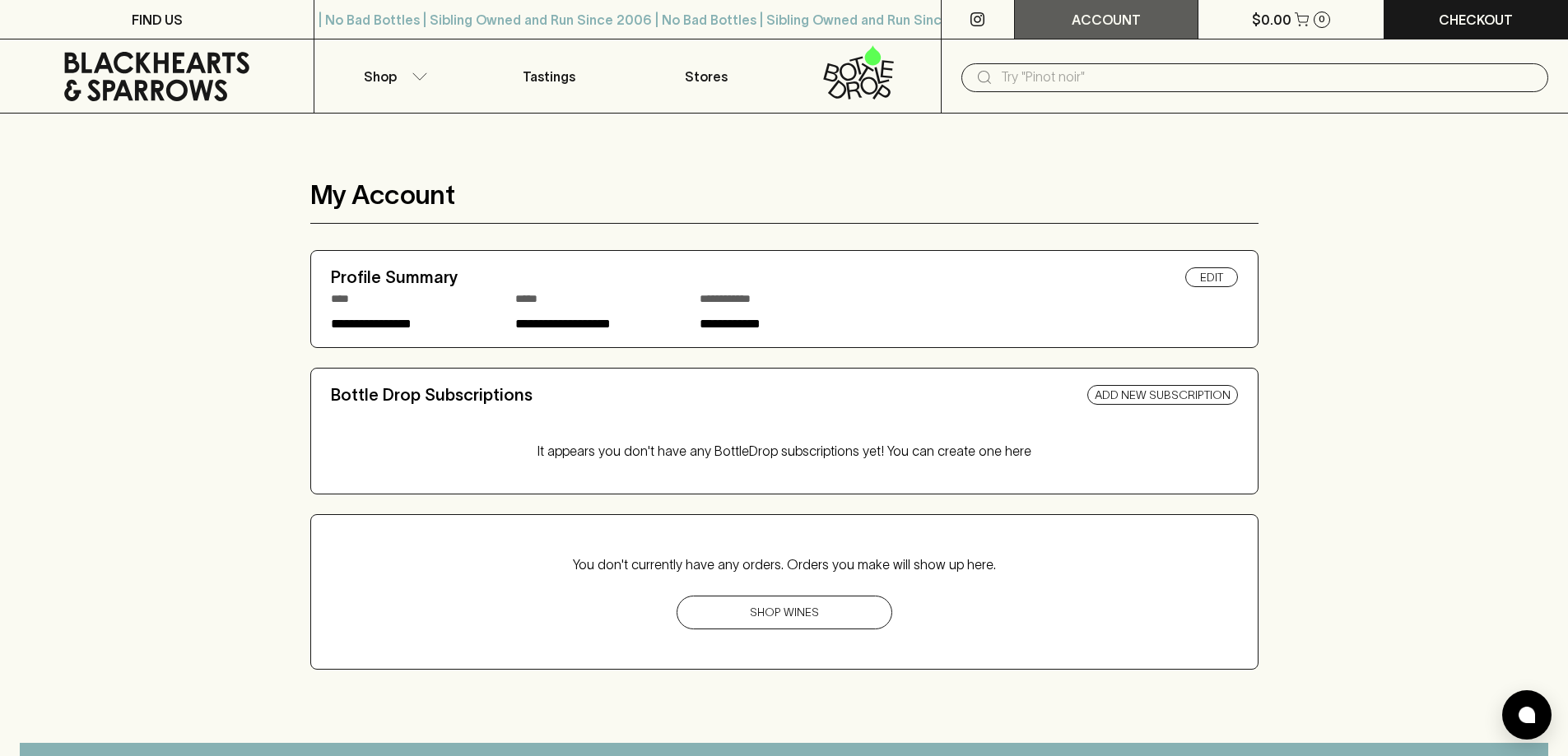 click on "ACCOUNT" at bounding box center (1106, 20) 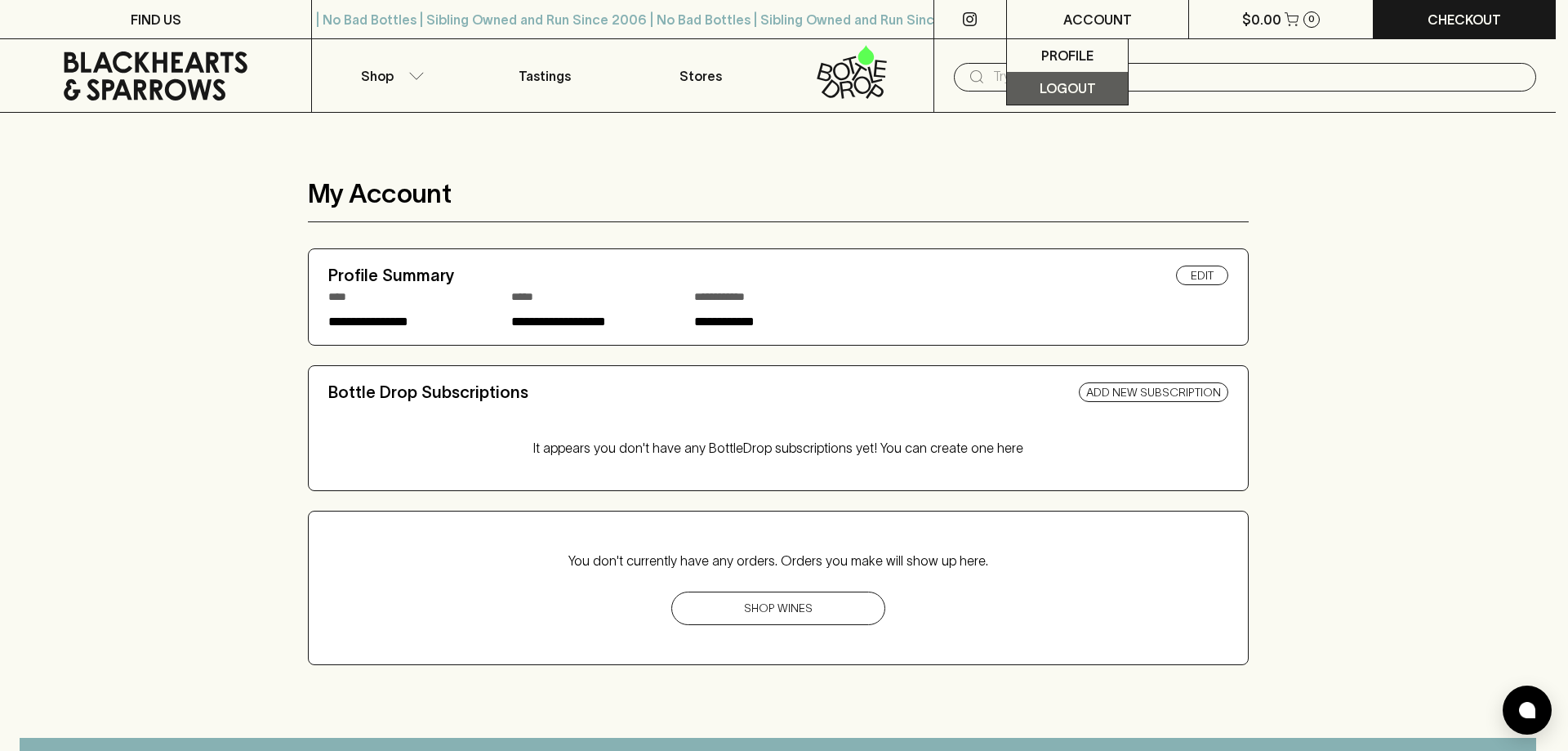 click on "Logout" at bounding box center [1067, 88] 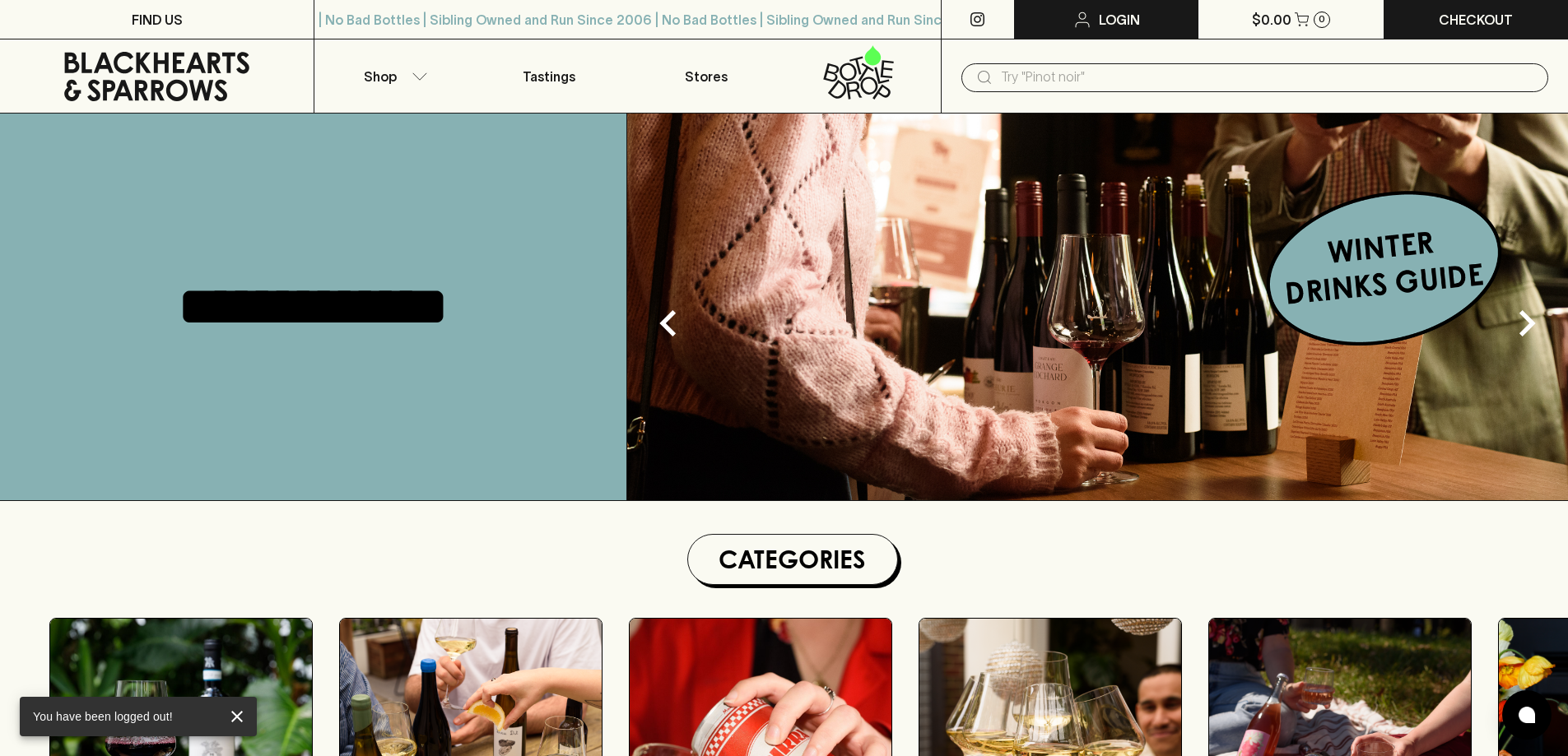 click on "Login" at bounding box center [1119, 20] 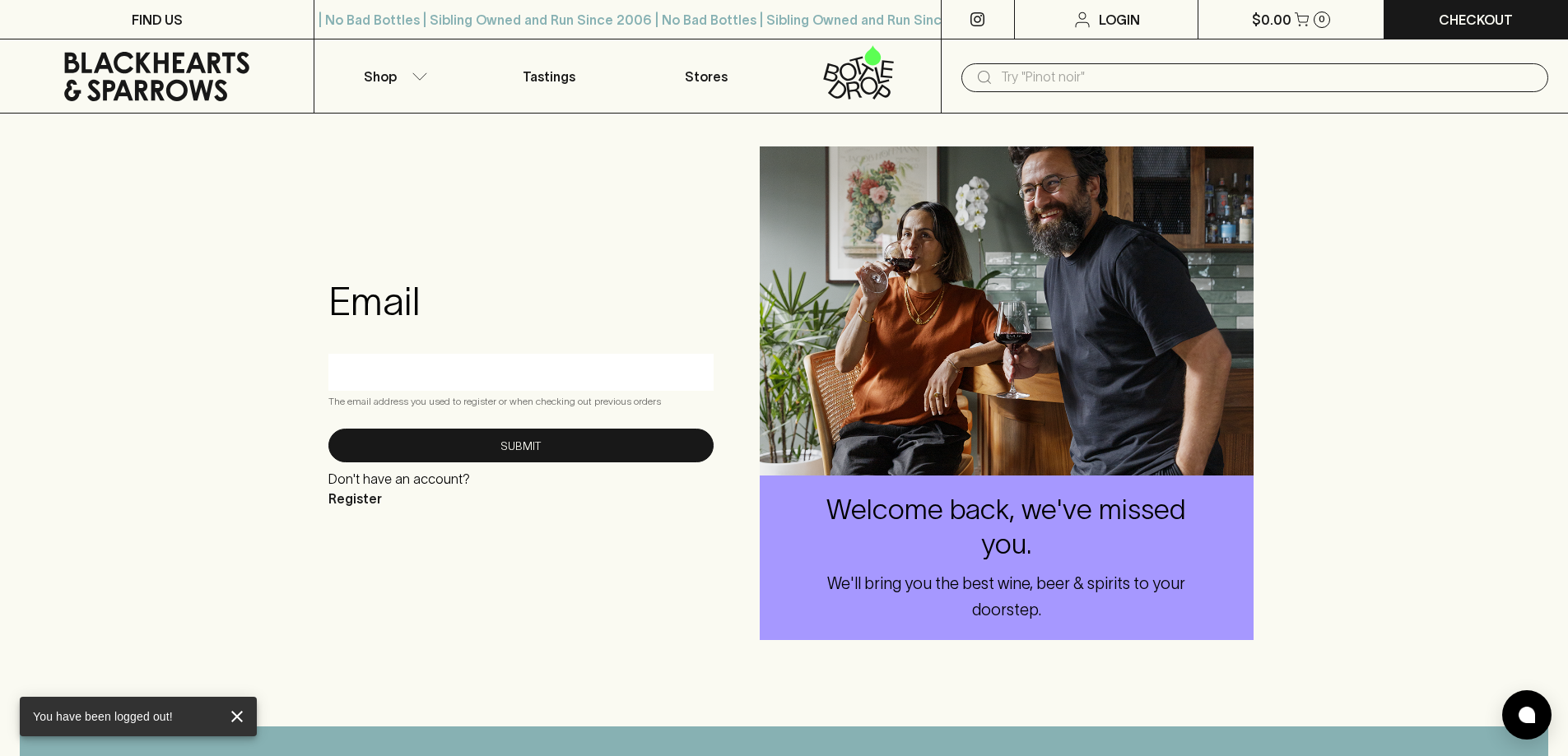 click at bounding box center (521, 372) 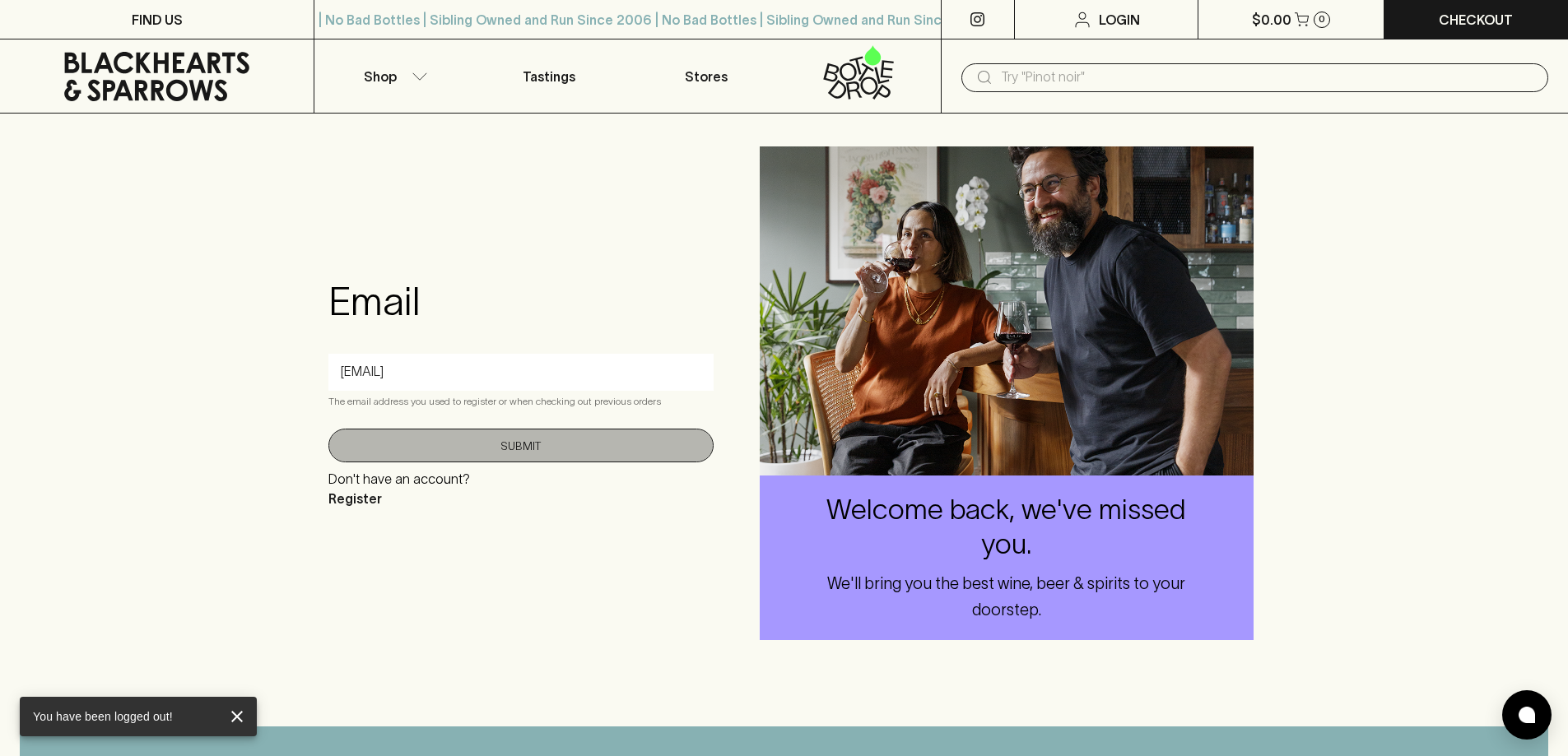 click on "Submit" at bounding box center [521, 445] 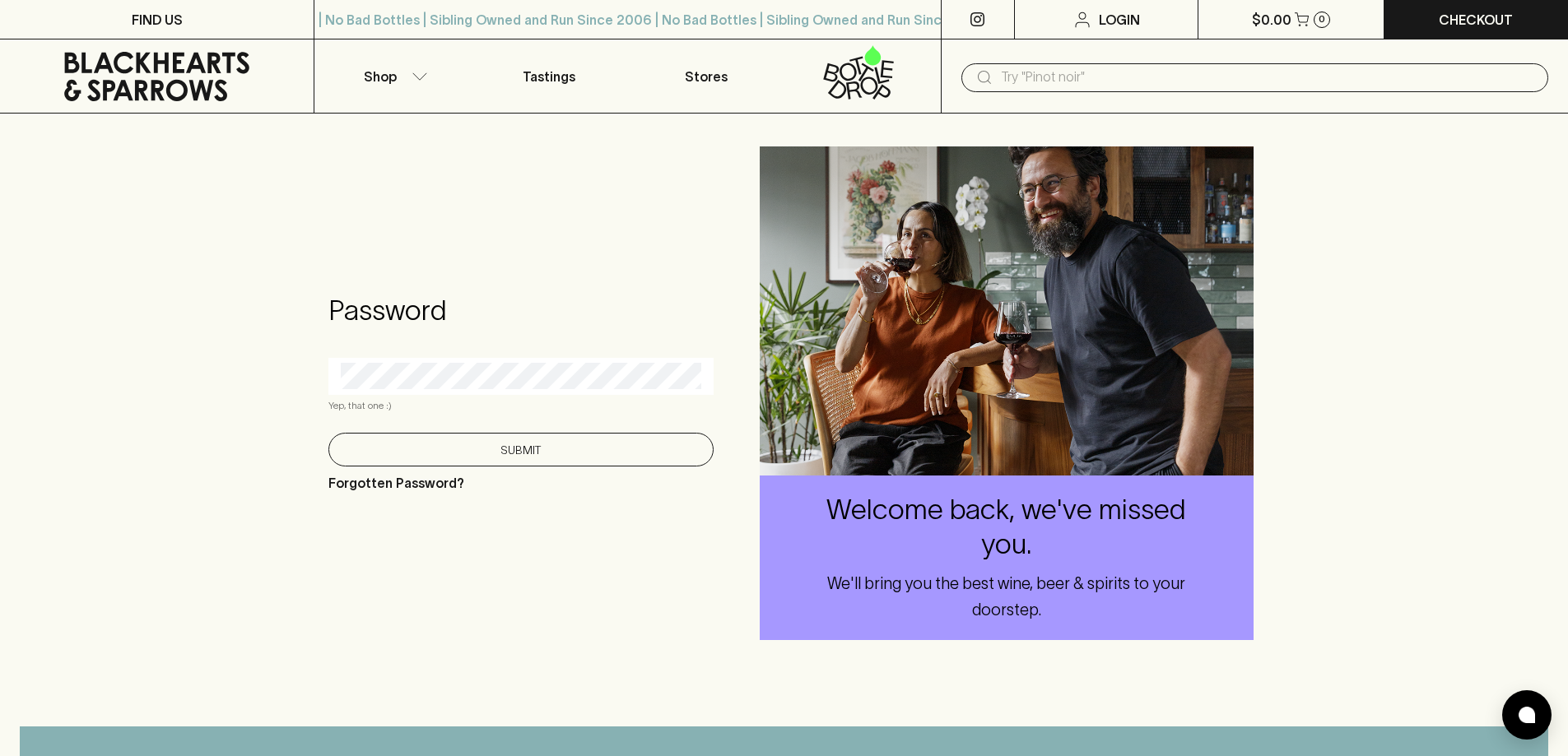 click on "Submit" at bounding box center [521, 449] 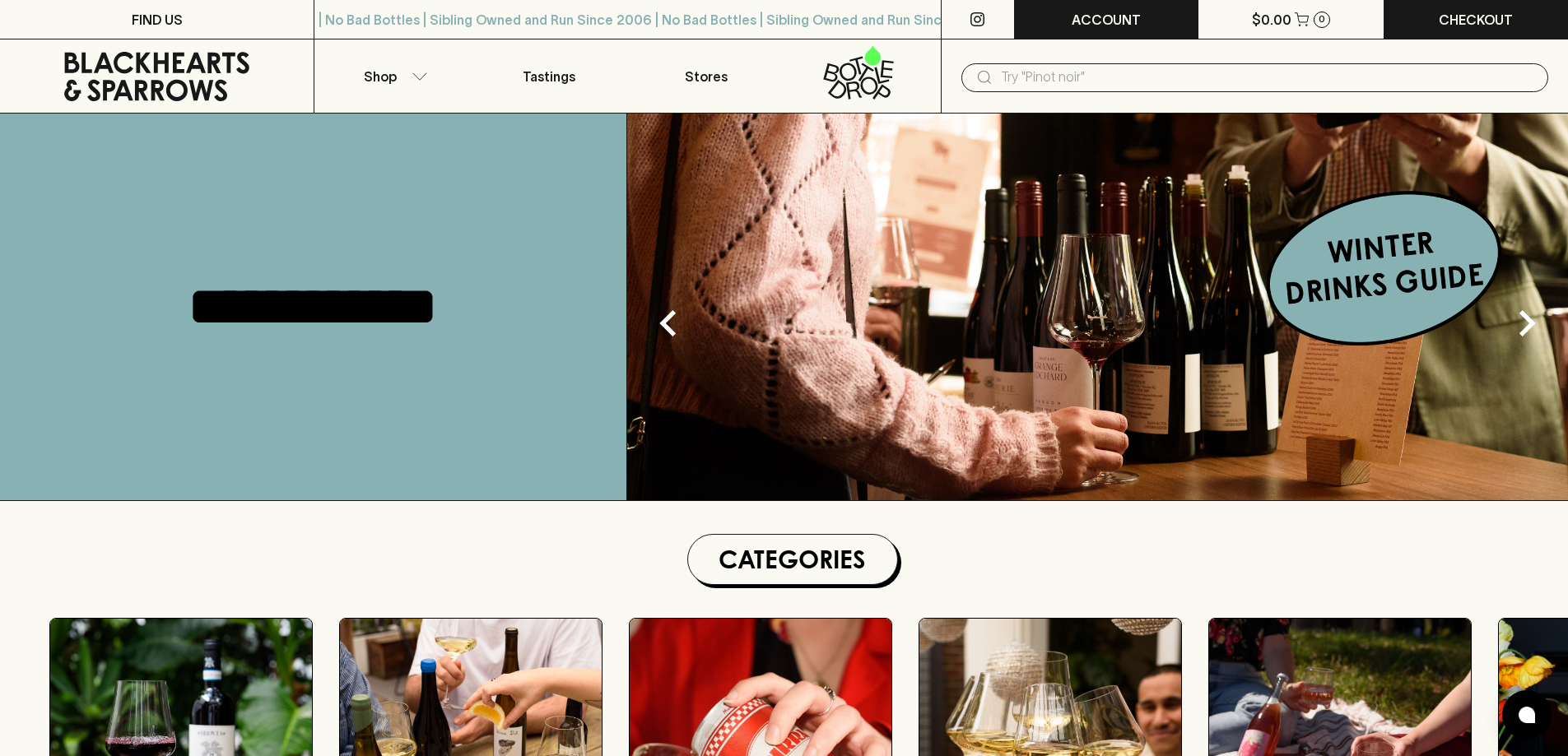 click on "ACCOUNT" at bounding box center (1106, 20) 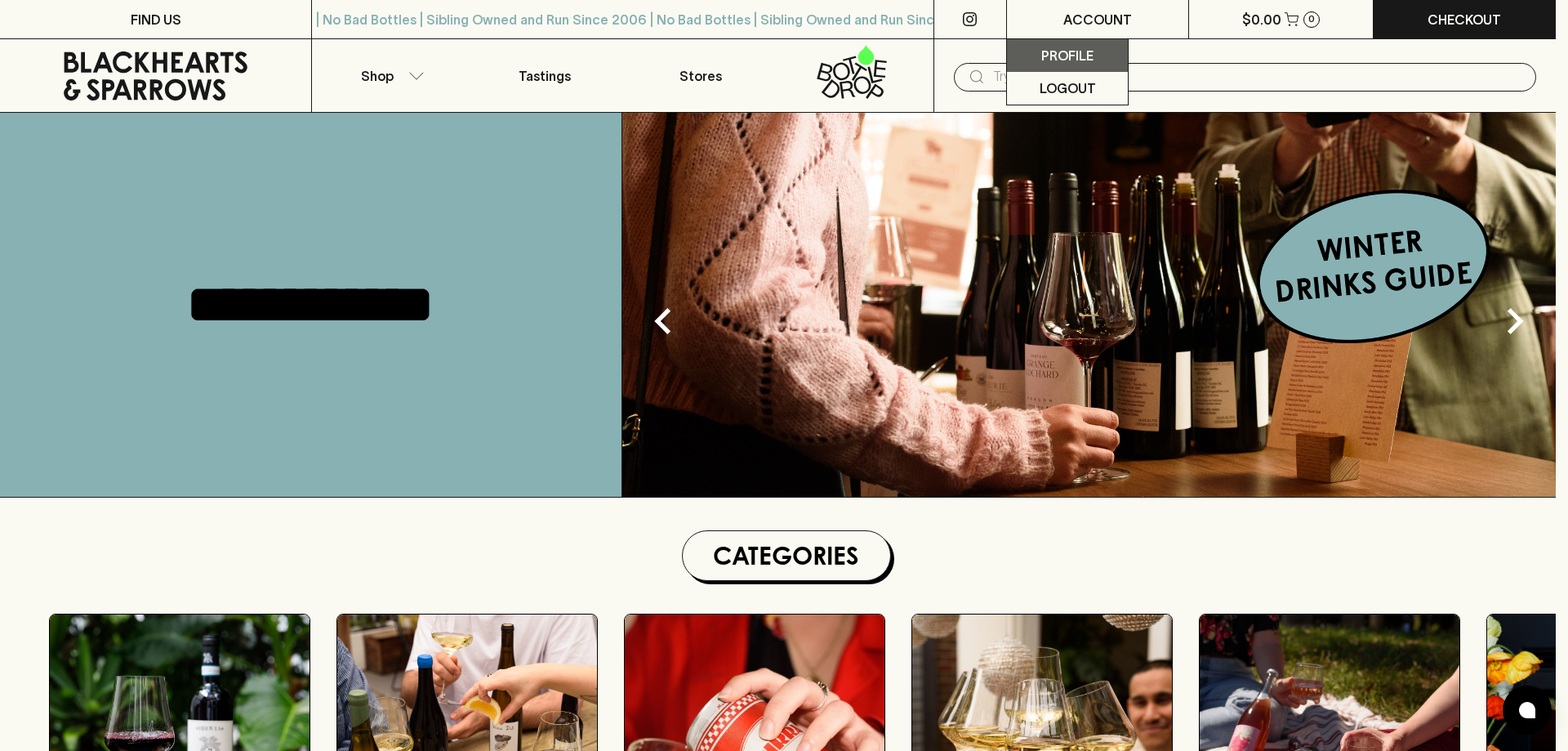 click on "Profile" at bounding box center (1067, 56) 